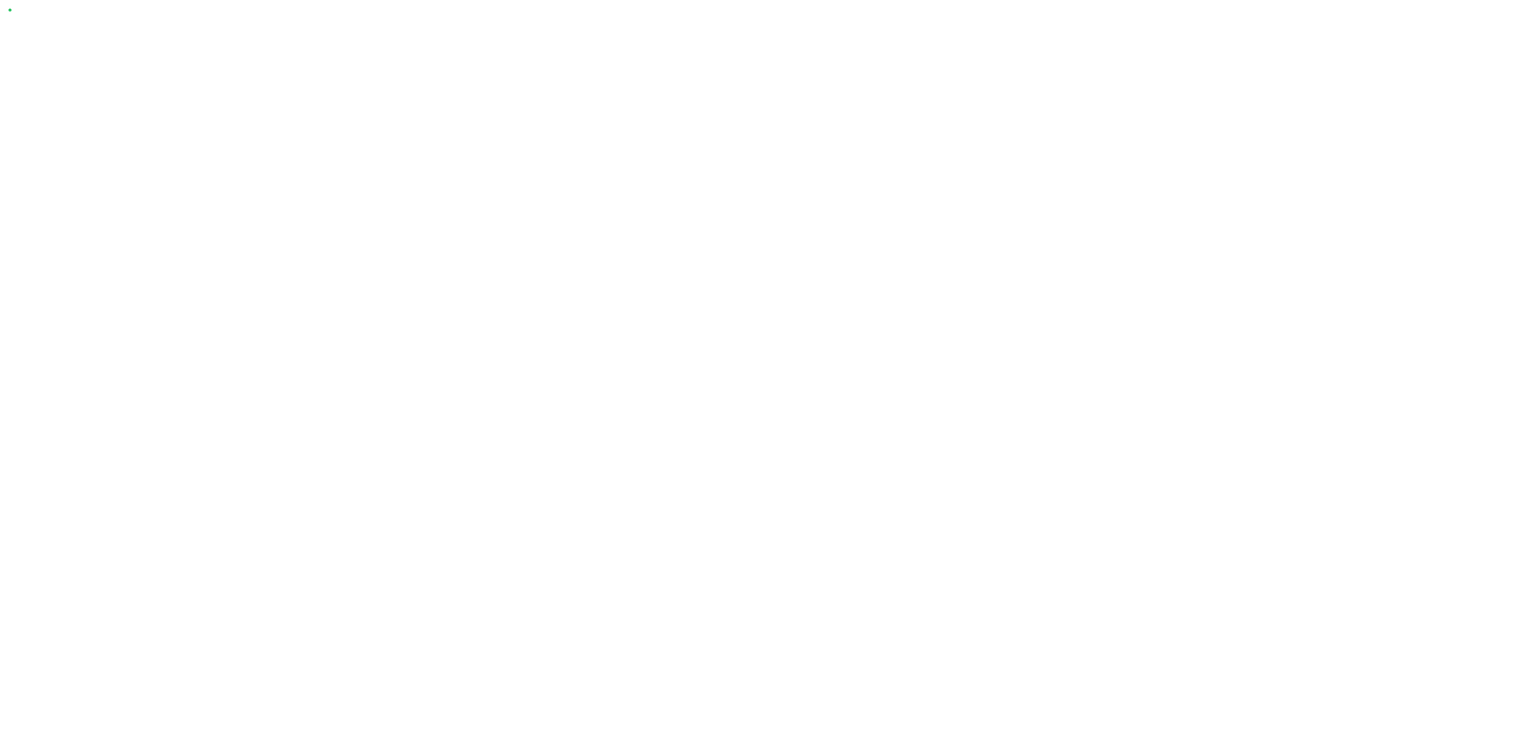 scroll, scrollTop: 0, scrollLeft: 0, axis: both 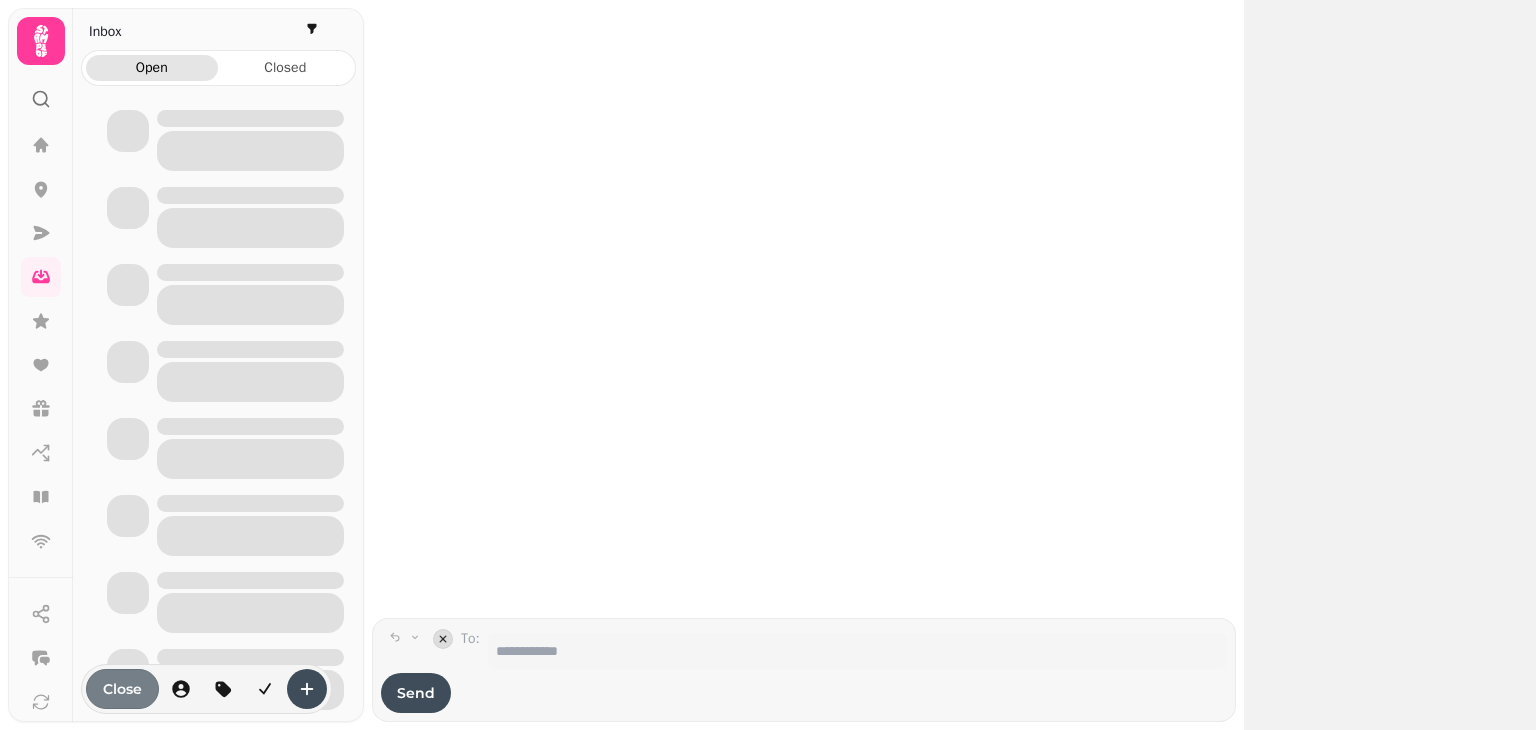 click at bounding box center [804, 309] 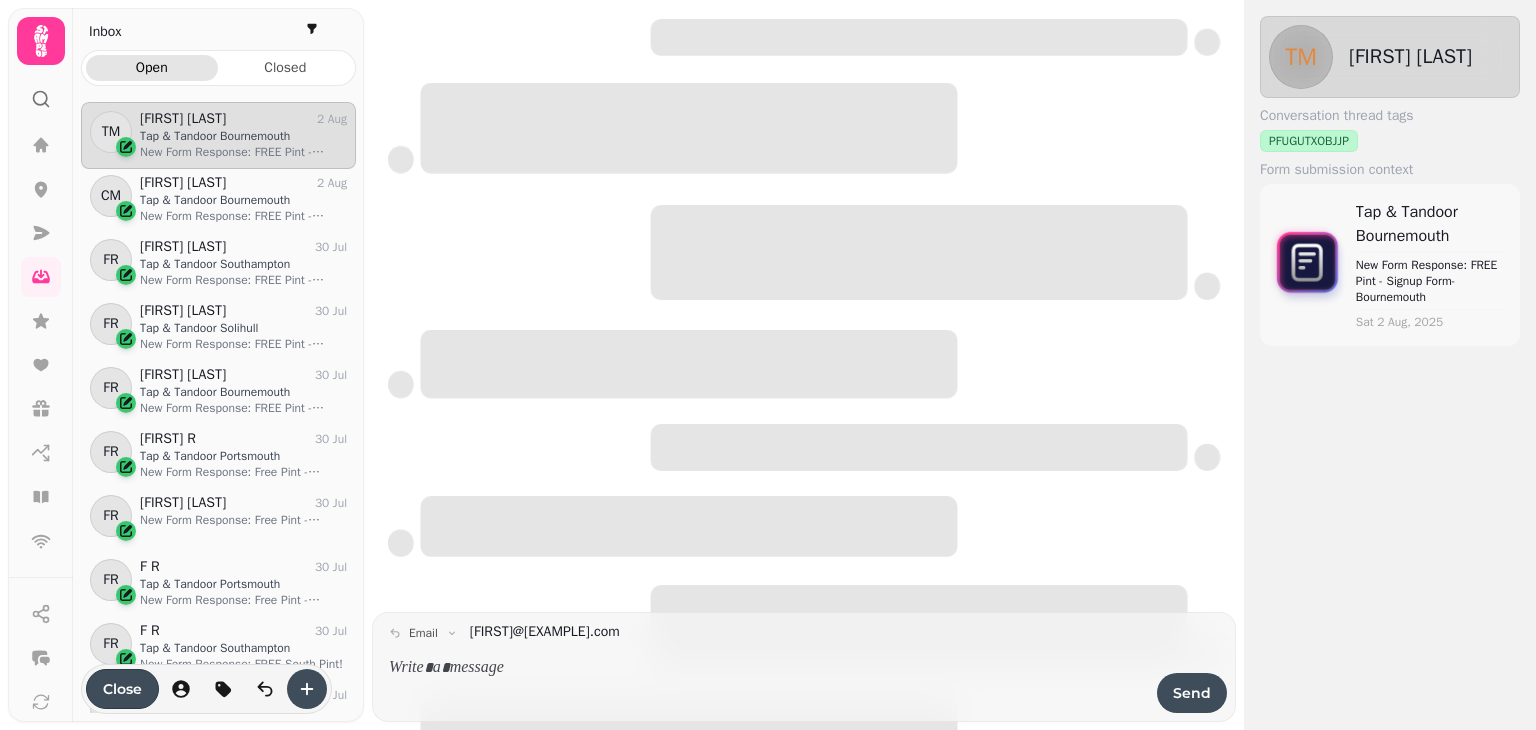scroll, scrollTop: 16, scrollLeft: 16, axis: both 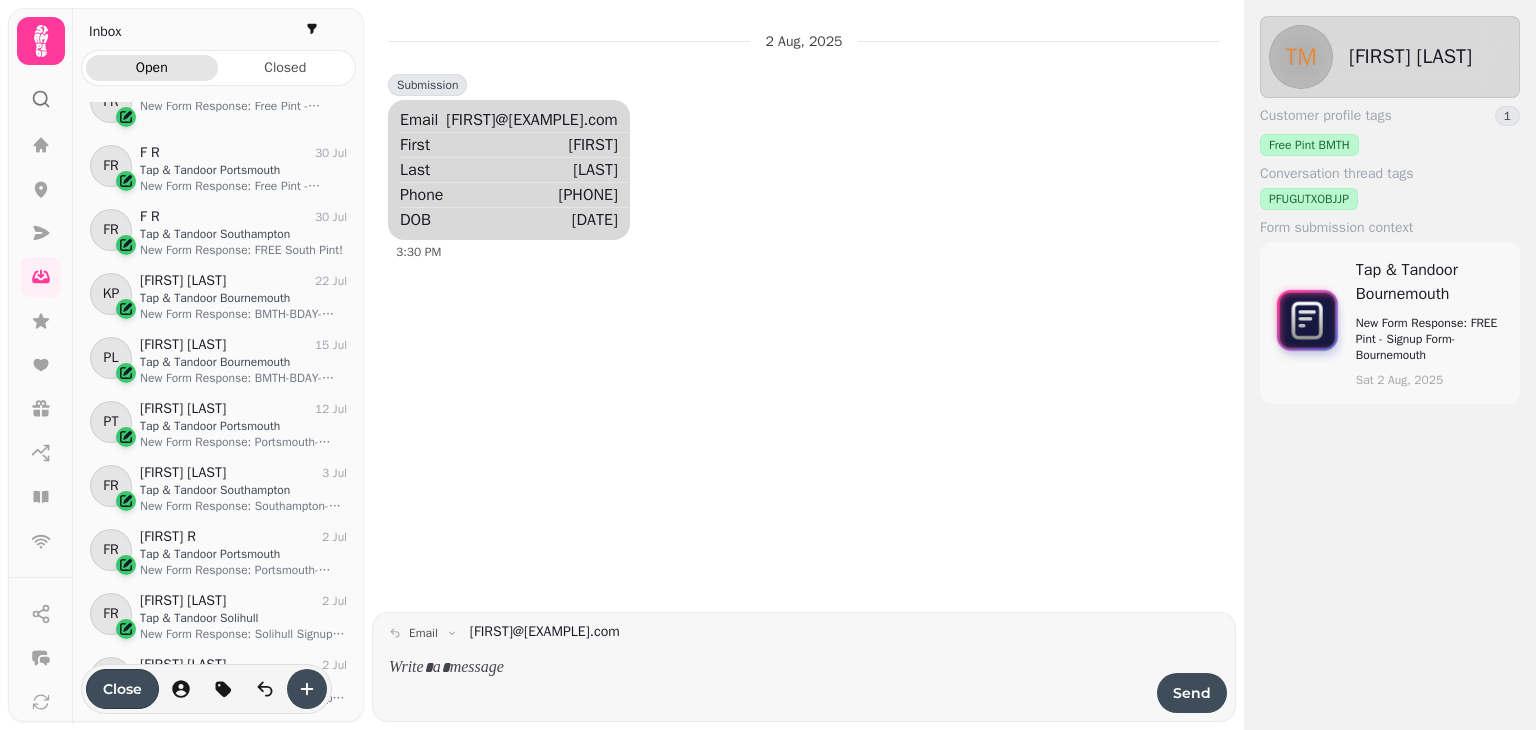 drag, startPoint x: 356, startPoint y: 551, endPoint x: 345, endPoint y: 678, distance: 127.47549 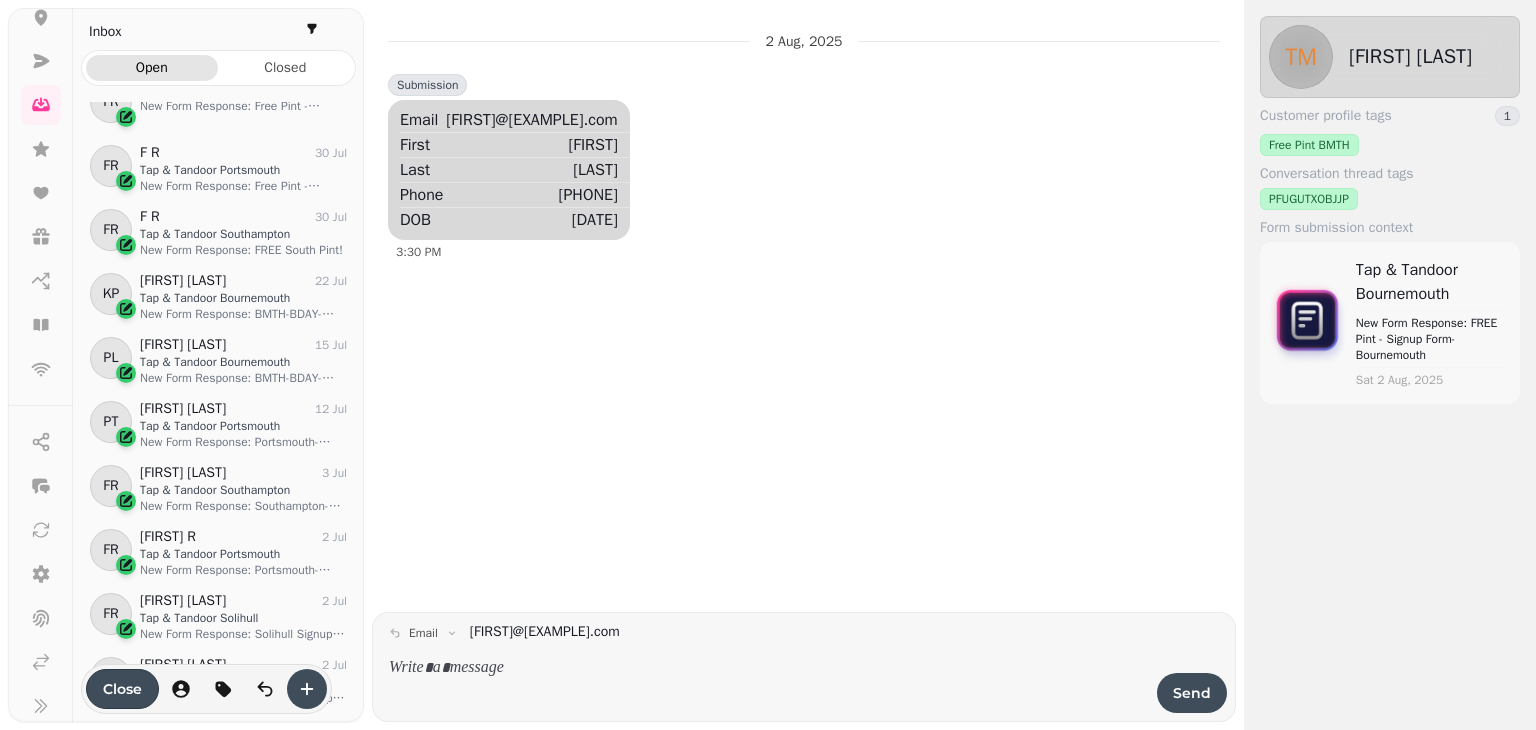 scroll, scrollTop: 184, scrollLeft: 0, axis: vertical 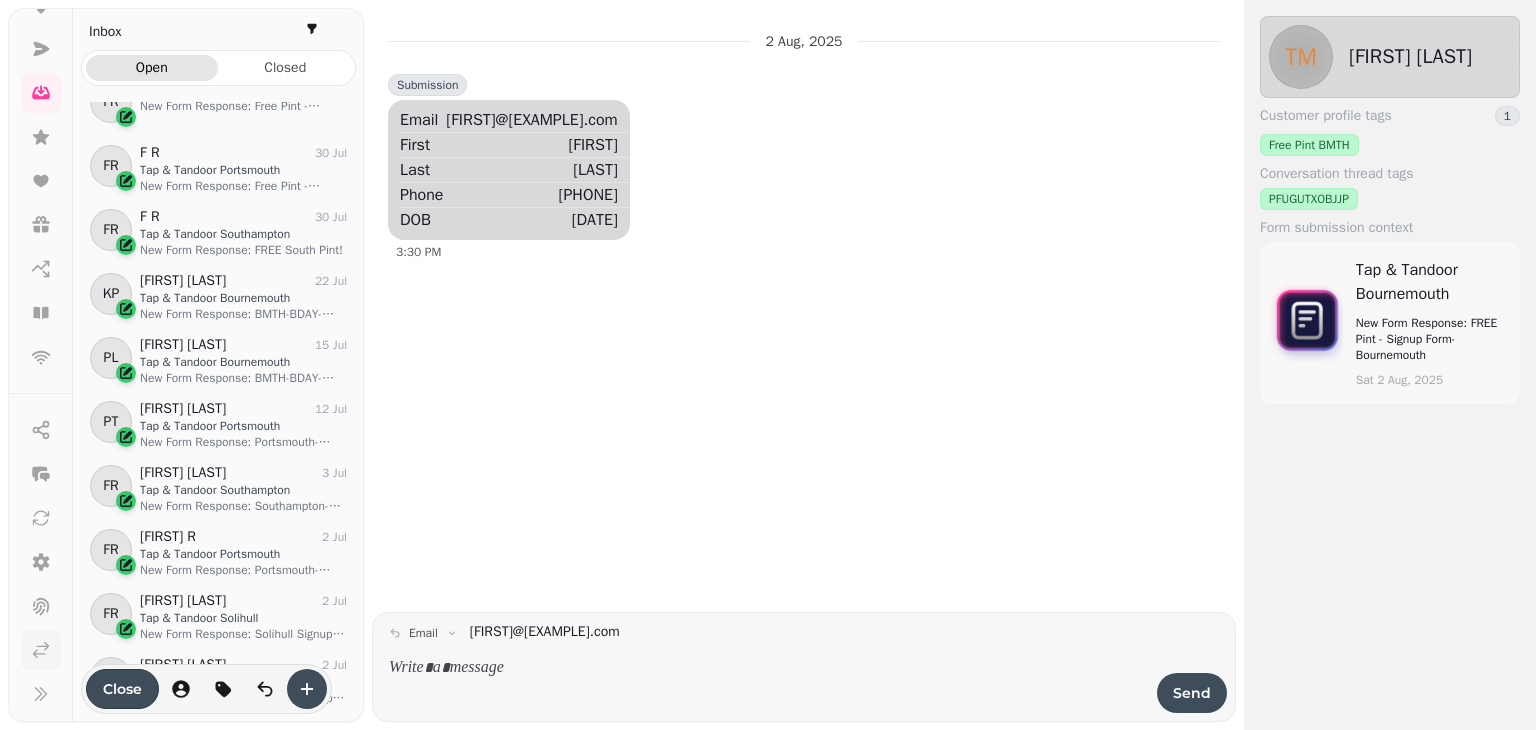click at bounding box center (41, 650) 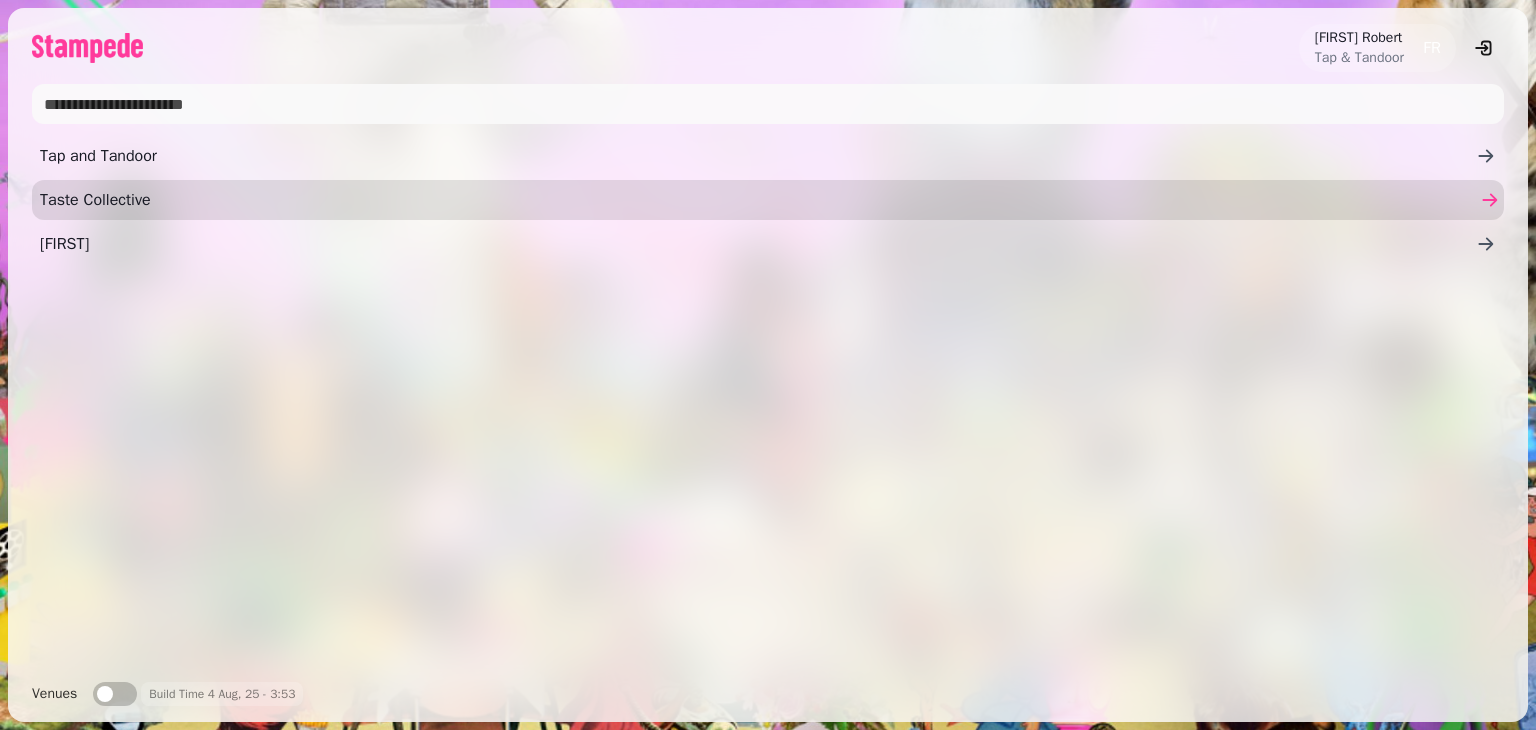 click on "Taste Collective" at bounding box center (758, 200) 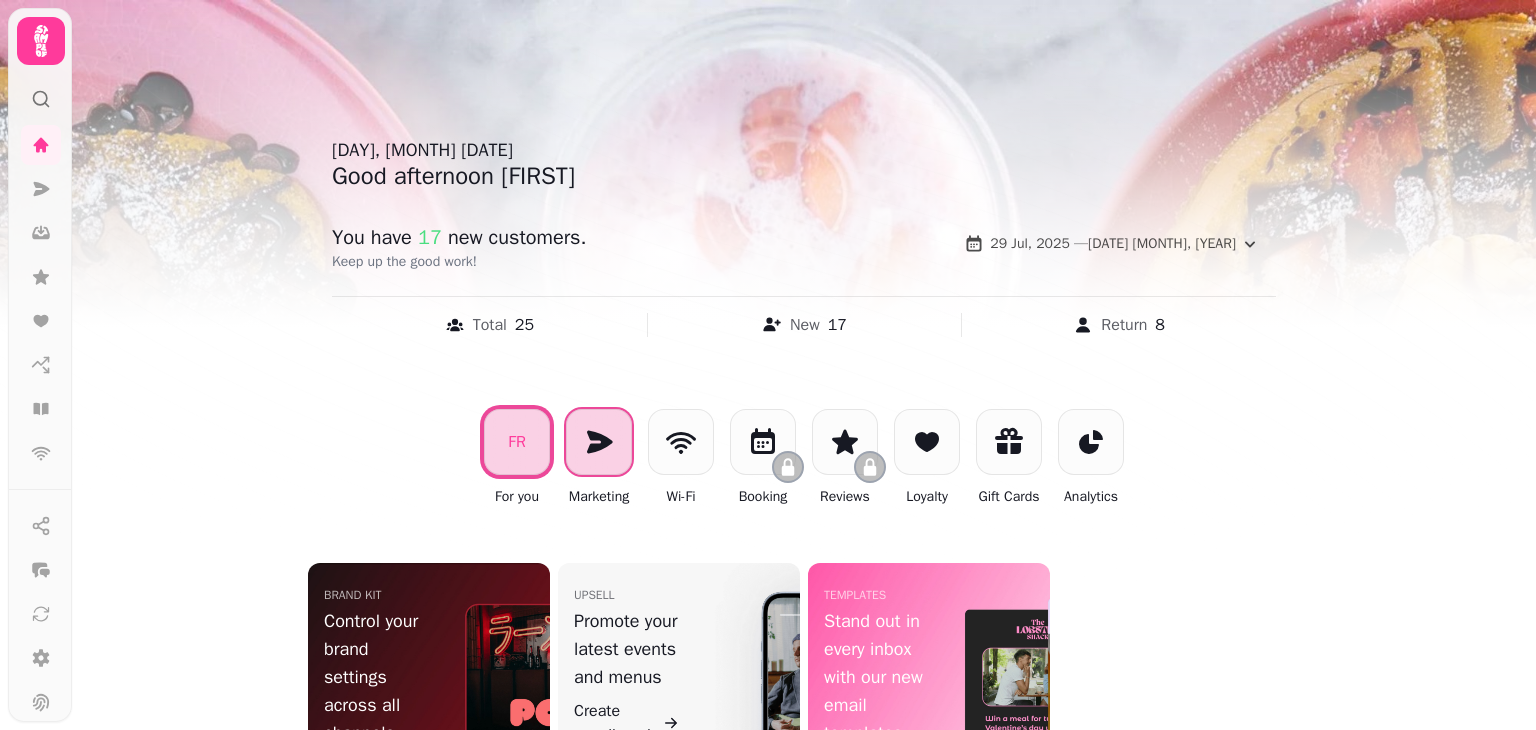 click 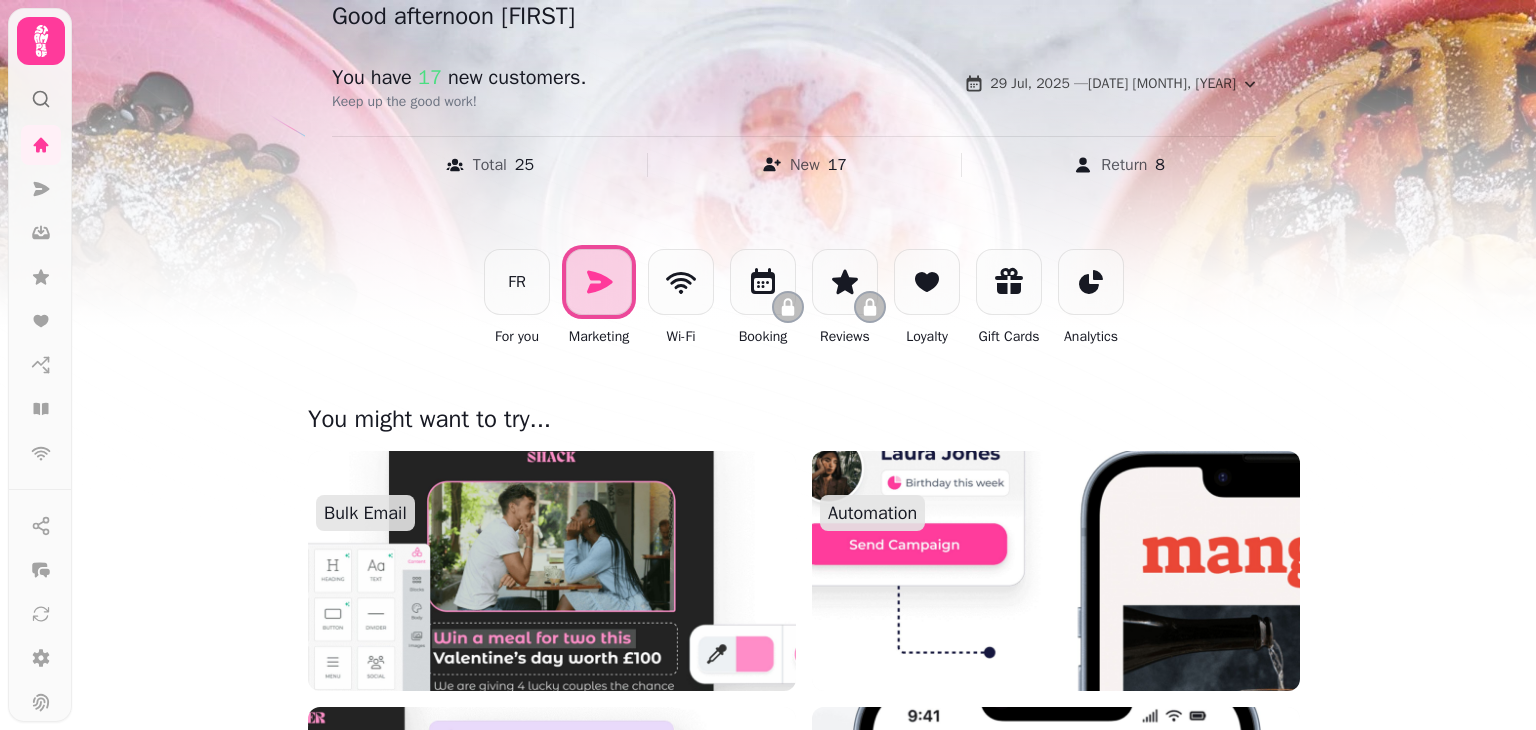 scroll, scrollTop: 176, scrollLeft: 0, axis: vertical 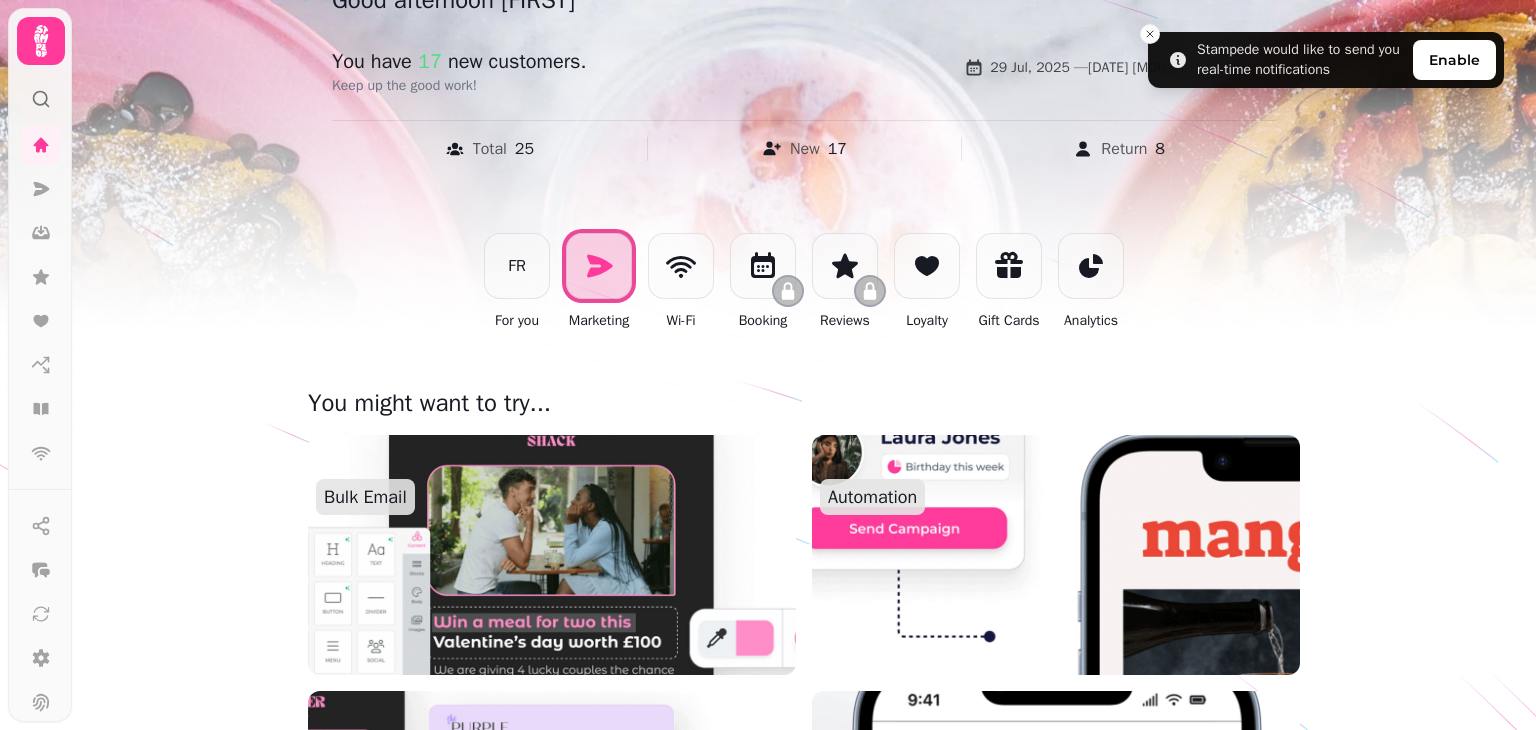 drag, startPoint x: 1531, startPoint y: 417, endPoint x: 1535, endPoint y: 493, distance: 76.105194 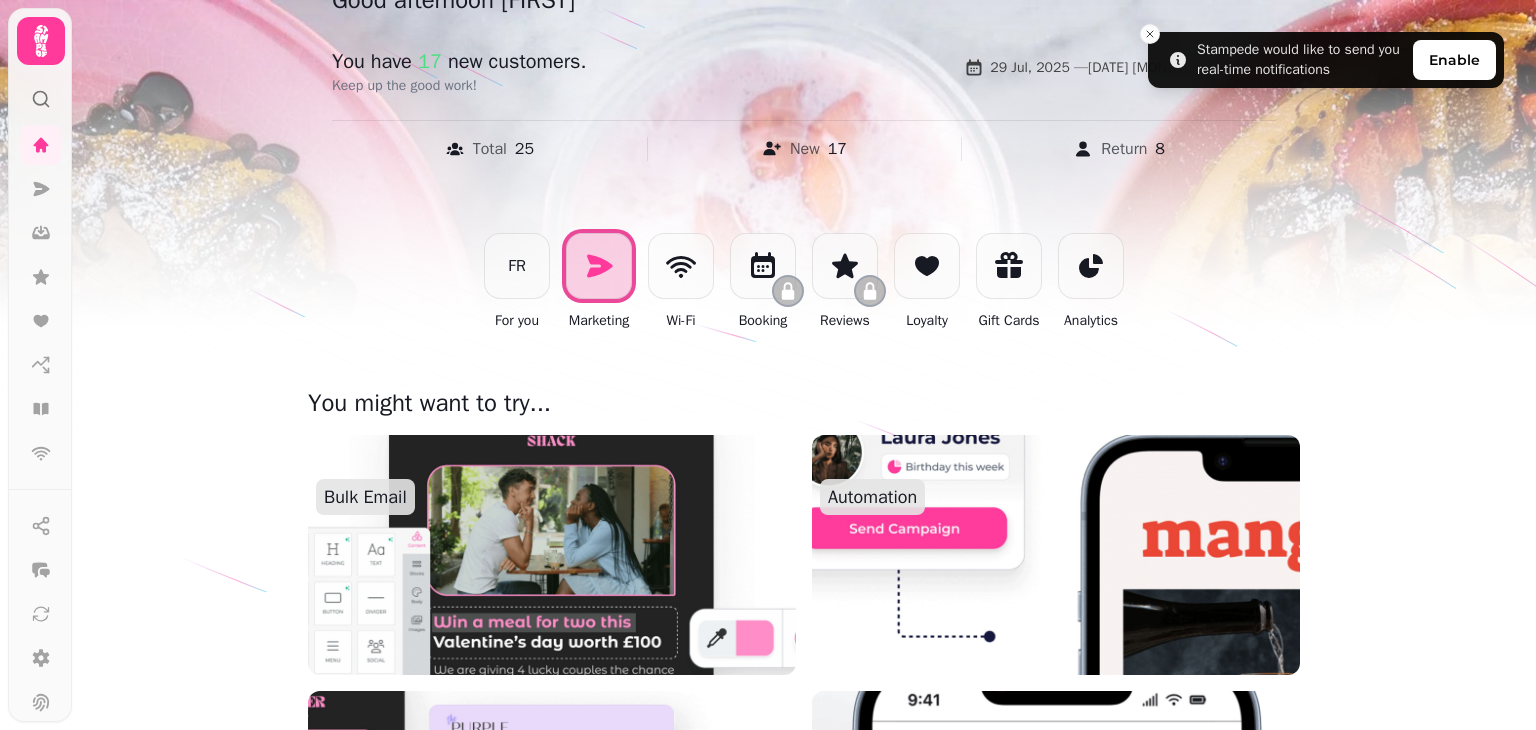 click at bounding box center (768, 365) 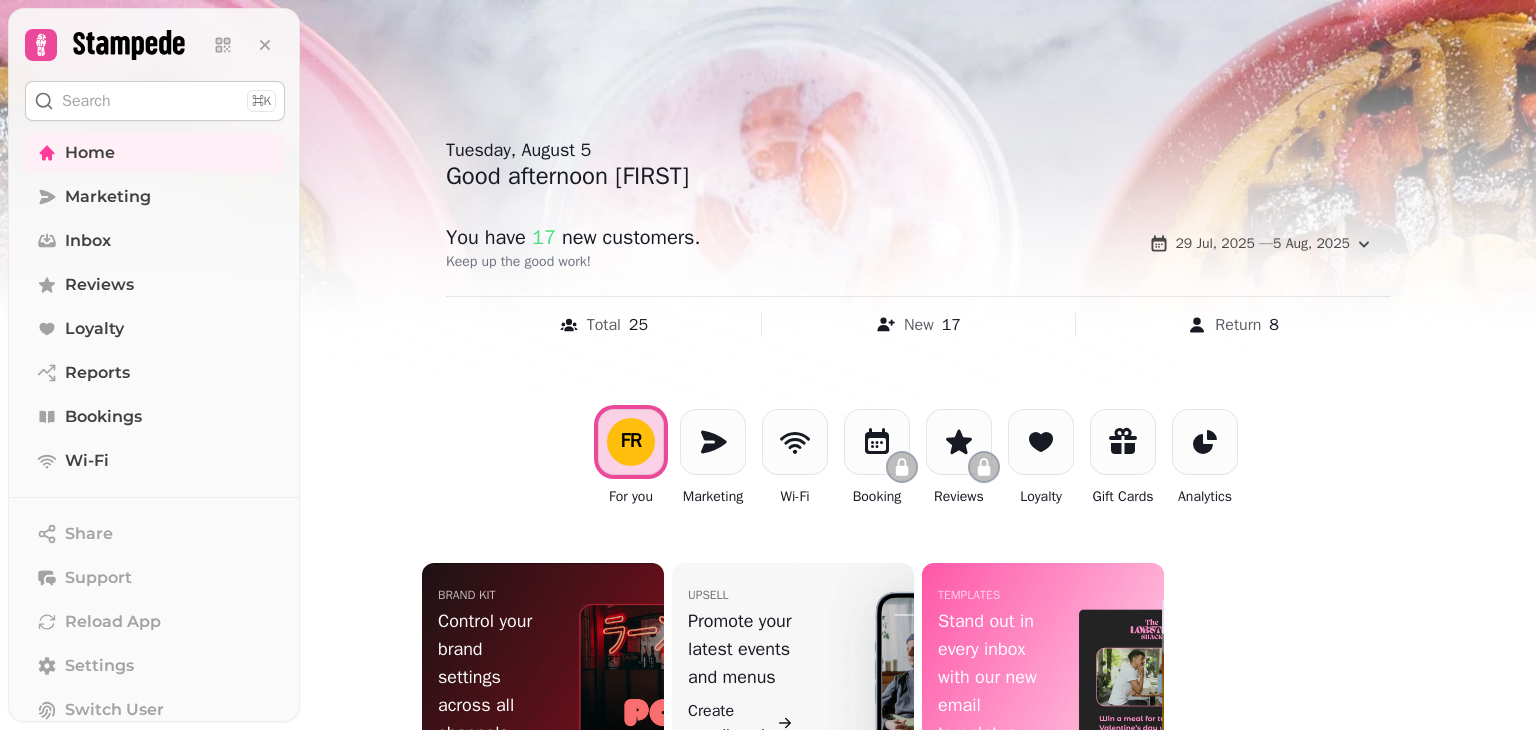 scroll, scrollTop: 0, scrollLeft: 0, axis: both 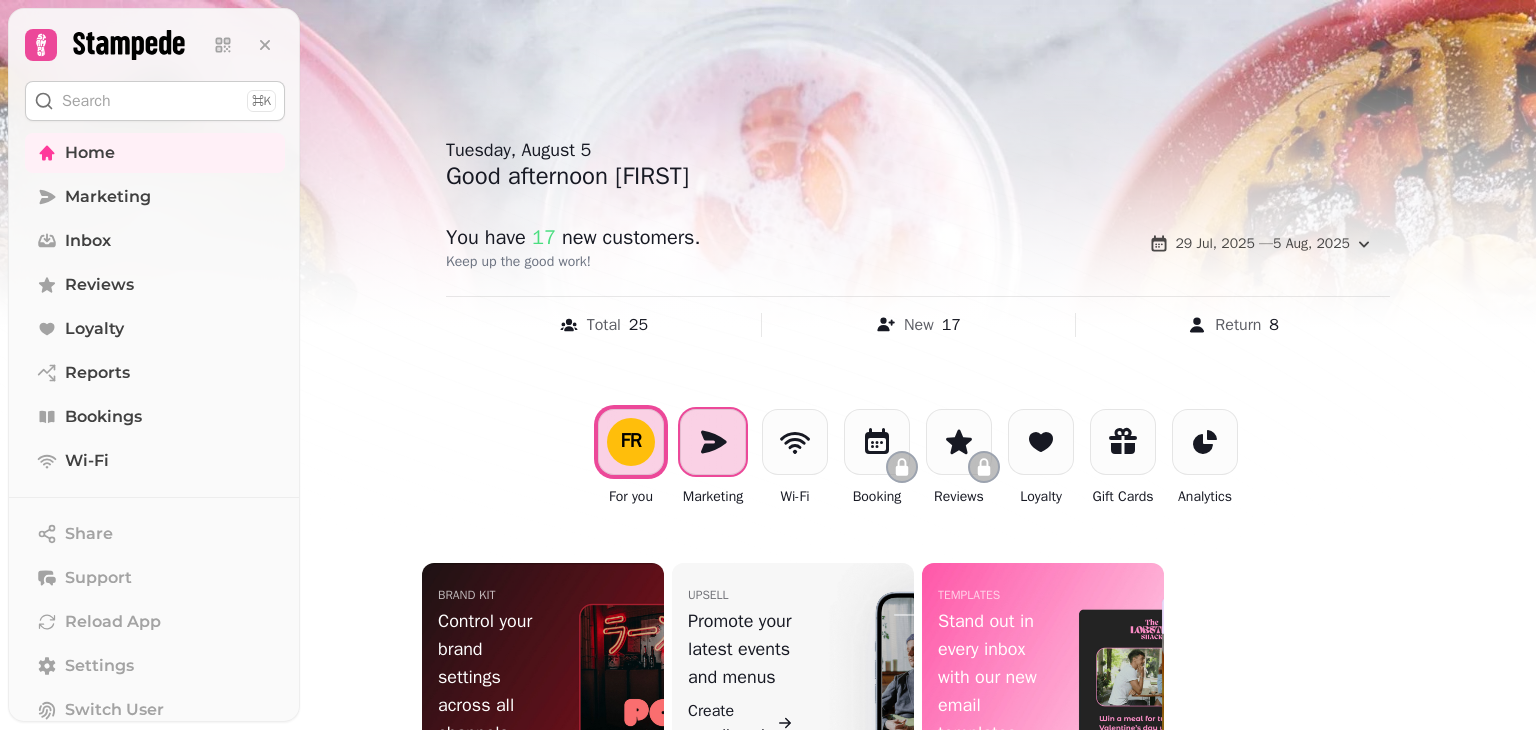 click at bounding box center [713, 442] 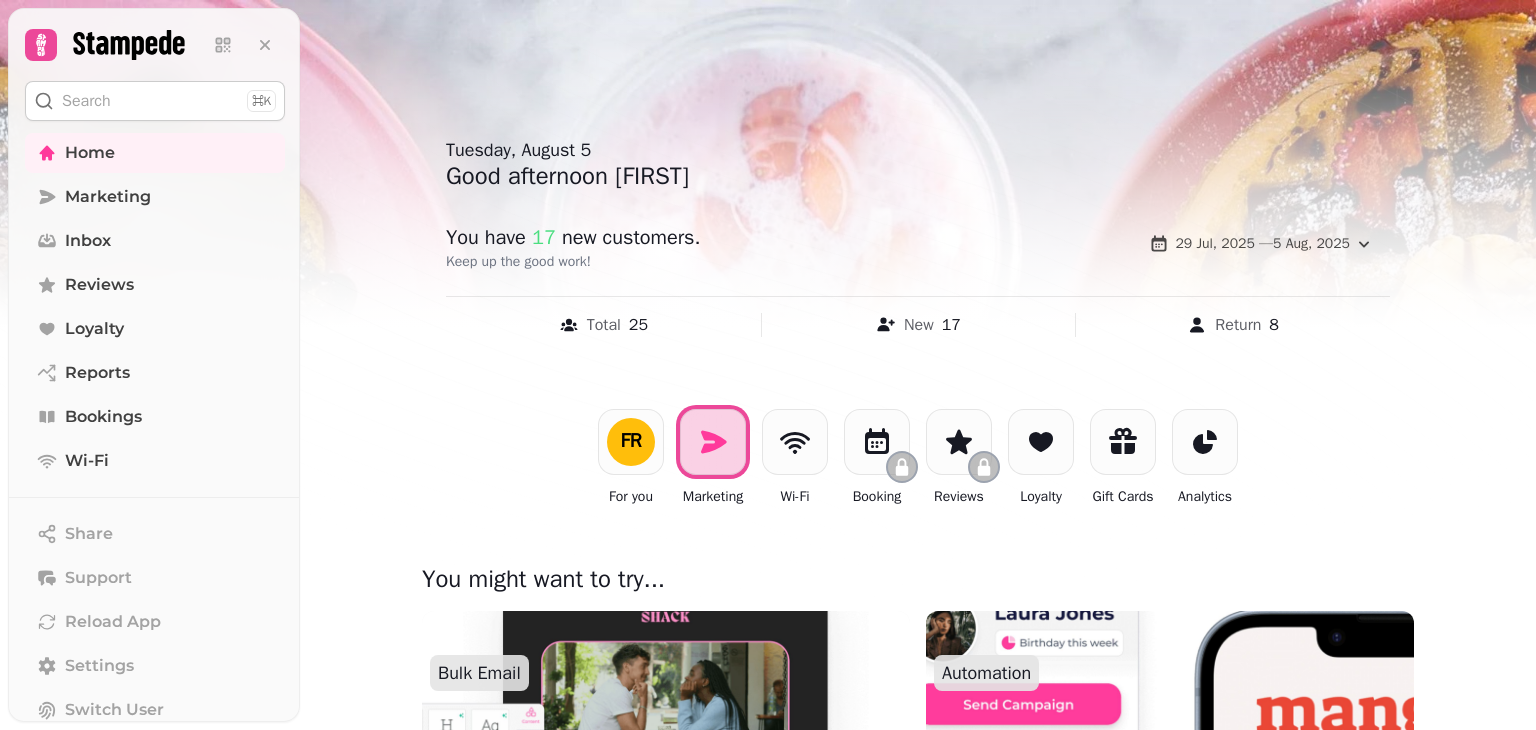 drag, startPoint x: 1535, startPoint y: 113, endPoint x: 1535, endPoint y: 295, distance: 182 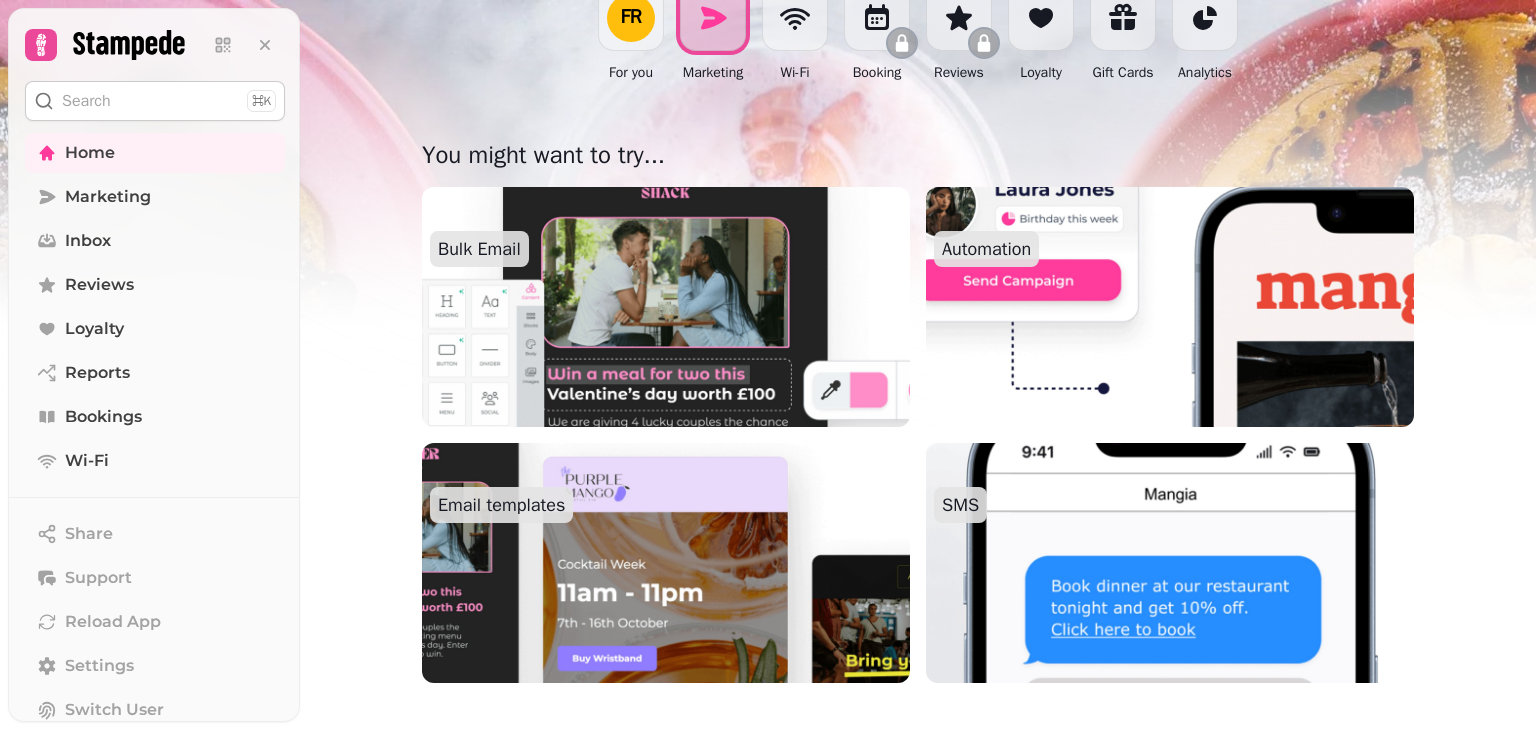 scroll, scrollTop: 483, scrollLeft: 0, axis: vertical 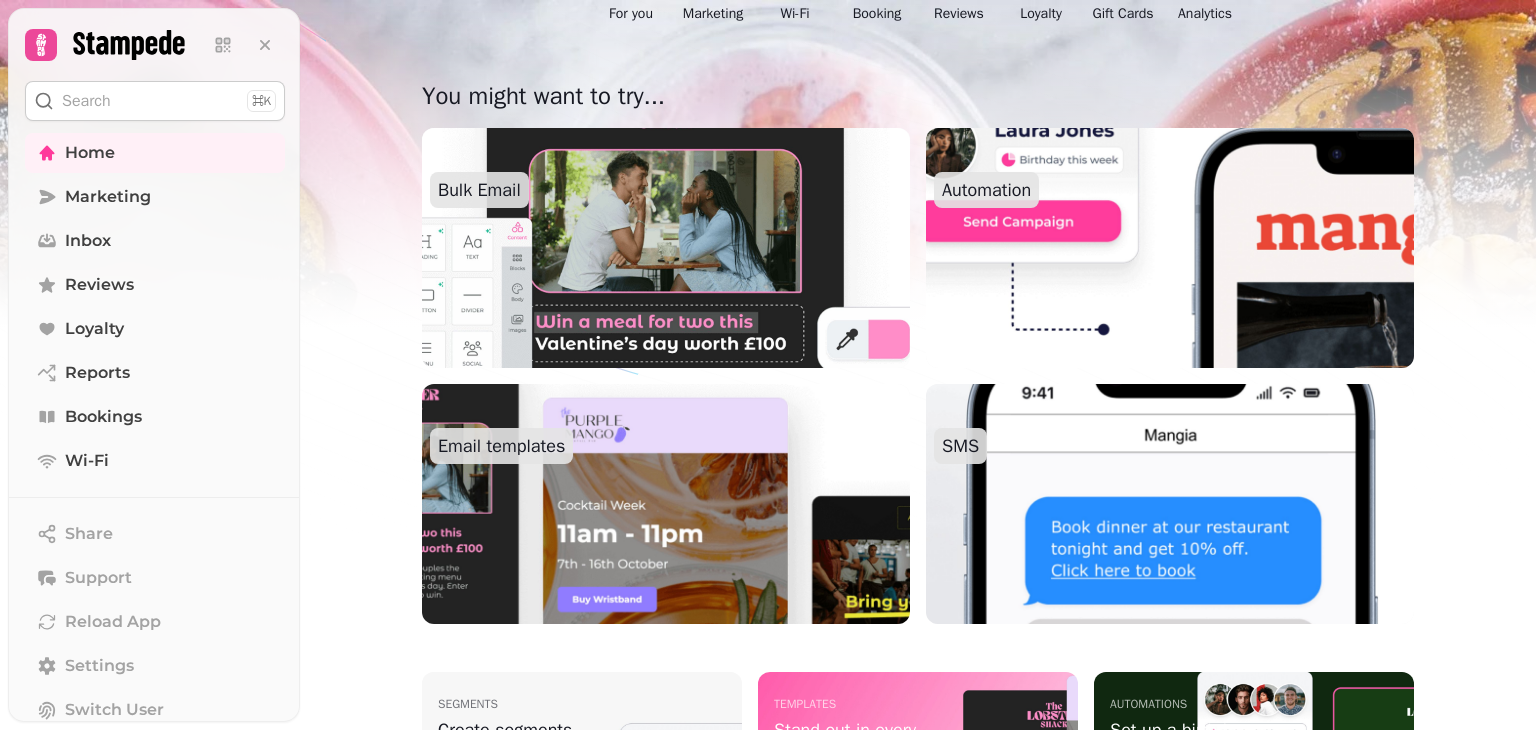 click at bounding box center (666, 248) 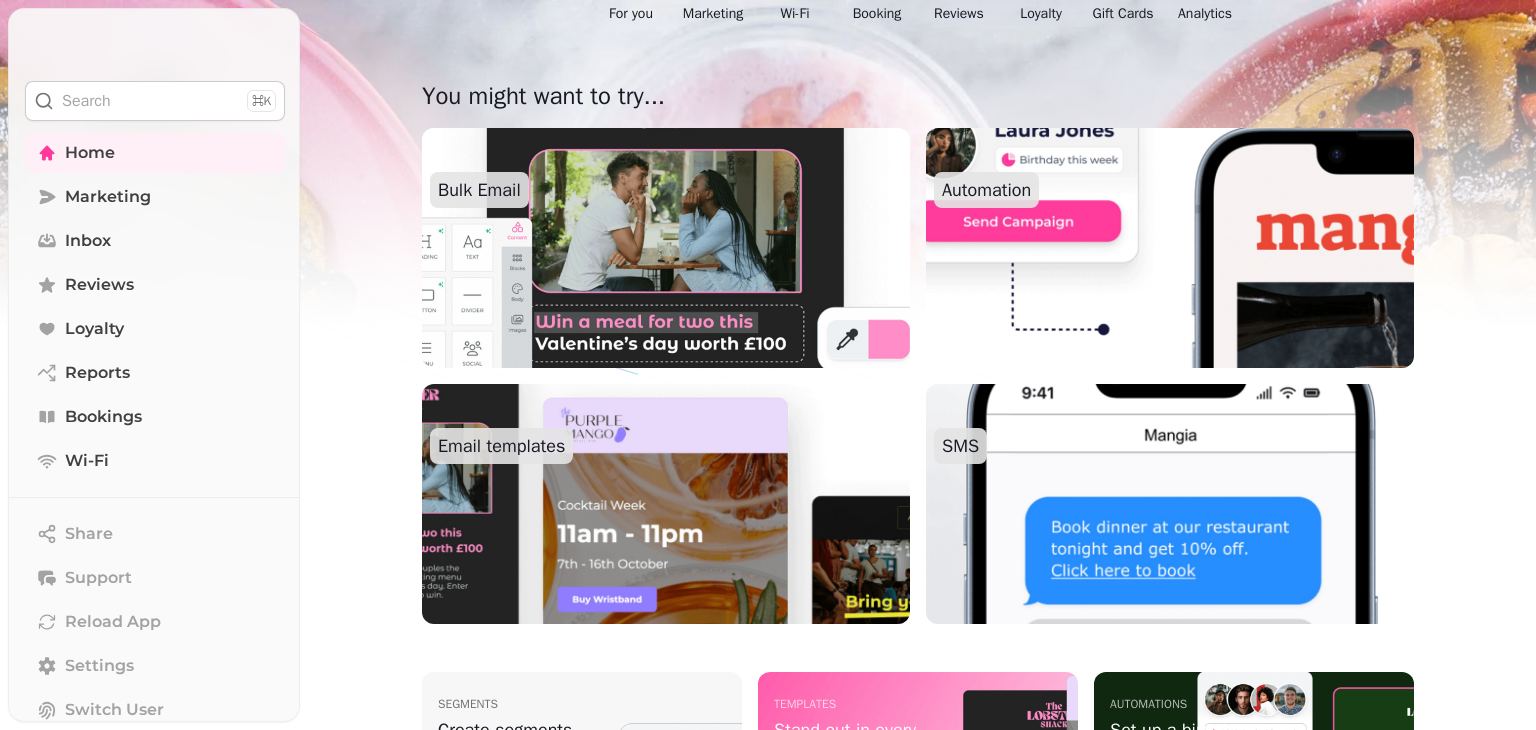 scroll, scrollTop: 0, scrollLeft: 0, axis: both 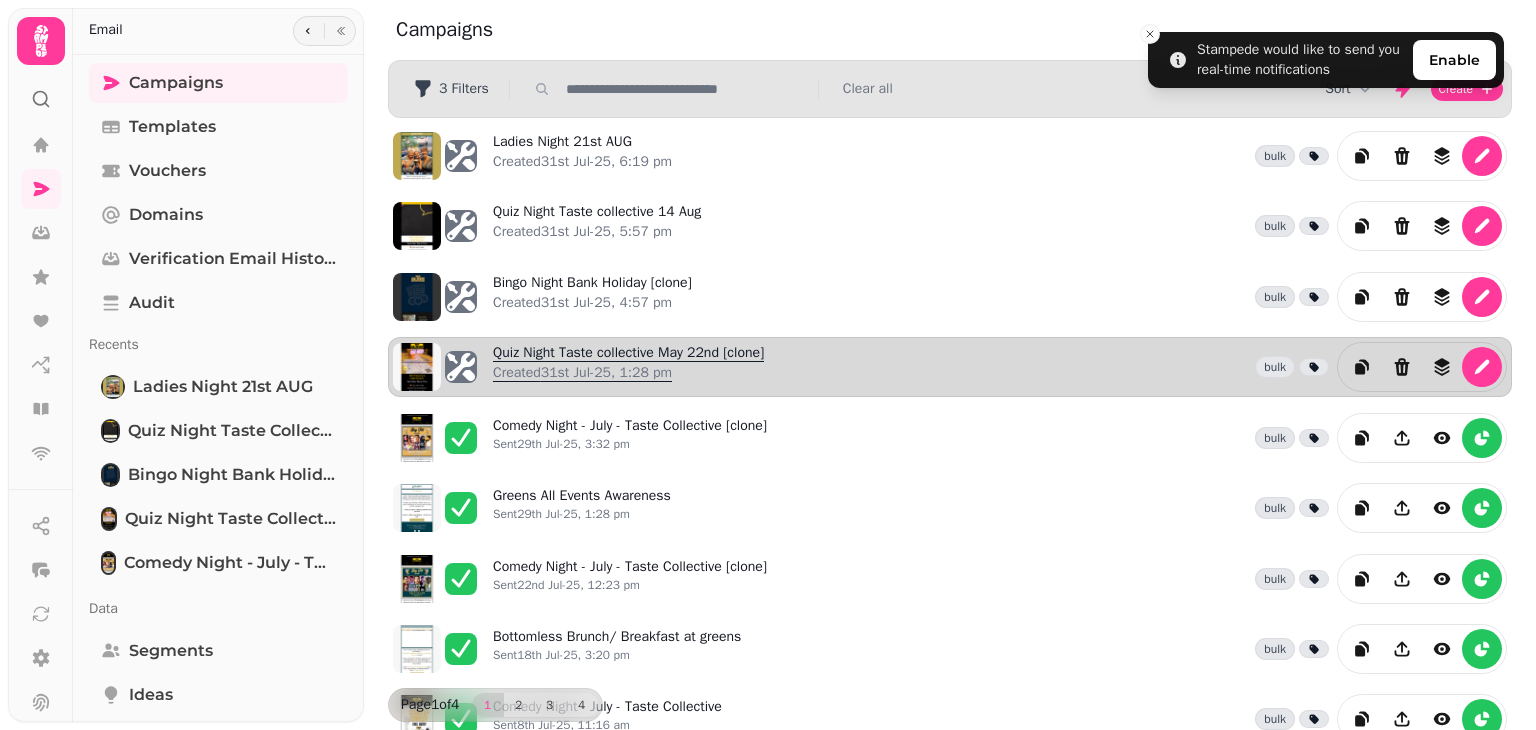 click on "Quiz Night Taste collective May 22nd [clone] Created  31st Jul-25, 1:28 pm" at bounding box center (628, 367) 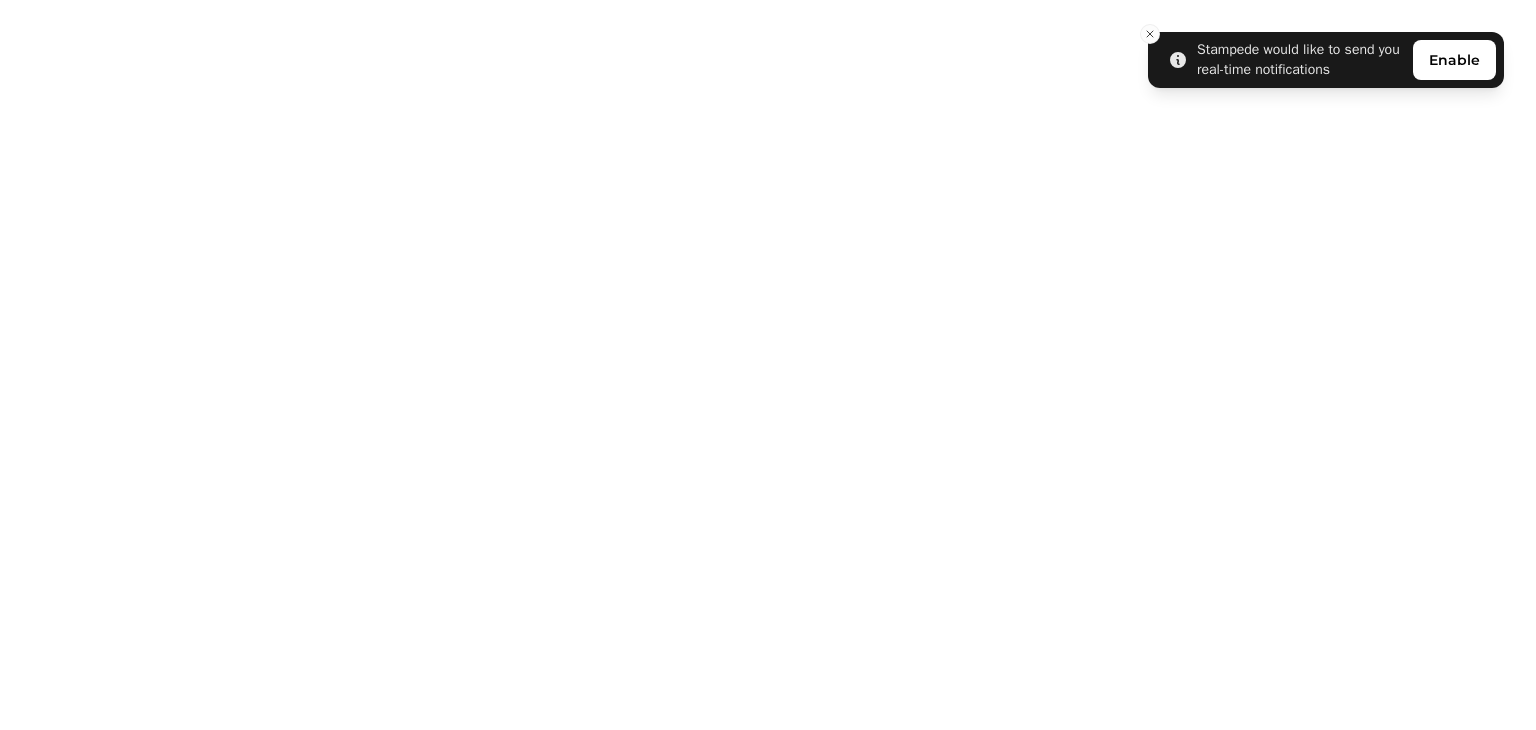 select on "**********" 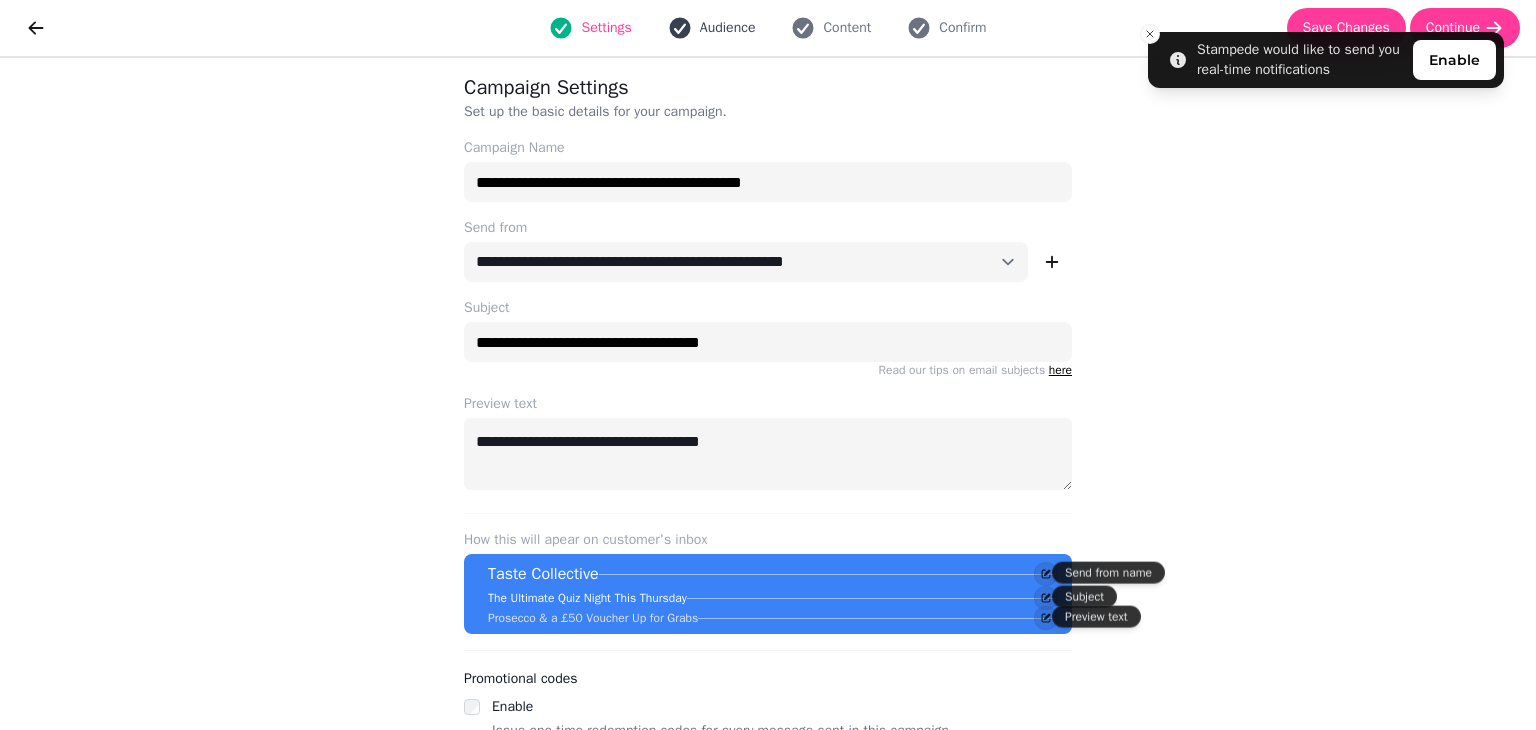 click on "Audience" at bounding box center (728, 28) 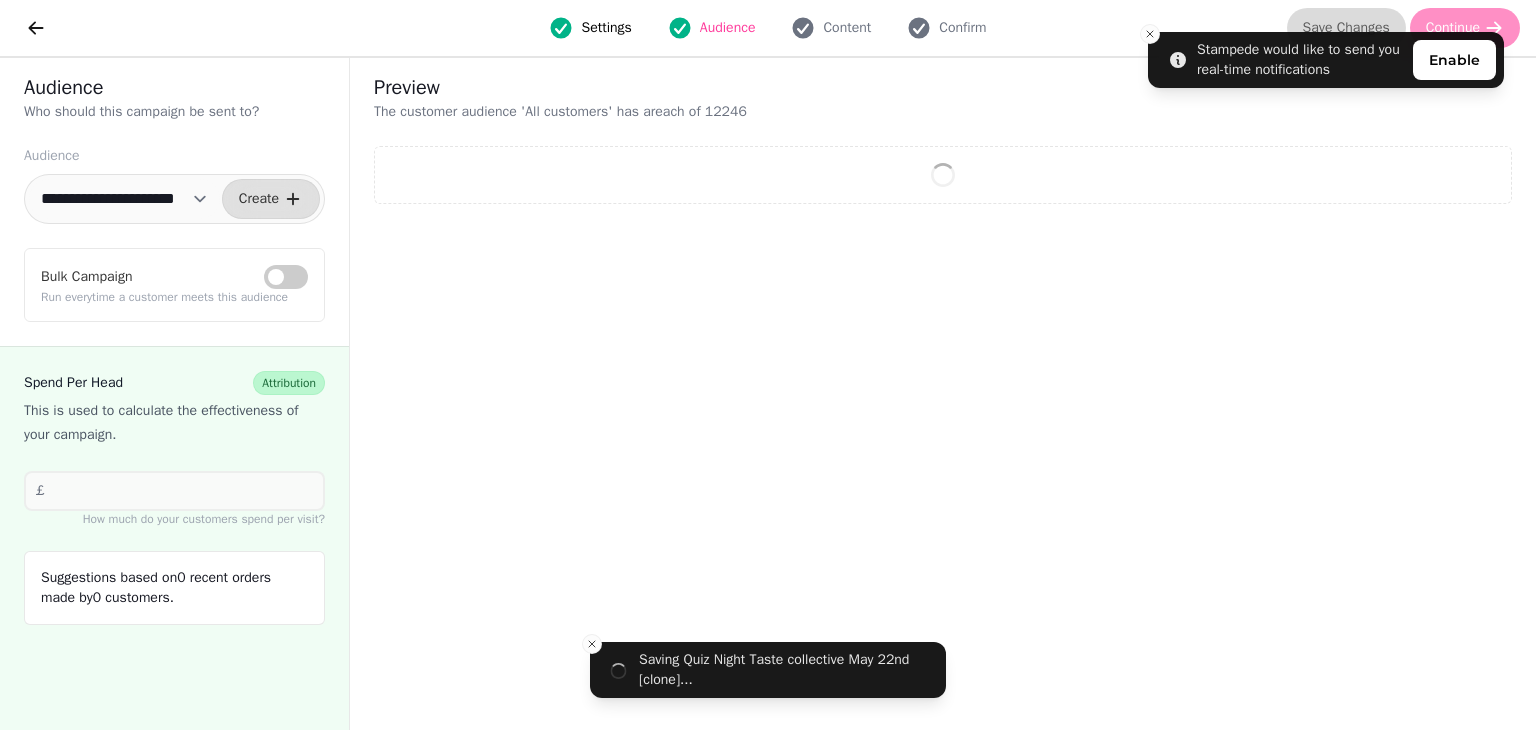 select on "**" 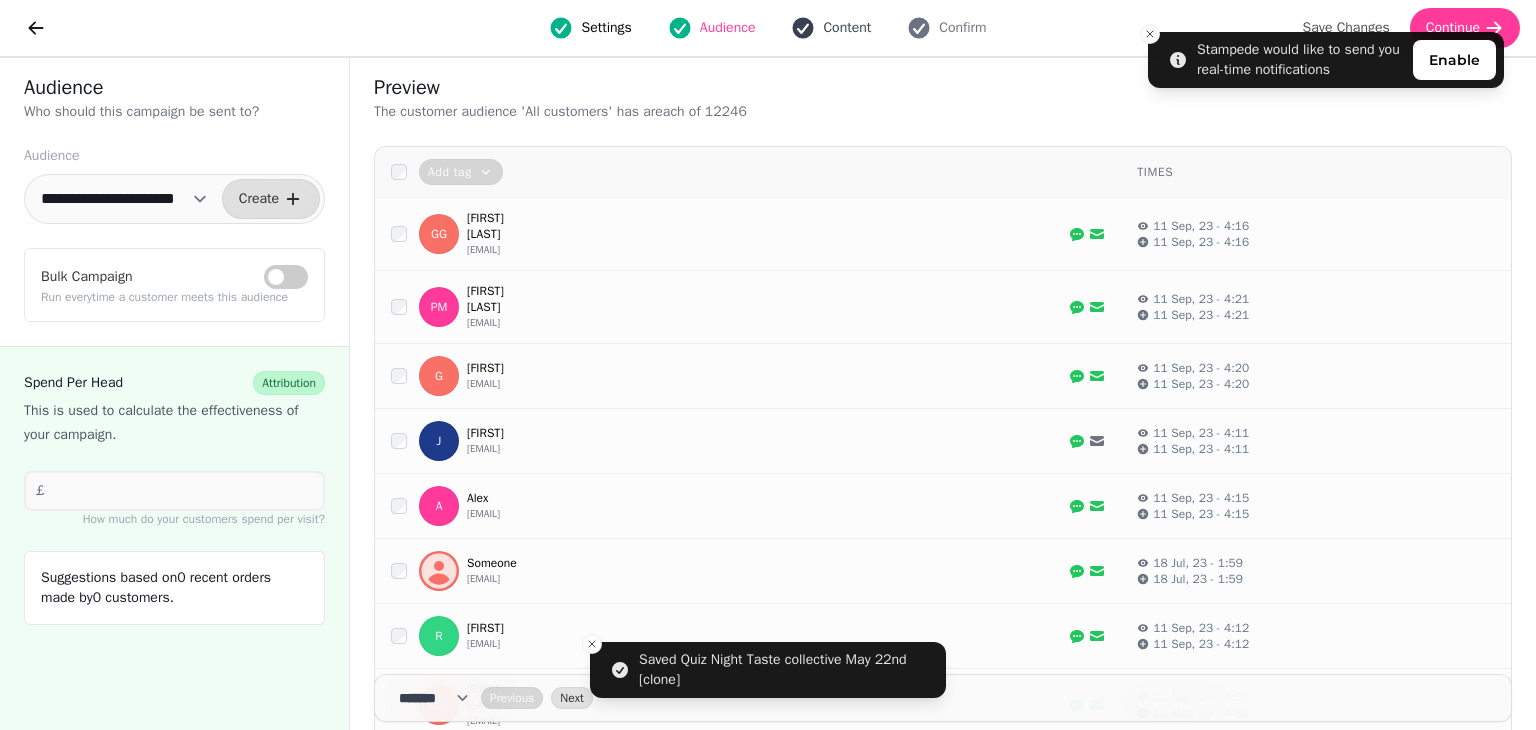 click on "Content" at bounding box center [847, 28] 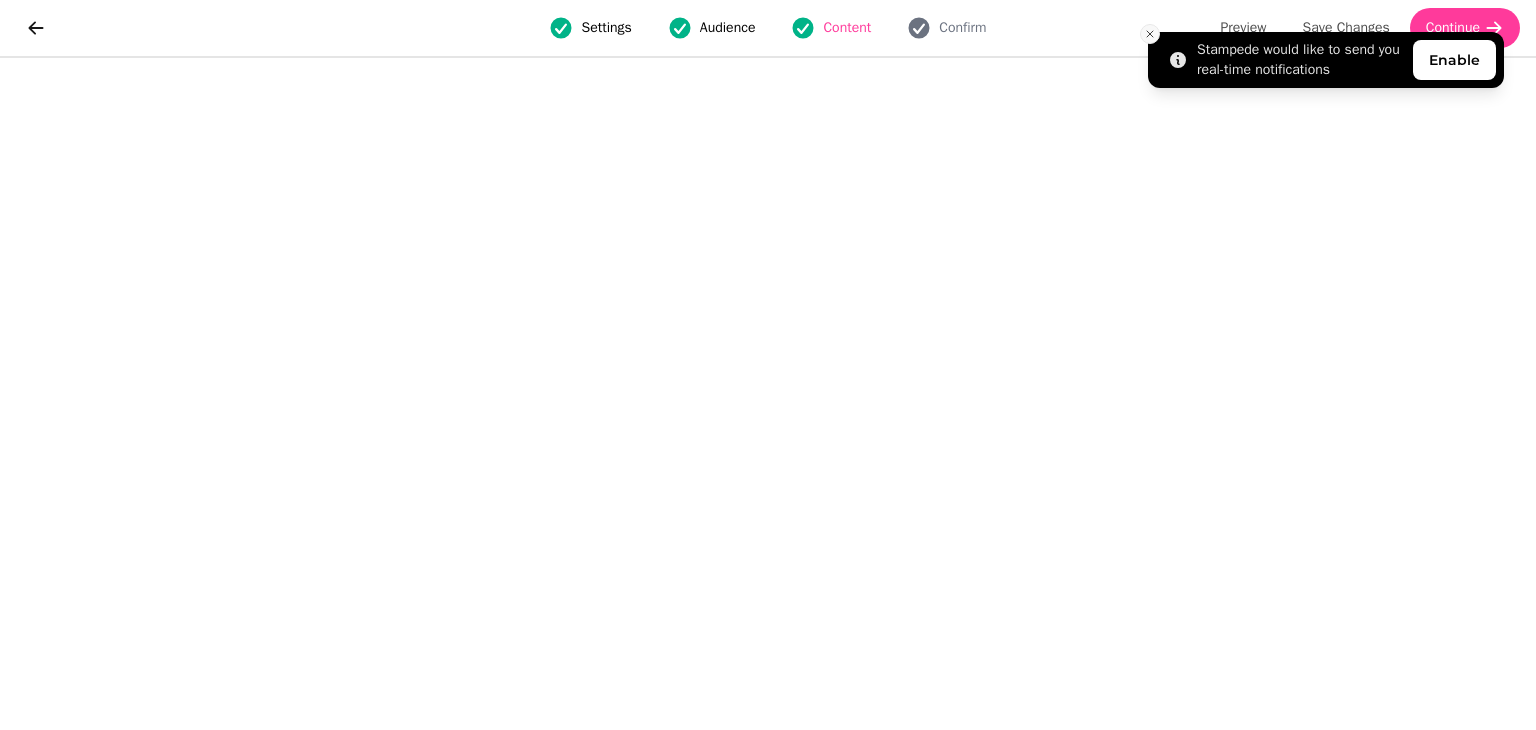 click 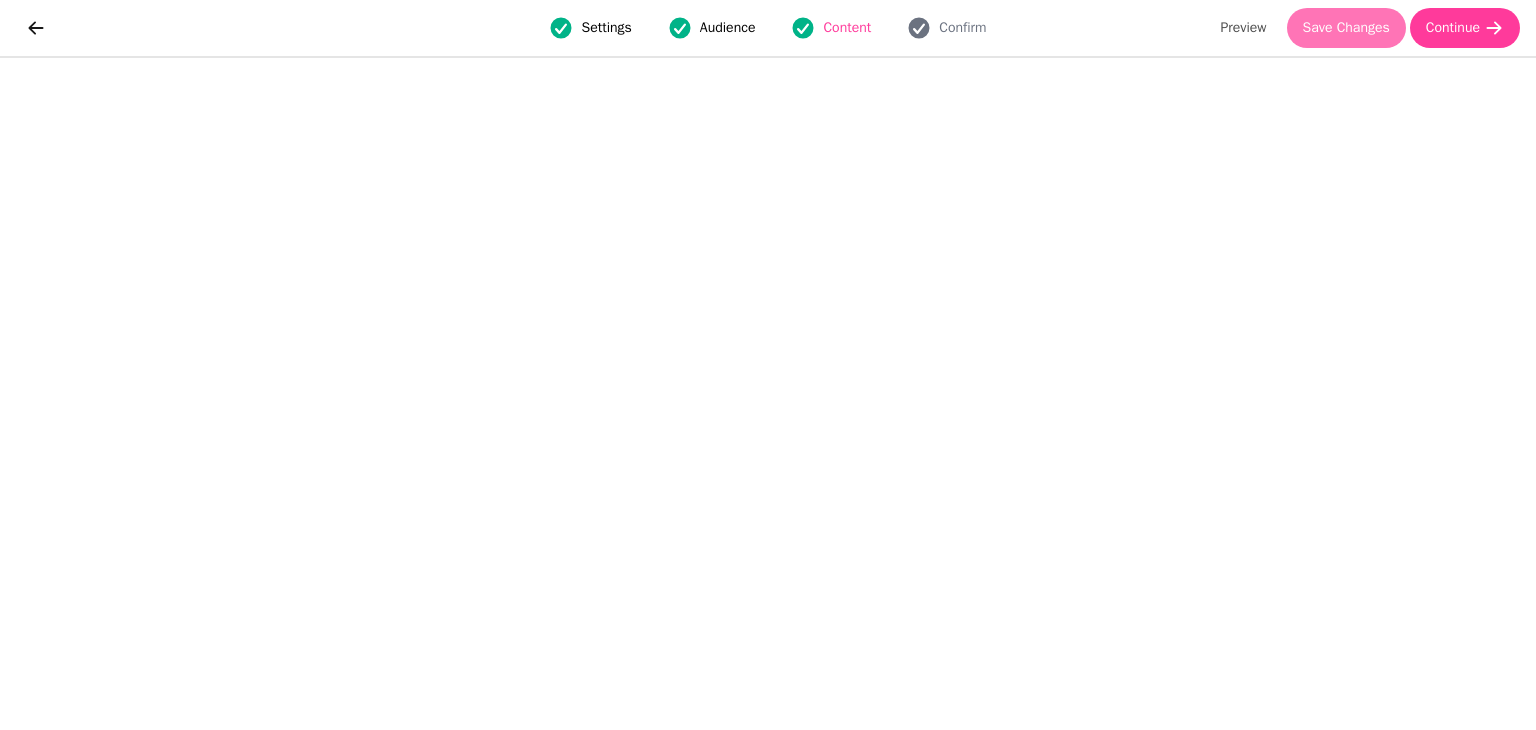 click on "Save Changes" at bounding box center (1346, 28) 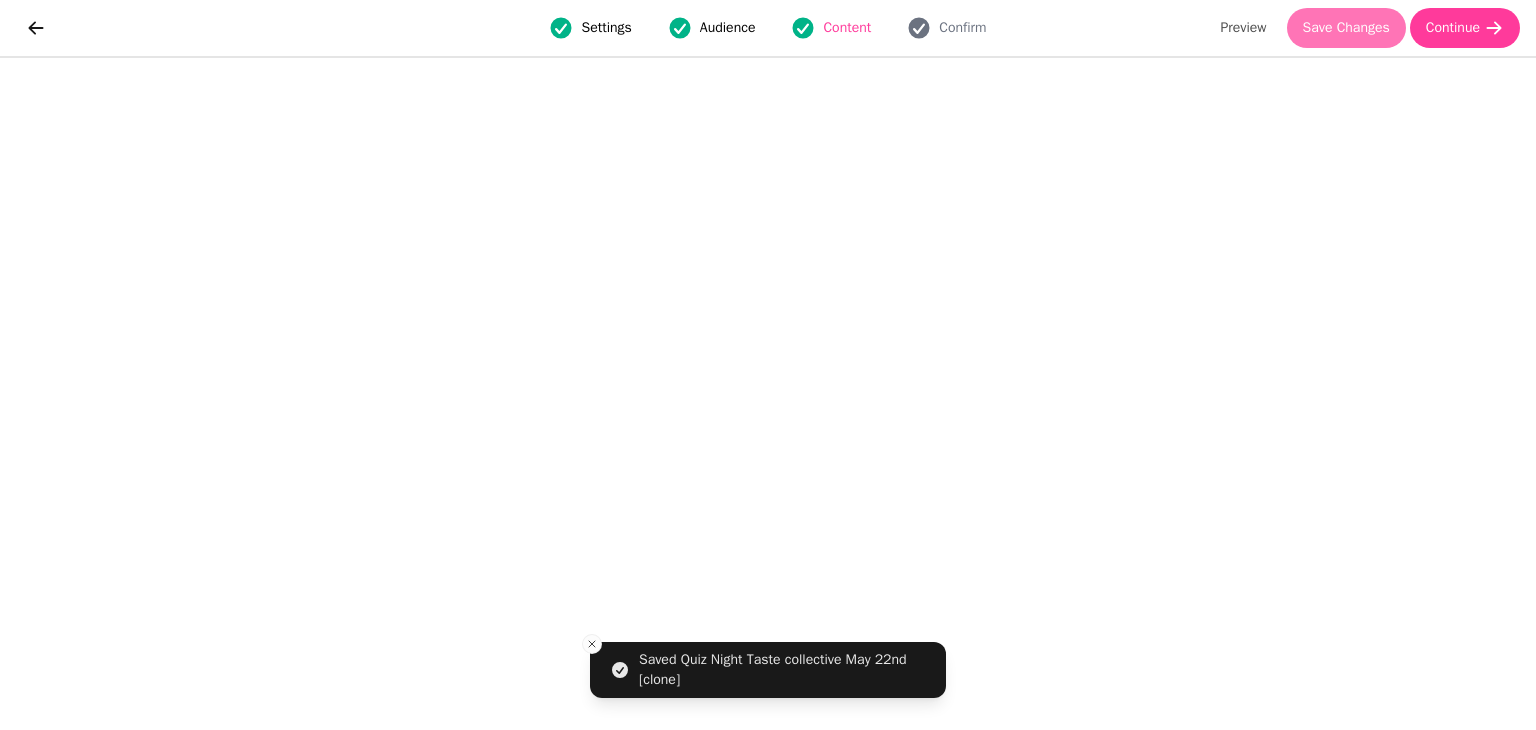click on "Save Changes" at bounding box center (1346, 28) 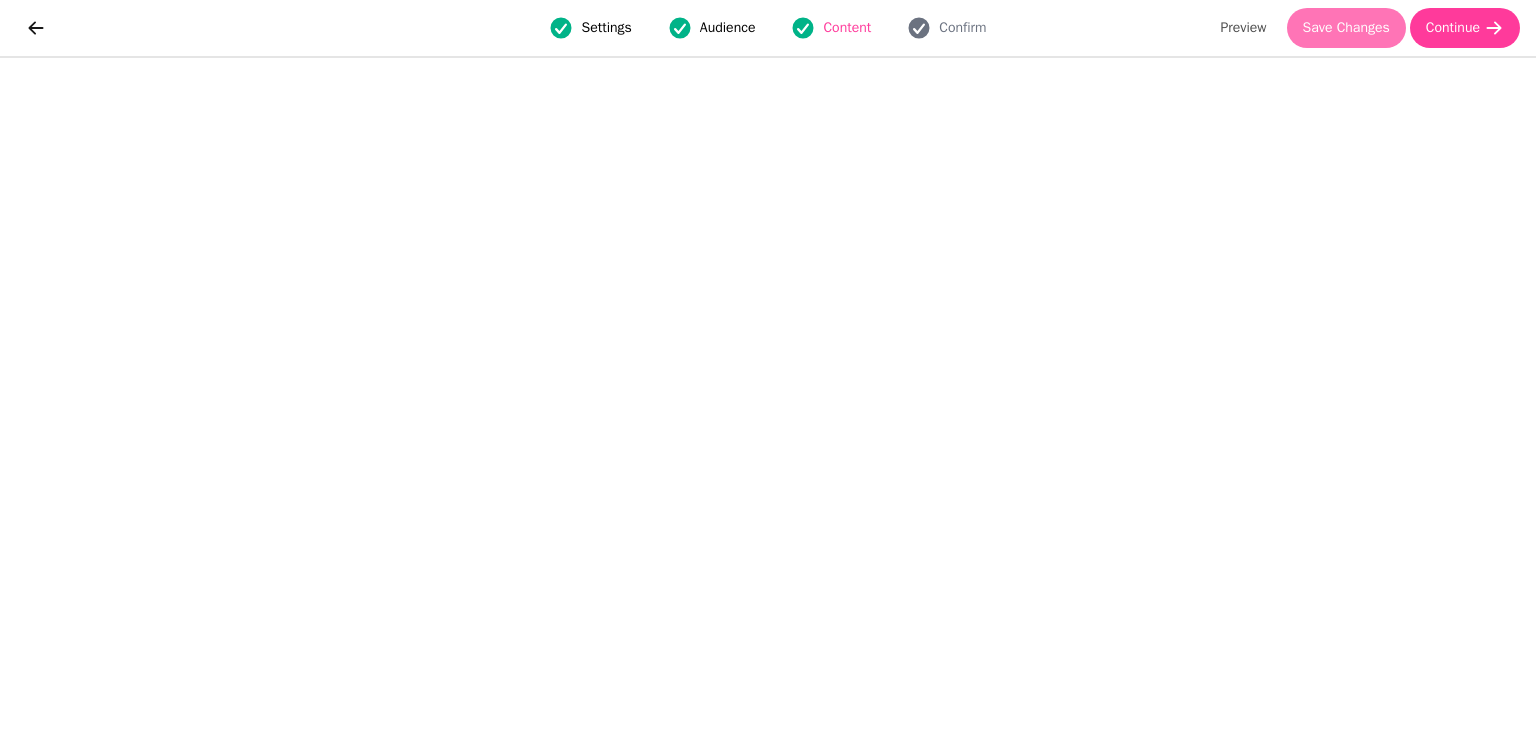 click on "Save Changes" at bounding box center [1346, 28] 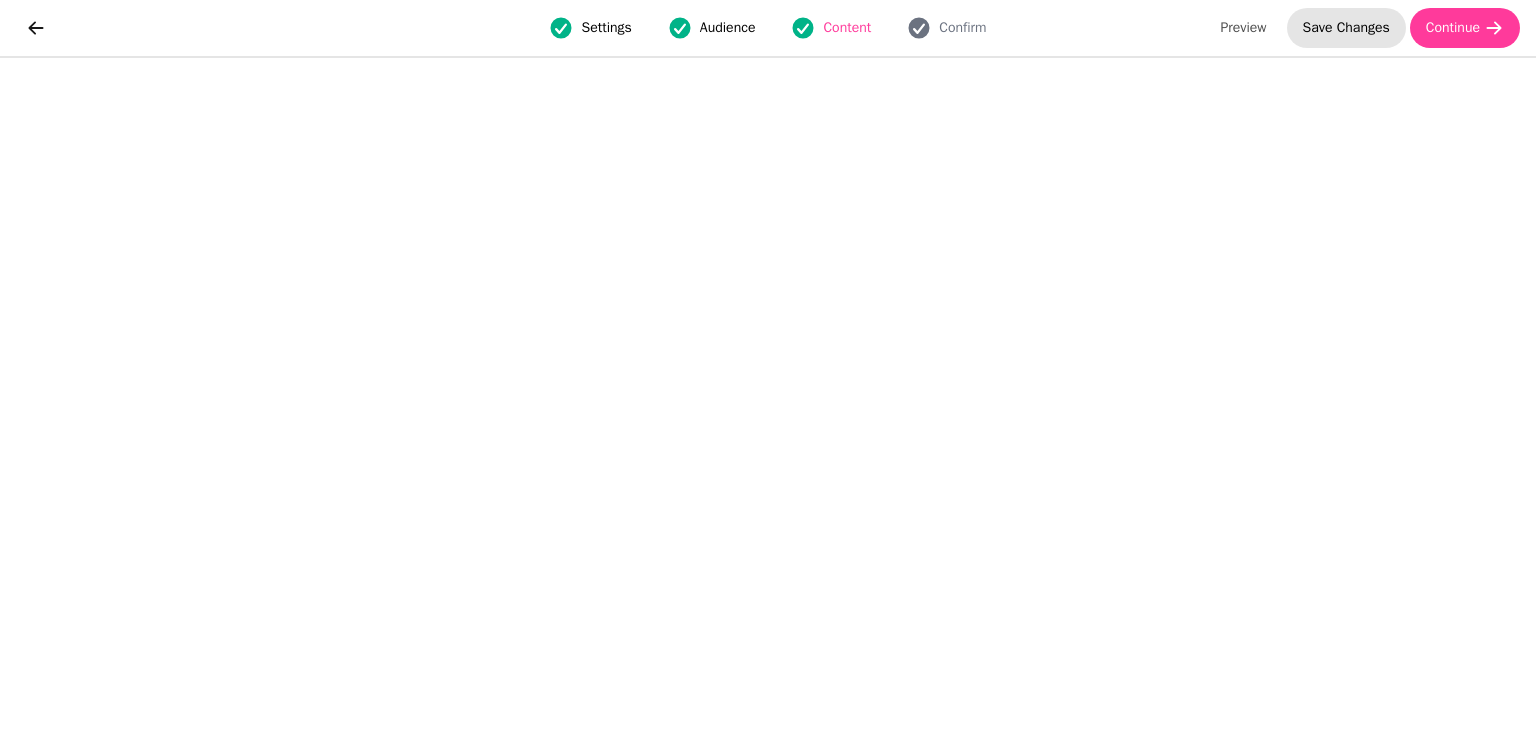 click on "Save Changes" at bounding box center [1346, 28] 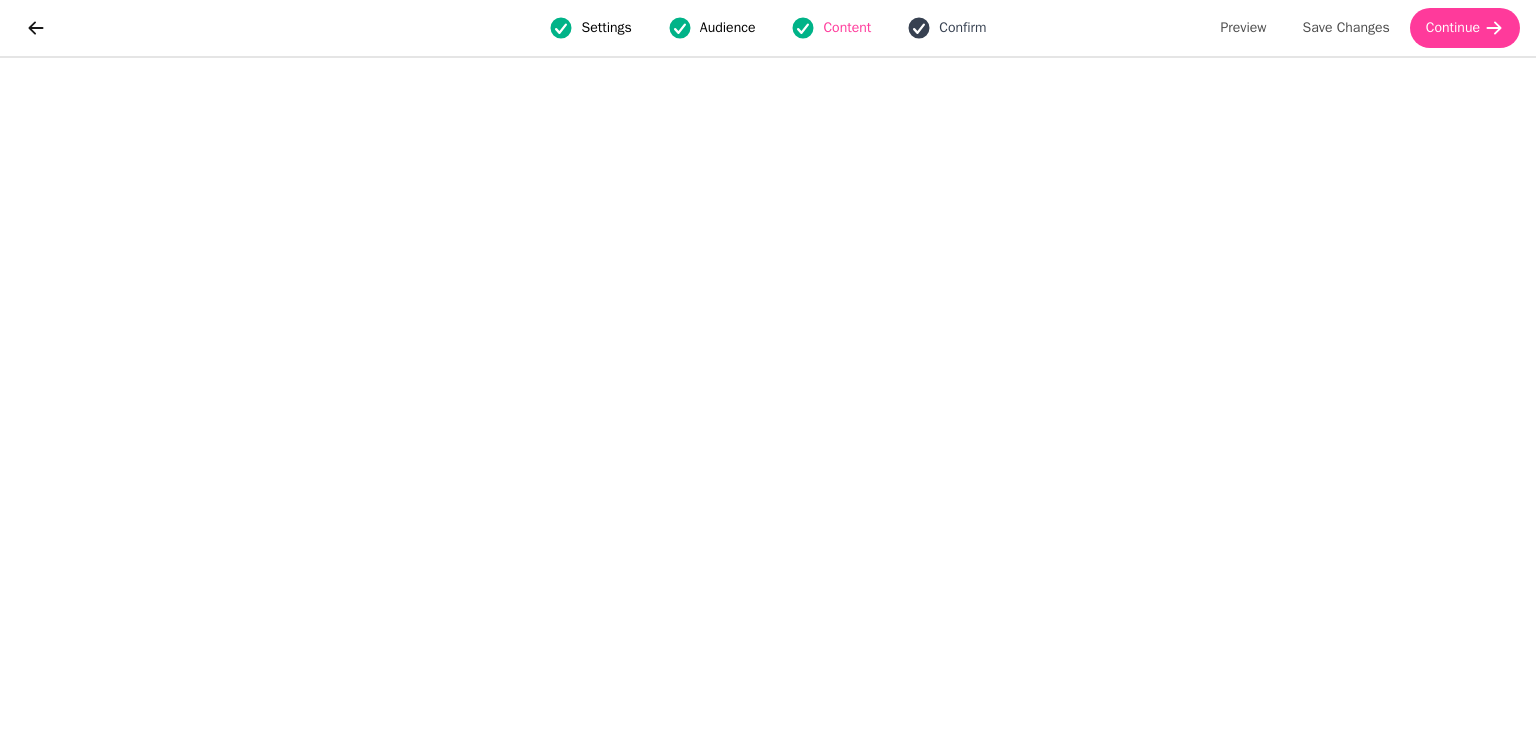 click on "Confirm" at bounding box center [962, 28] 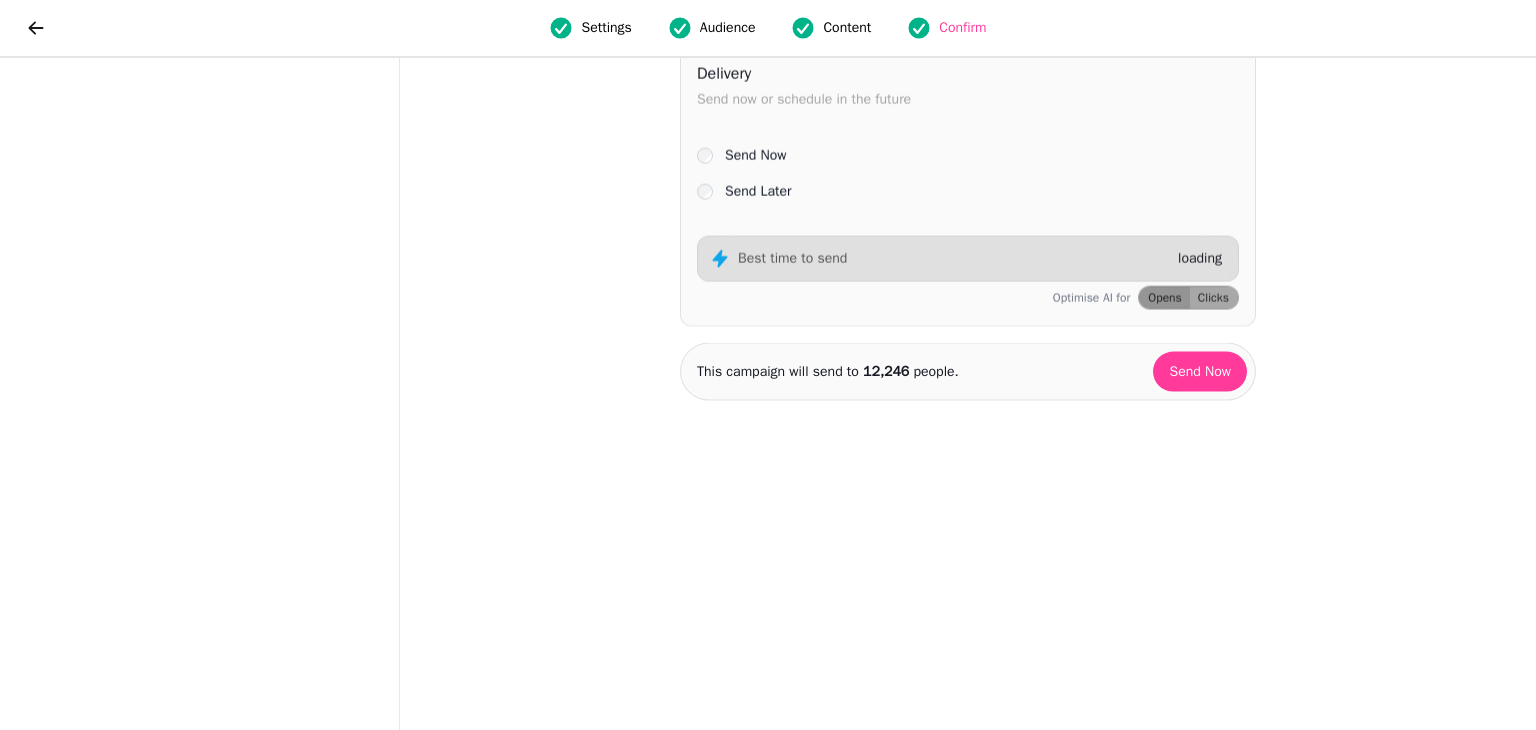 scroll, scrollTop: 0, scrollLeft: 0, axis: both 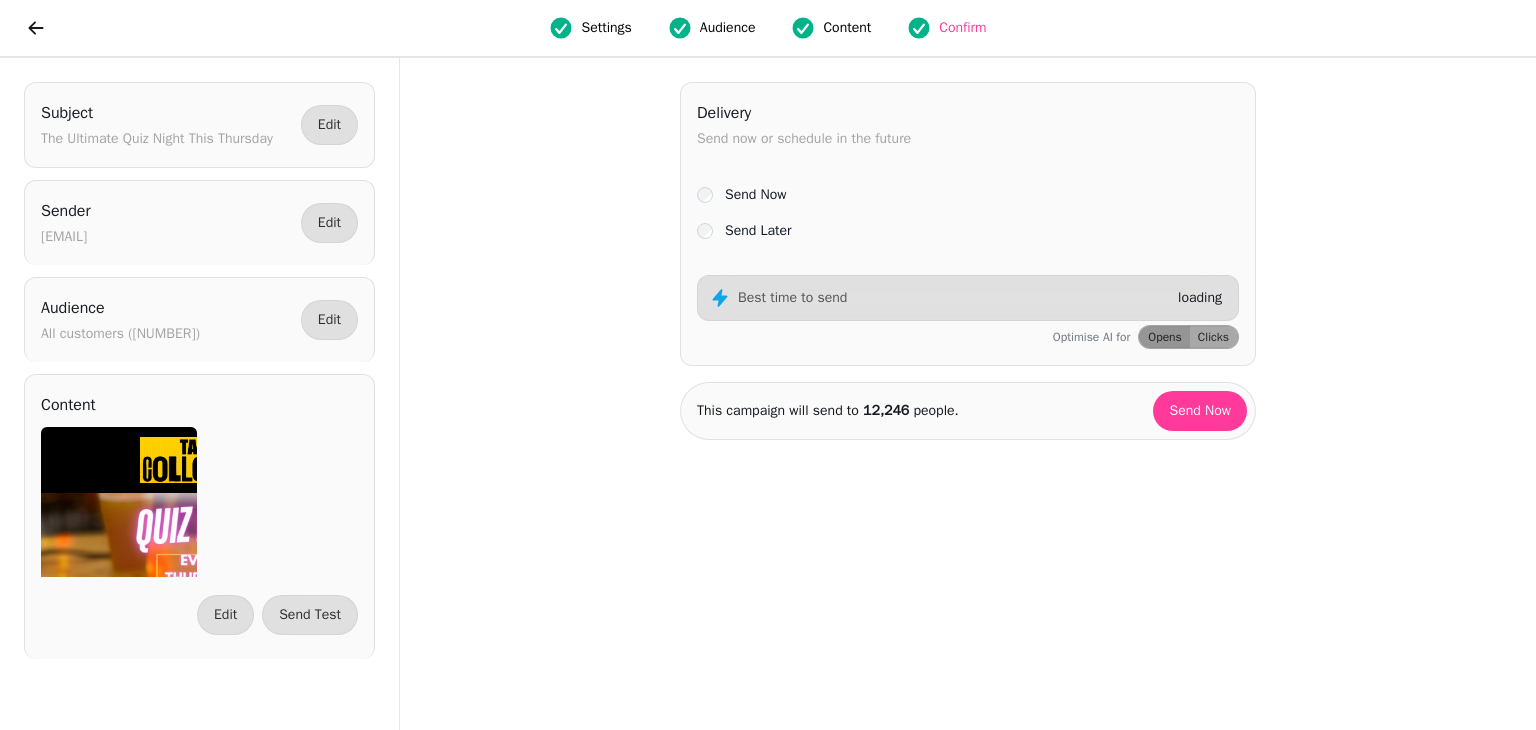 click on "Settings" at bounding box center [606, 28] 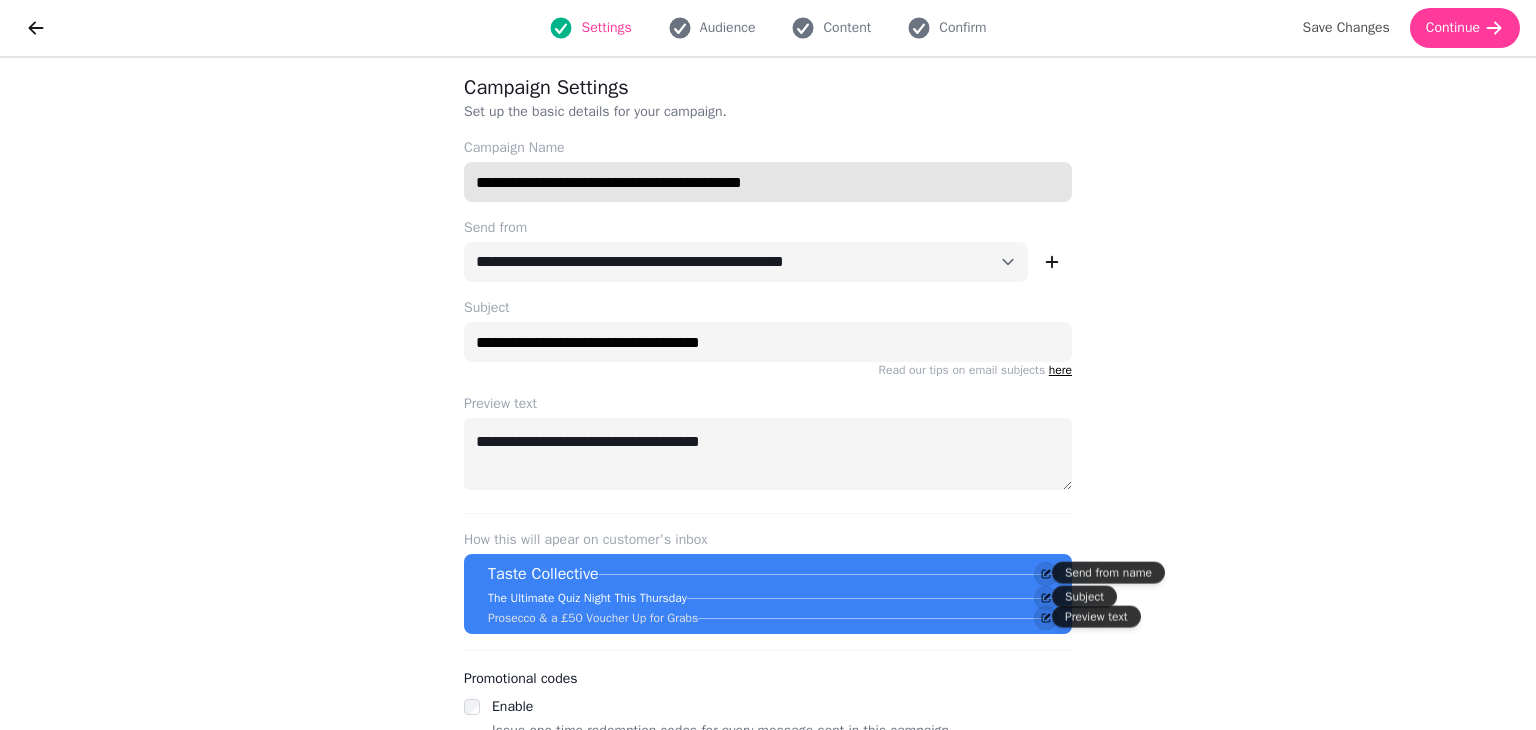 click on "**********" at bounding box center [768, 182] 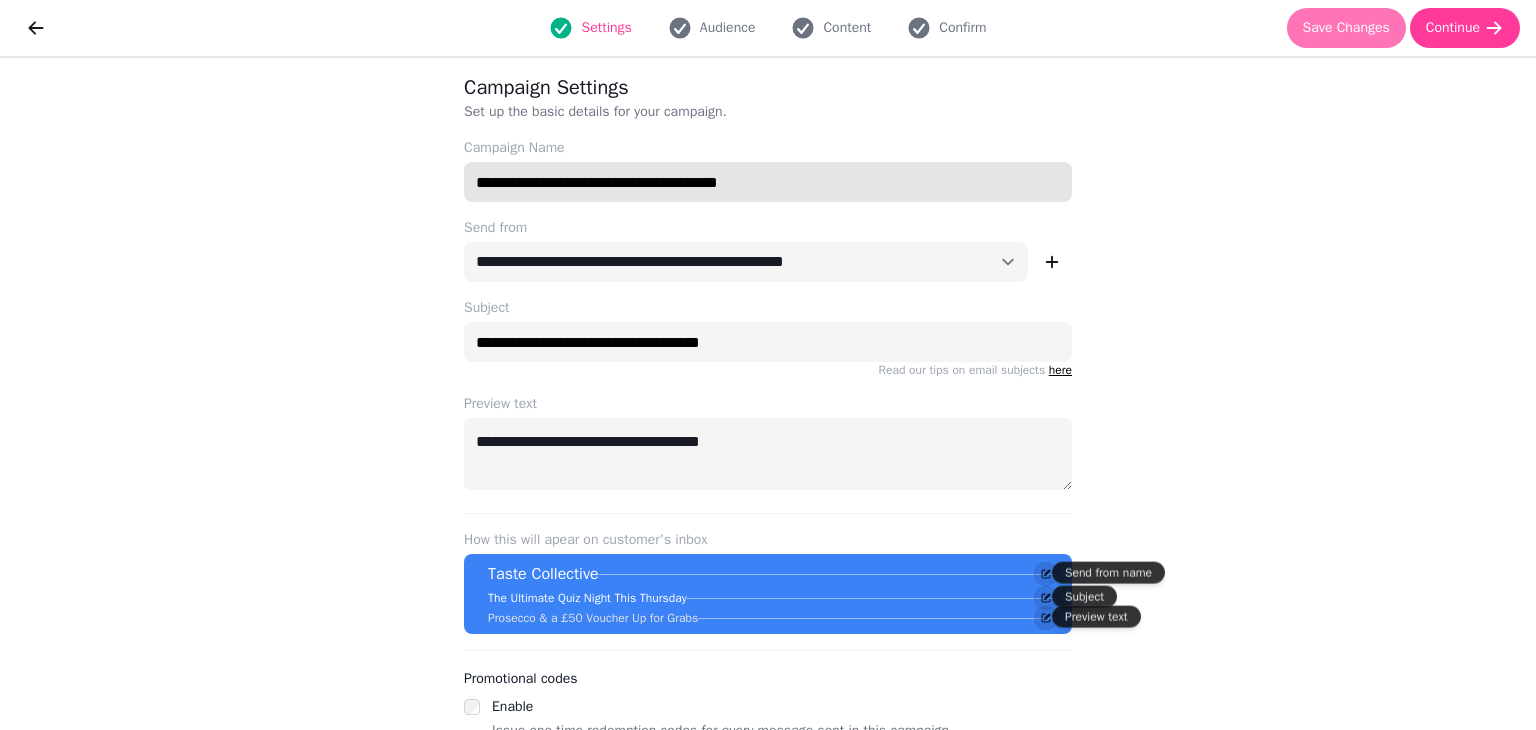 type on "**********" 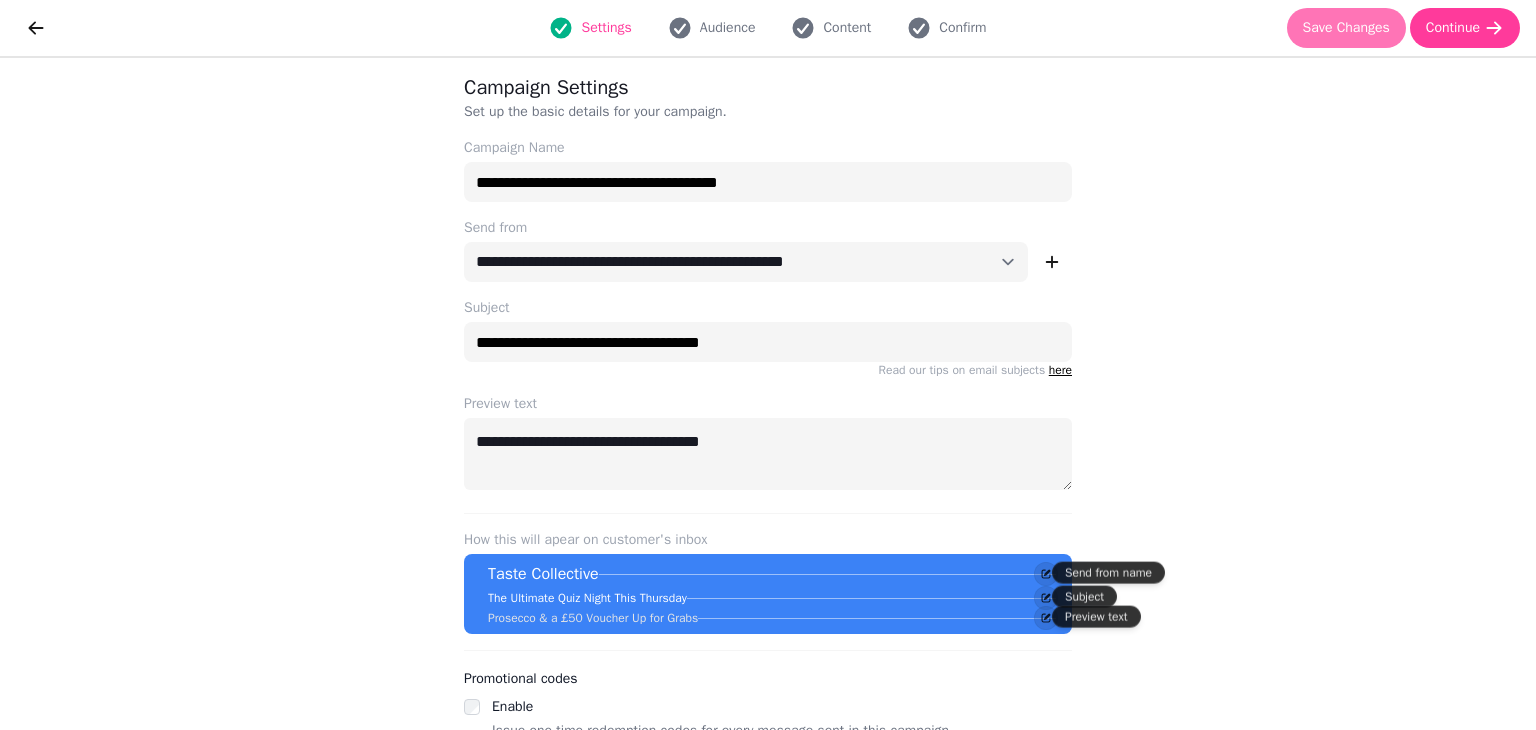 click on "Save Changes" at bounding box center (1346, 28) 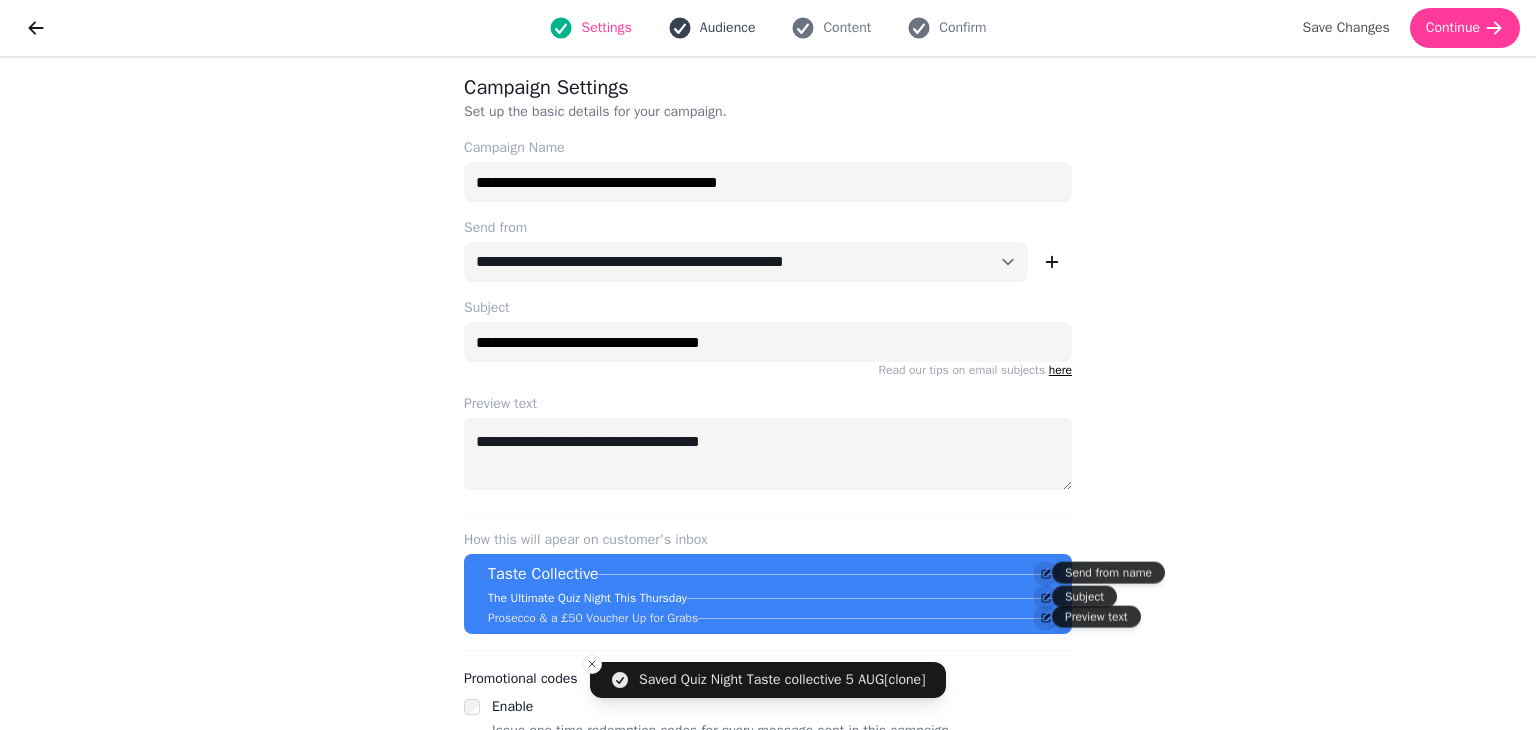 click on "Audience" at bounding box center (728, 28) 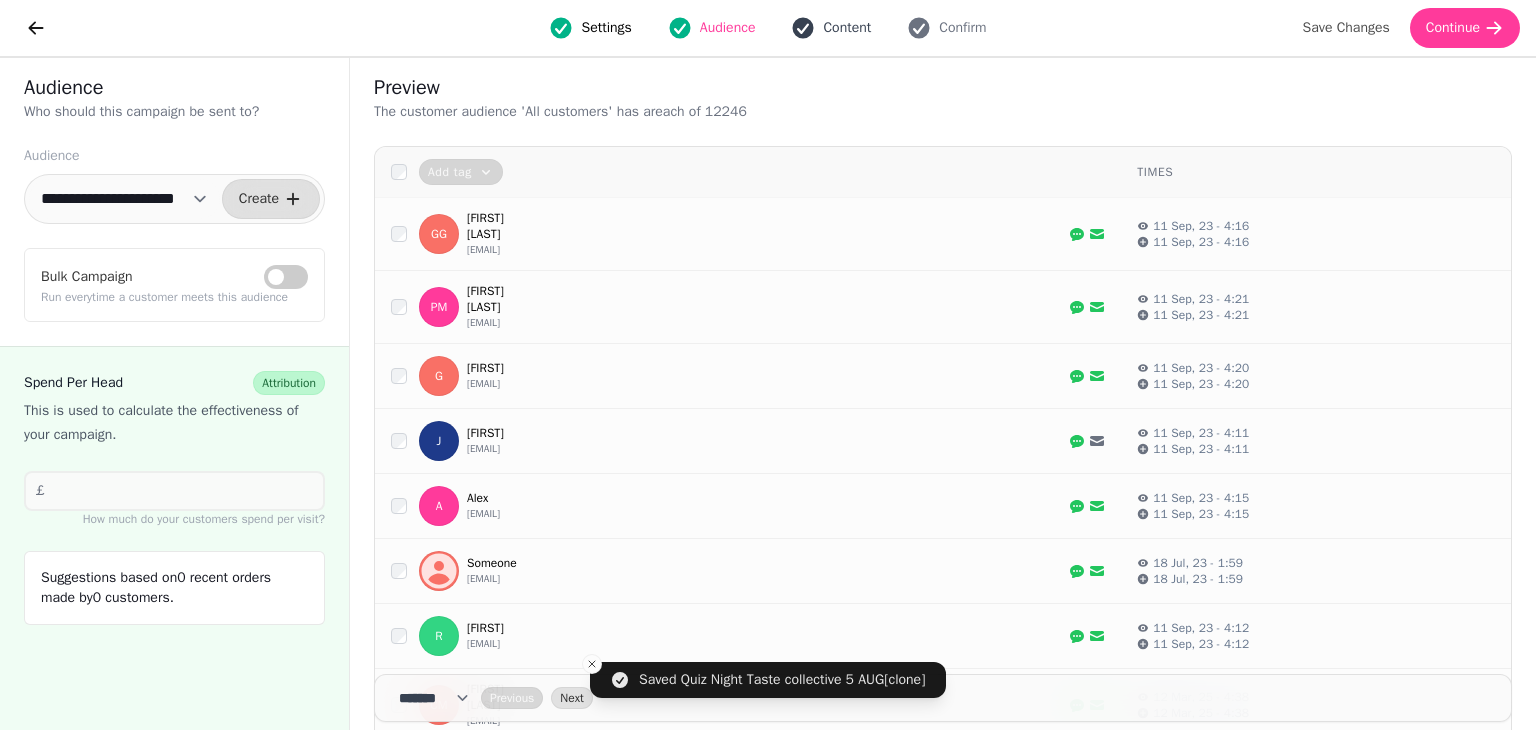 click 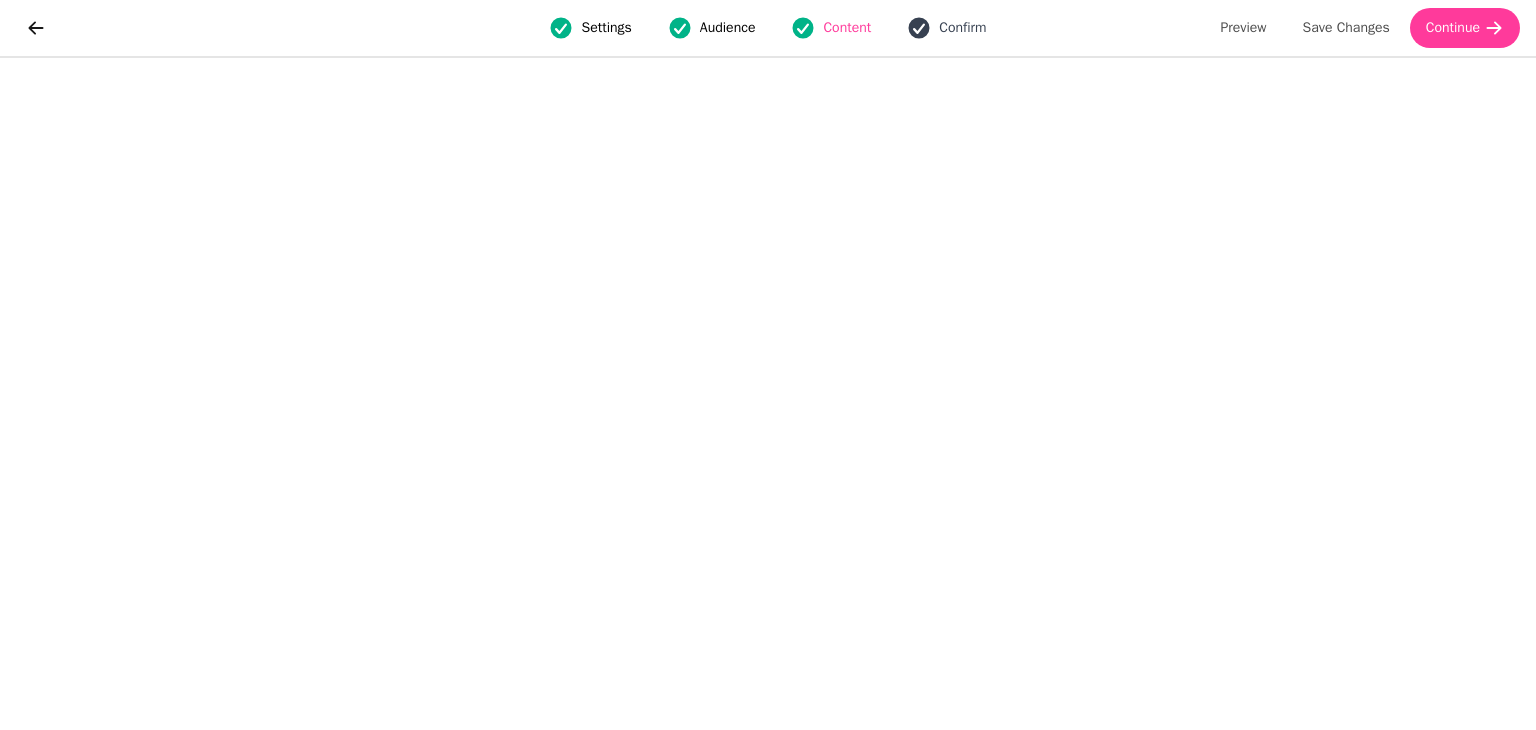 click on "Confirm" at bounding box center (962, 28) 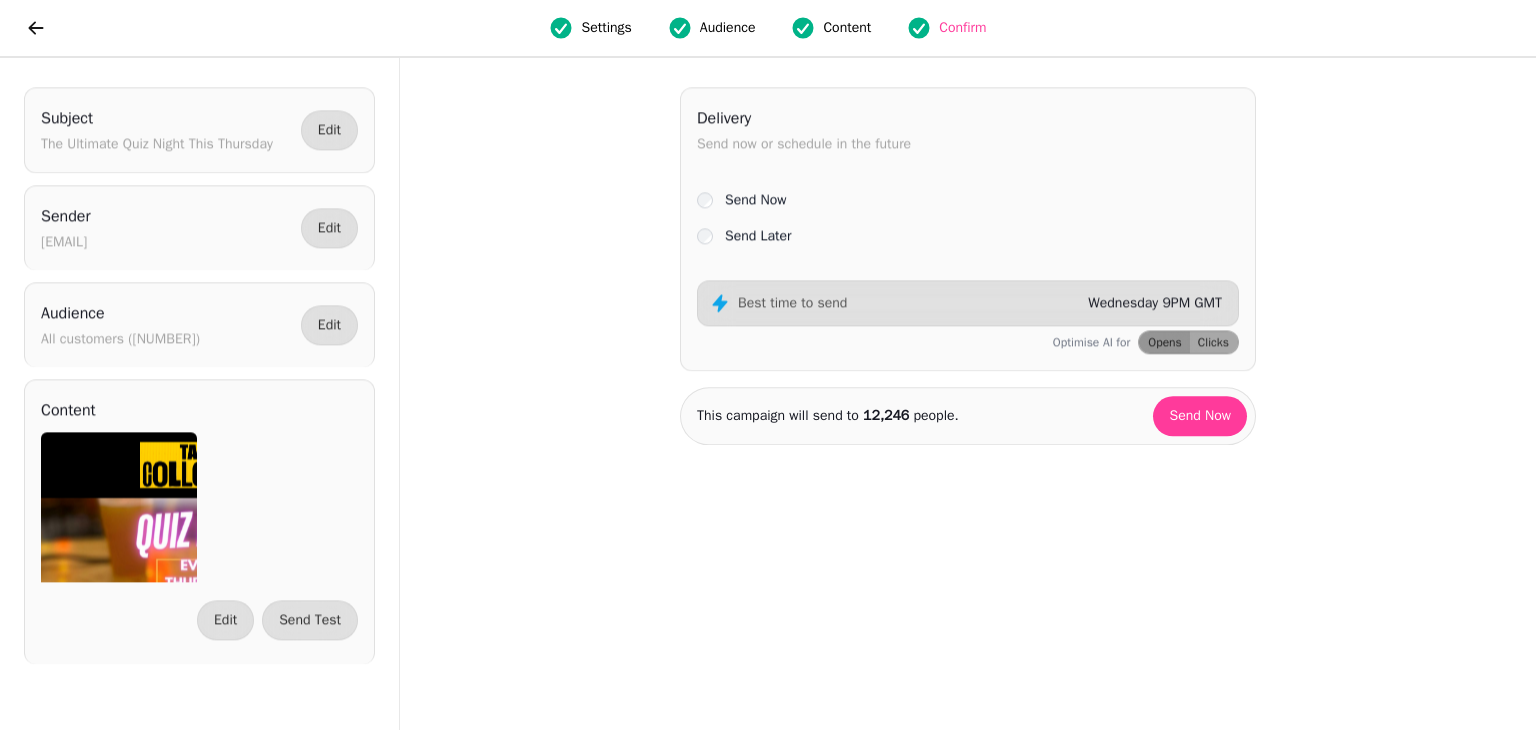 scroll, scrollTop: 0, scrollLeft: 0, axis: both 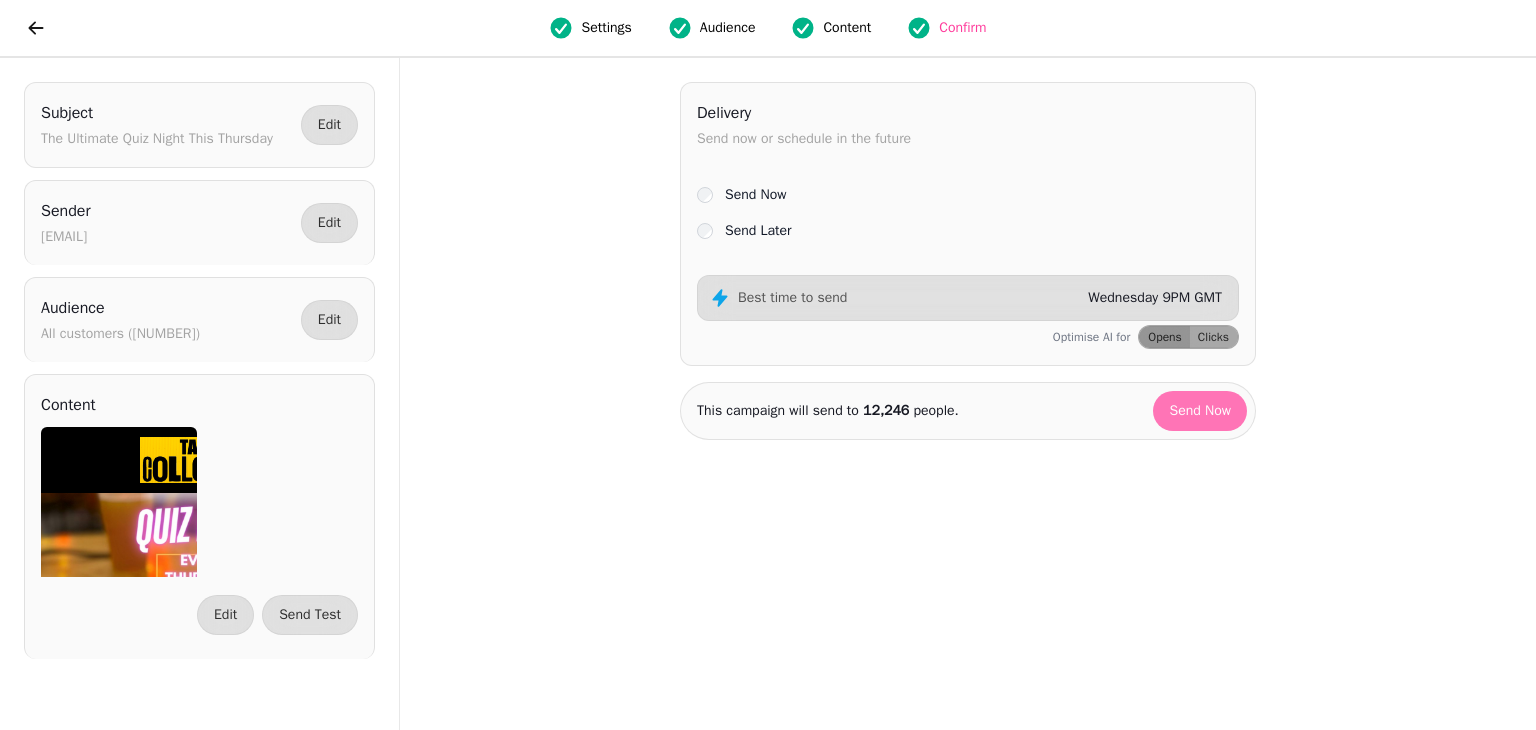 click on "Send Now" at bounding box center [1200, 411] 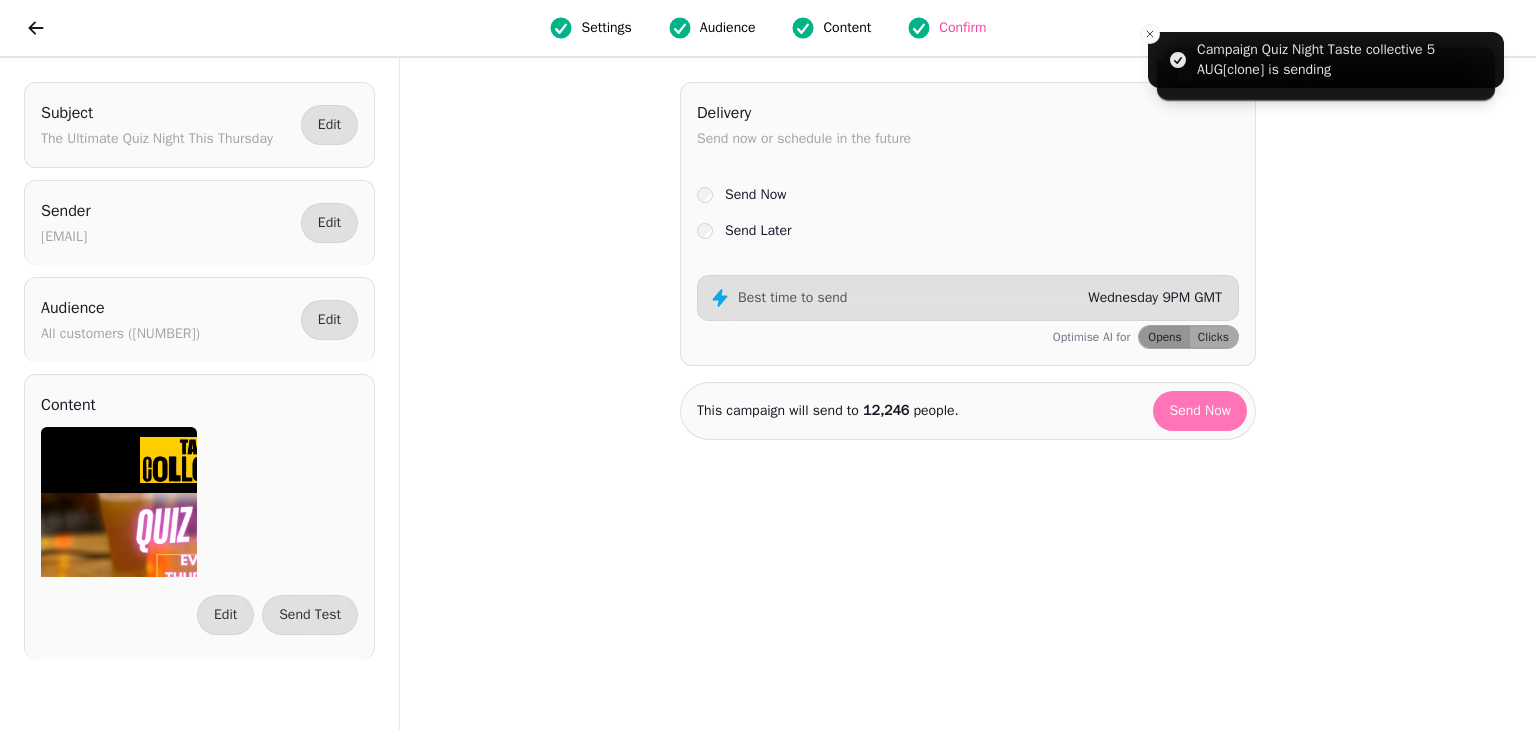 select on "**" 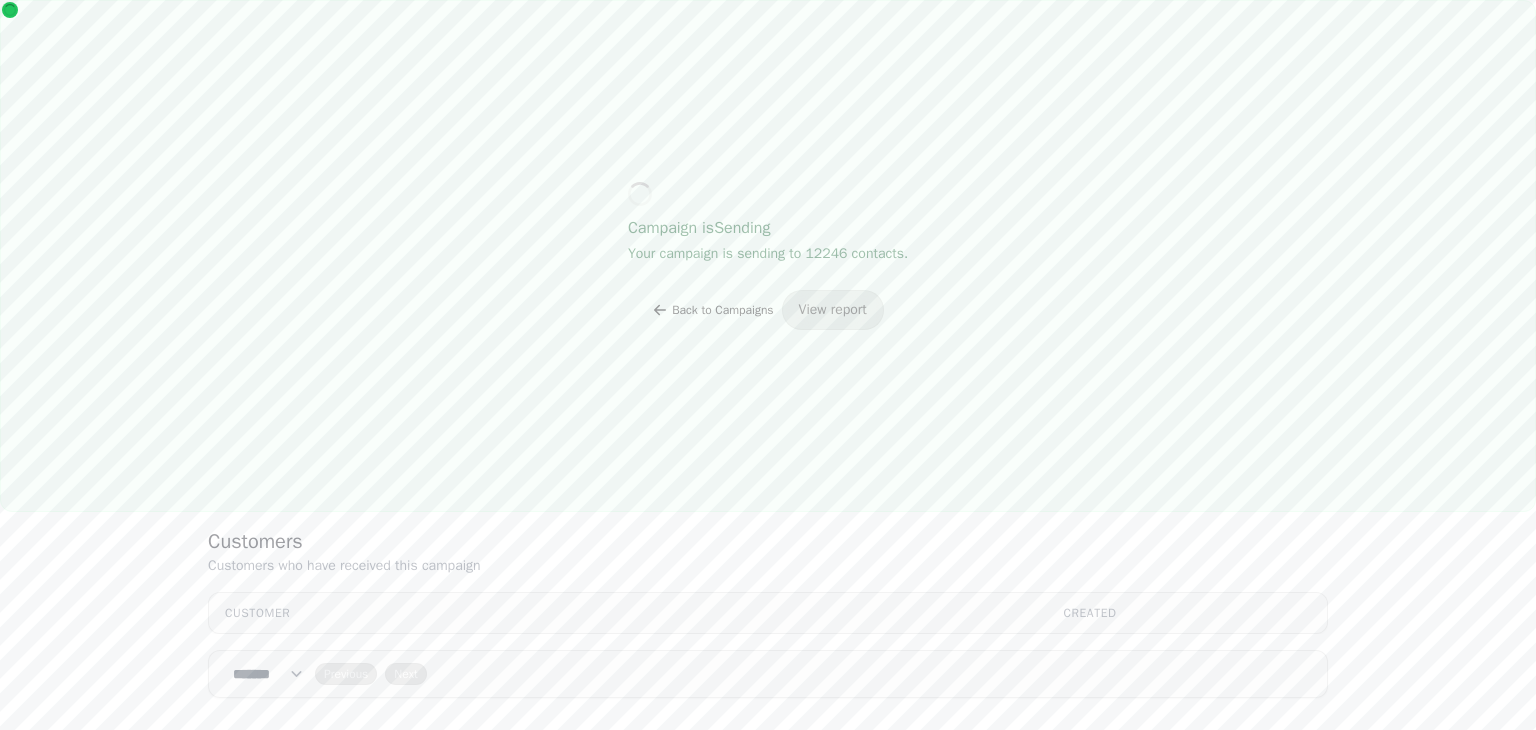 click on "Back to Campaigns" at bounding box center (722, 310) 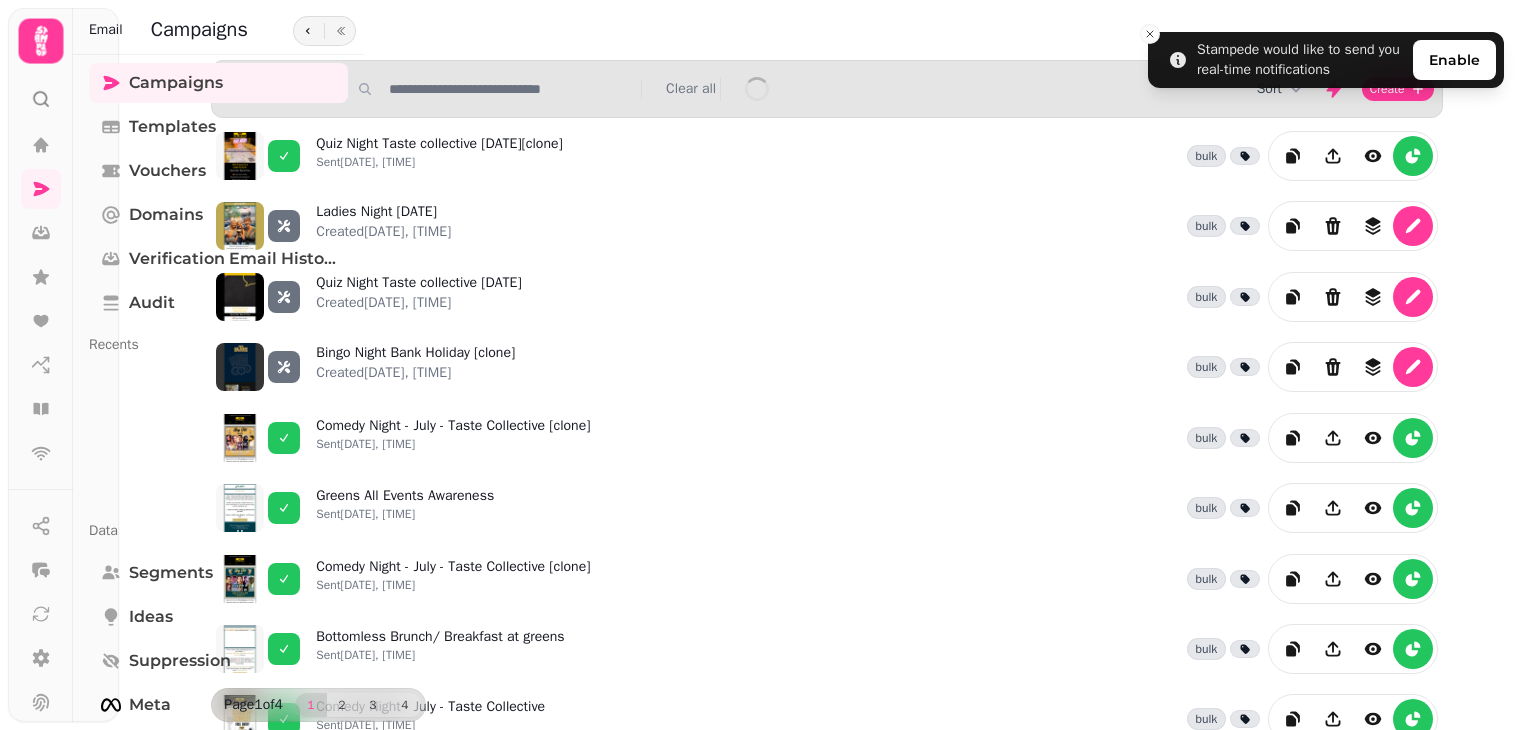 scroll, scrollTop: 0, scrollLeft: 0, axis: both 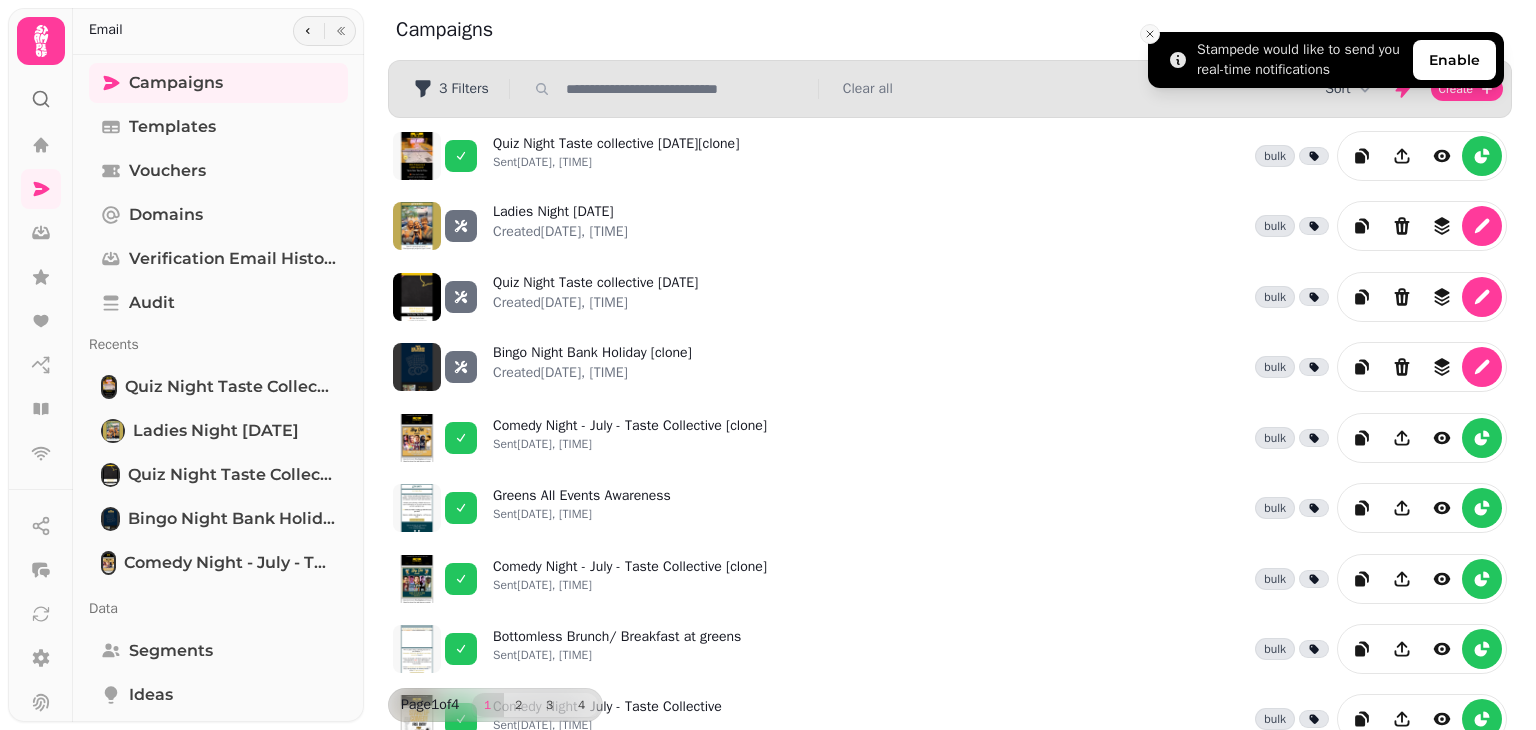 click 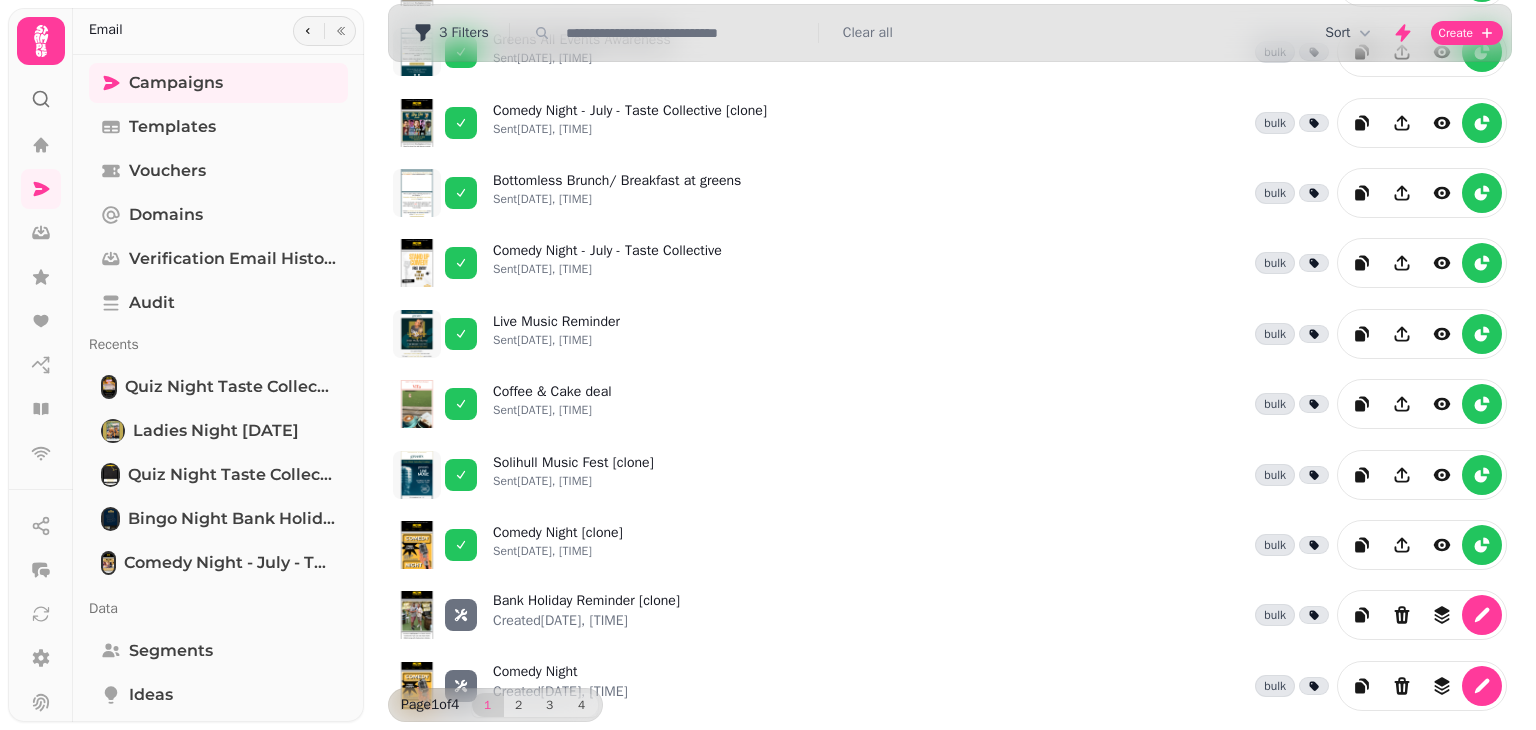 scroll, scrollTop: 471, scrollLeft: 0, axis: vertical 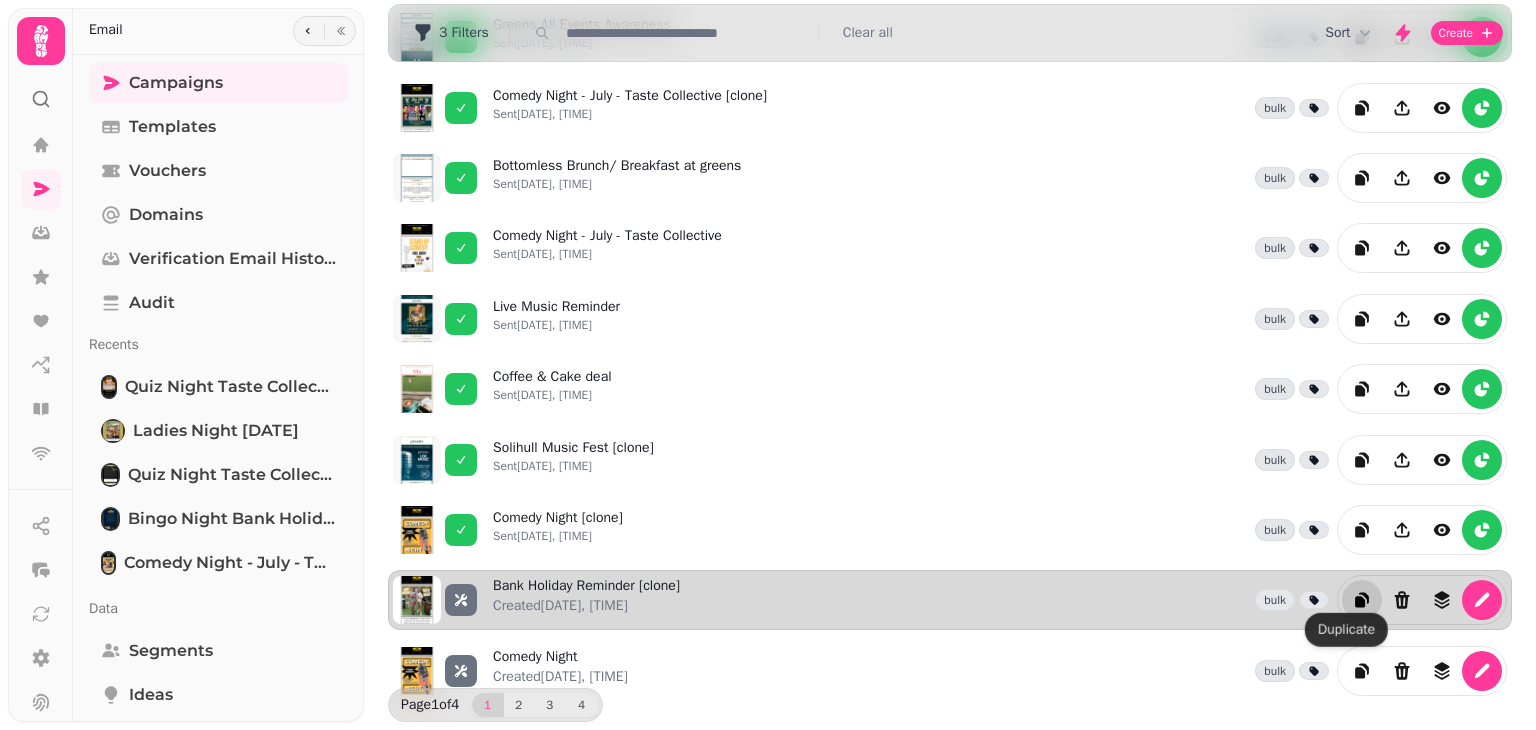 click 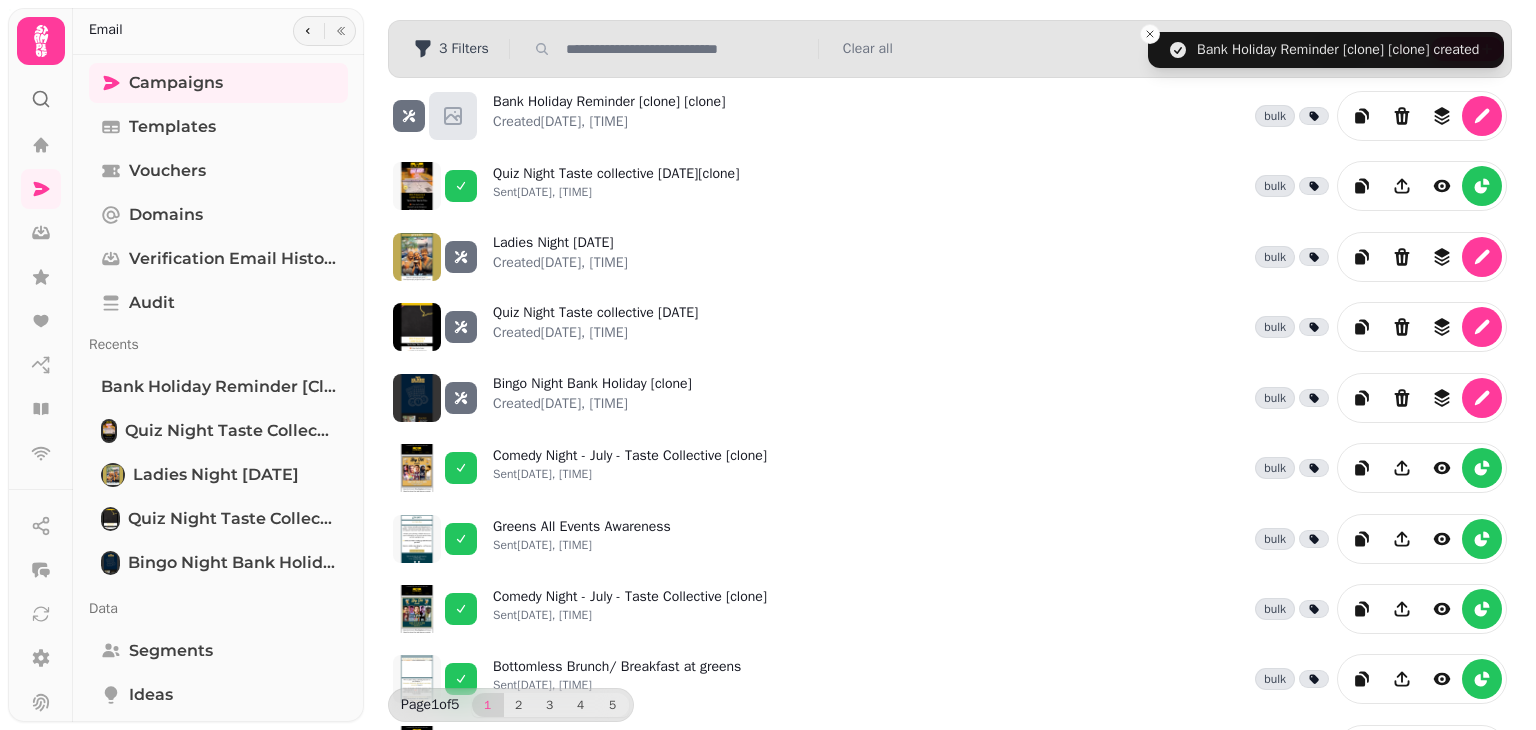 scroll, scrollTop: 0, scrollLeft: 0, axis: both 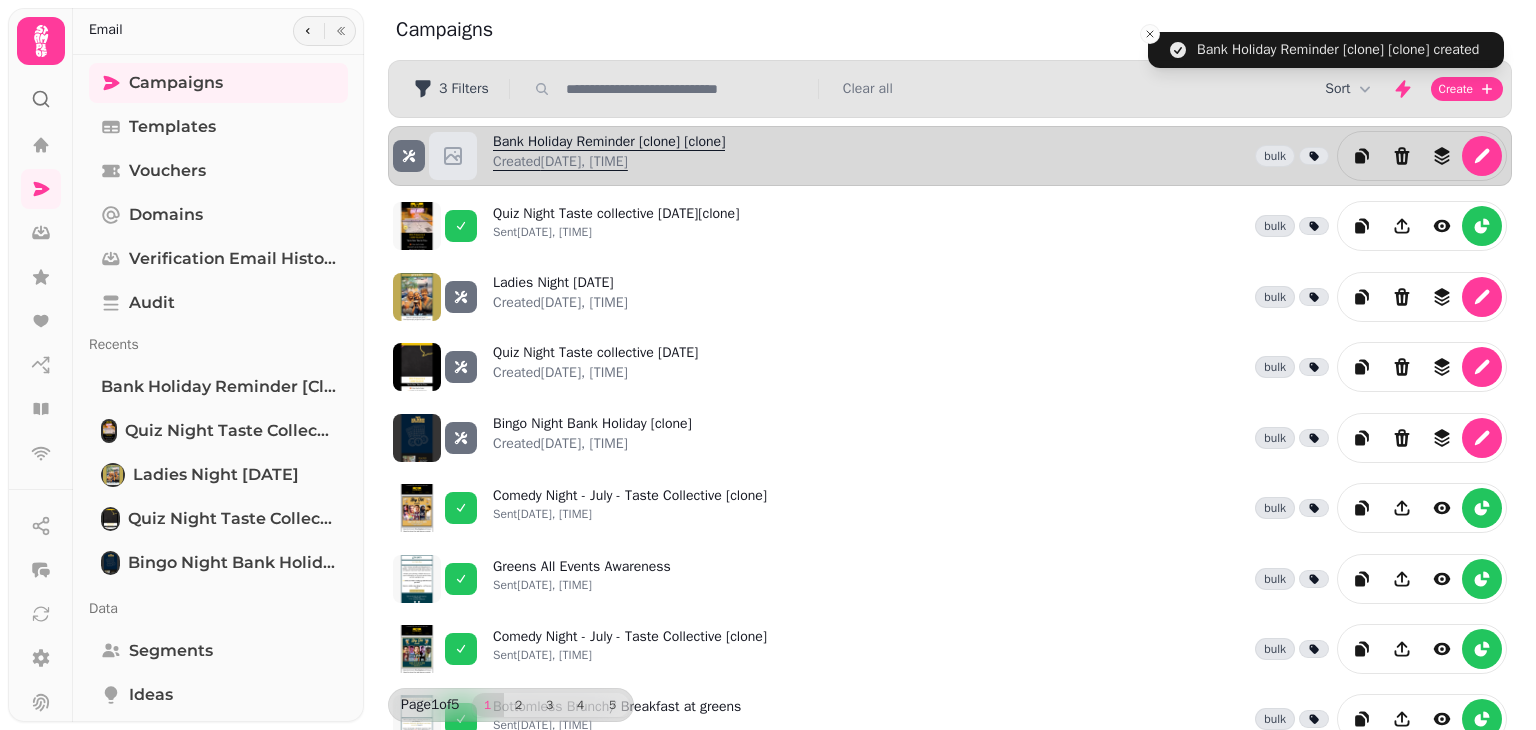 click on "Bank Holiday Reminder [clone] [clone] Created  5th Aug-25, 12:53 pm" at bounding box center [609, 156] 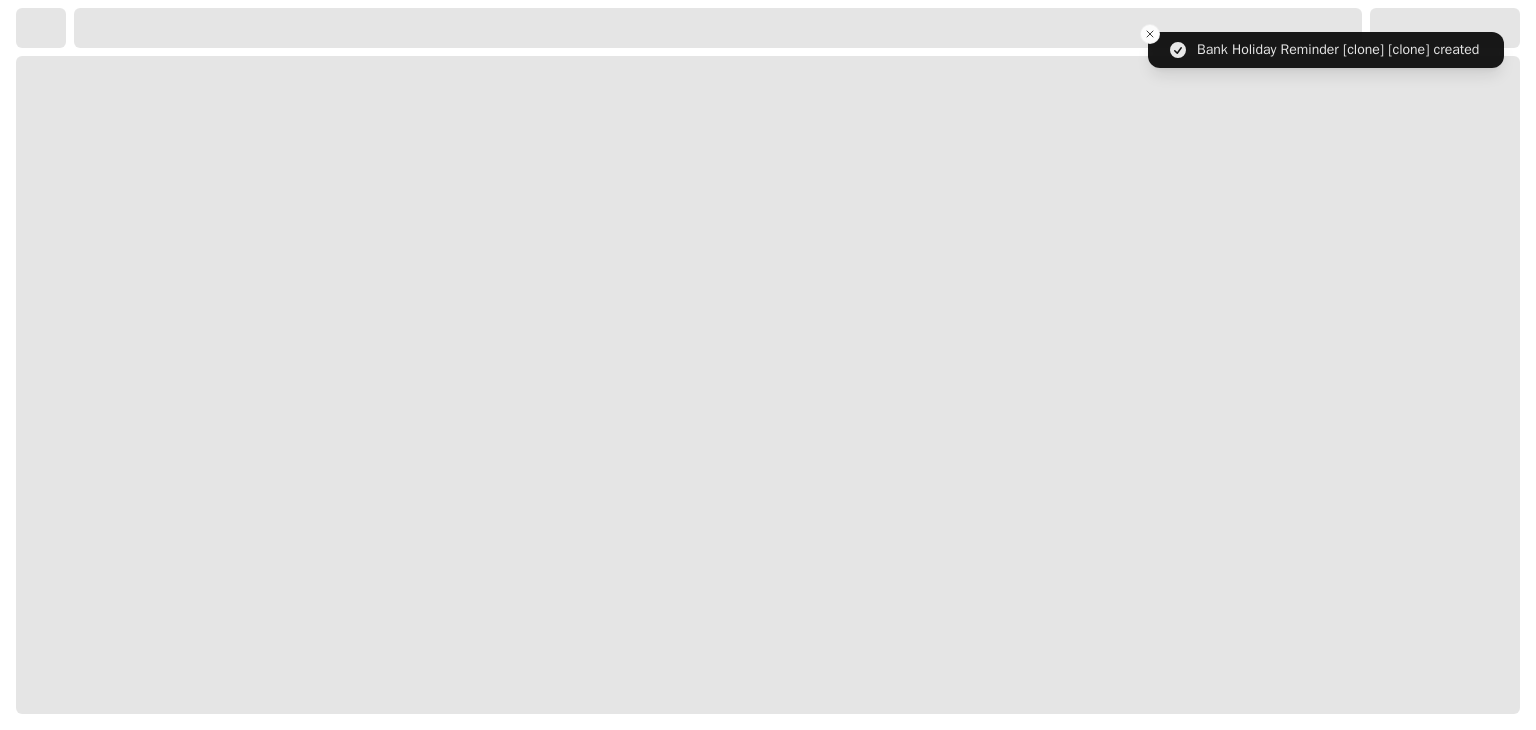 select on "**********" 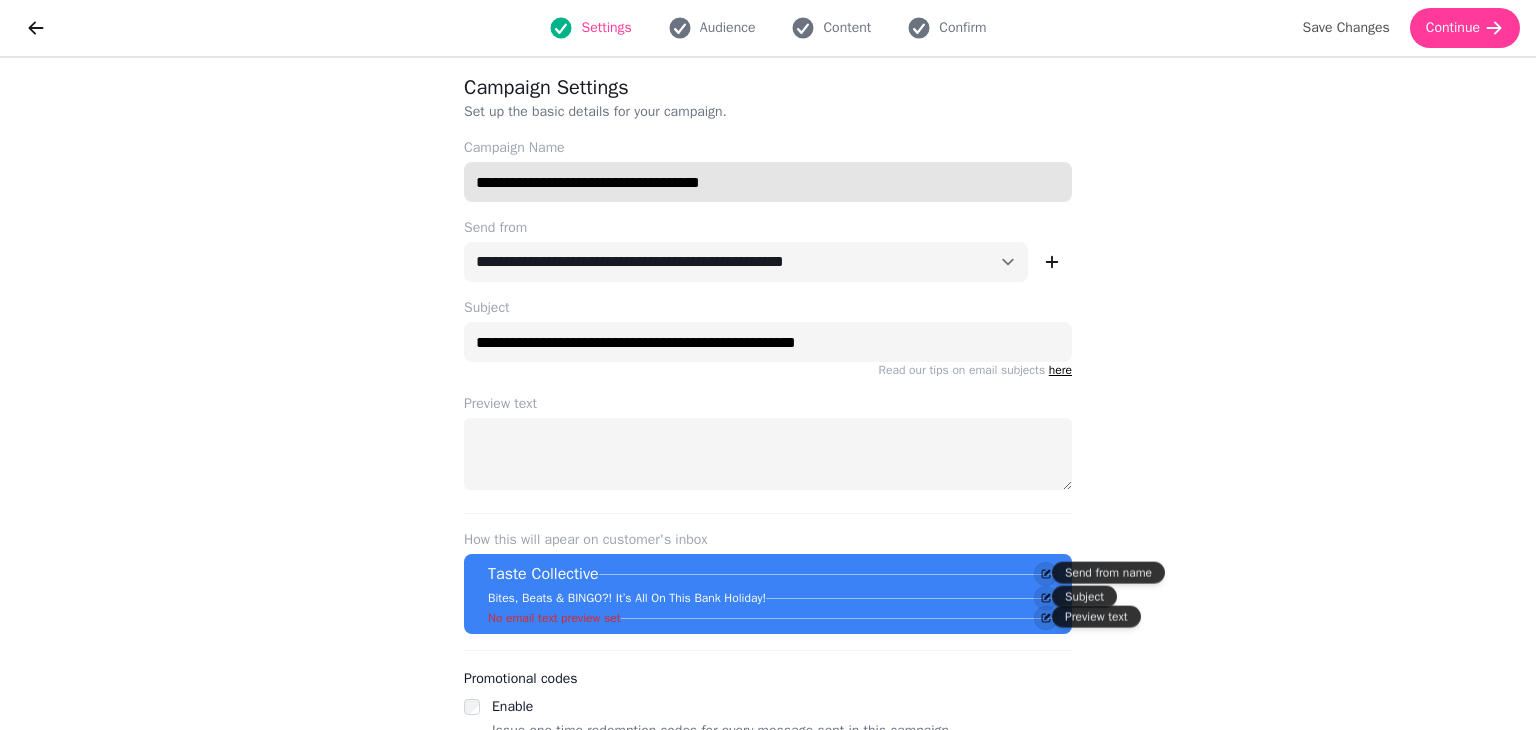 drag, startPoint x: 745, startPoint y: 179, endPoint x: 378, endPoint y: 171, distance: 367.0872 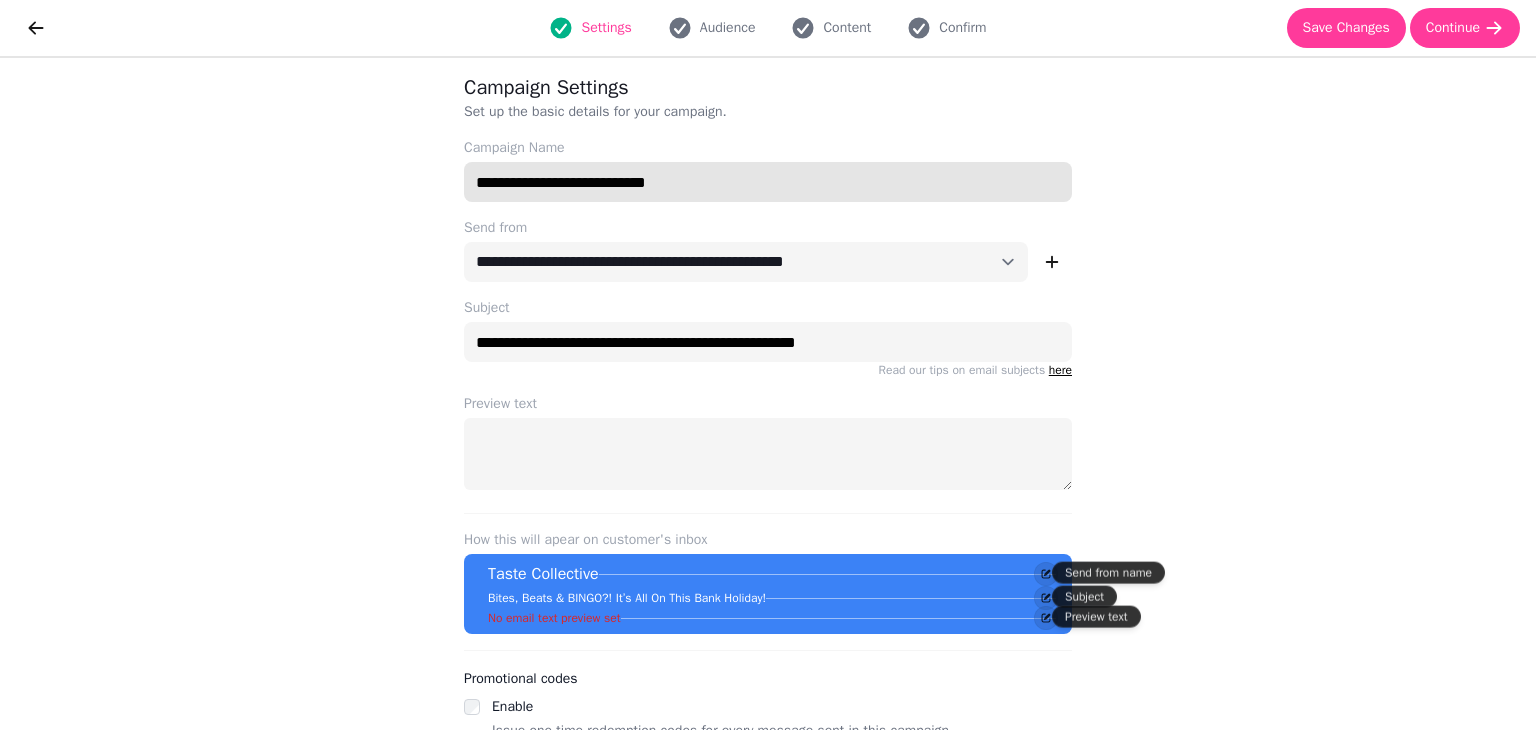 click on "**********" at bounding box center (768, 182) 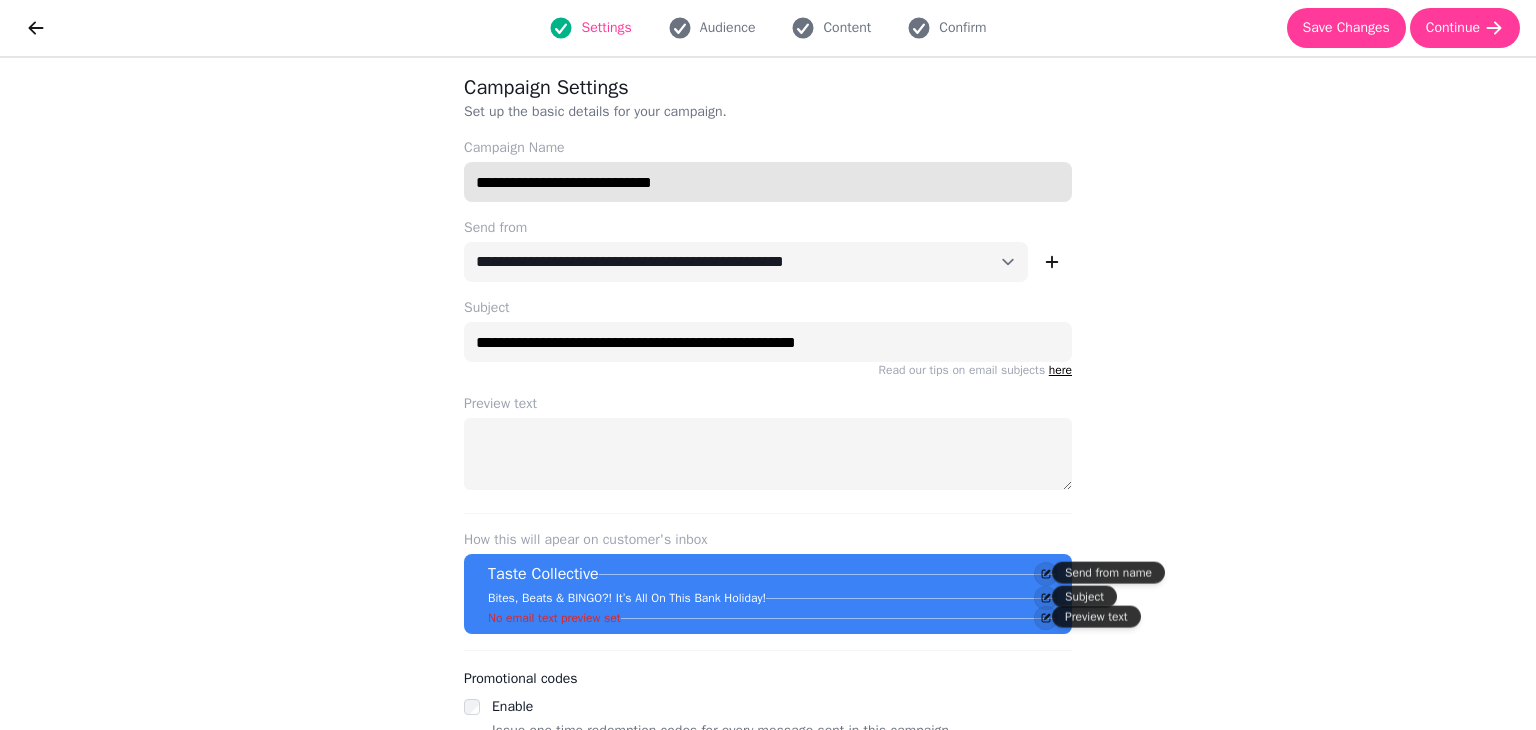 type on "**********" 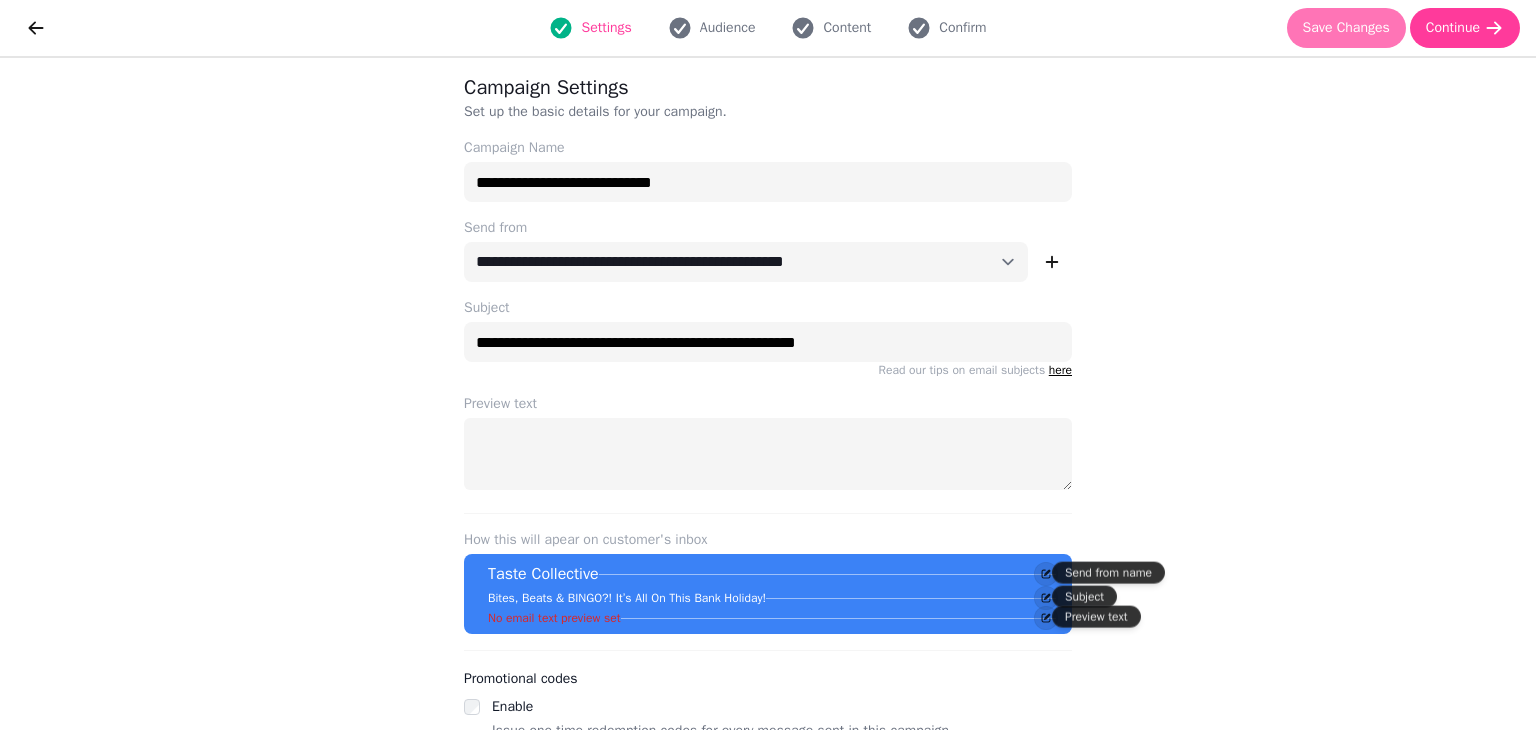 click on "Save Changes" at bounding box center [1346, 28] 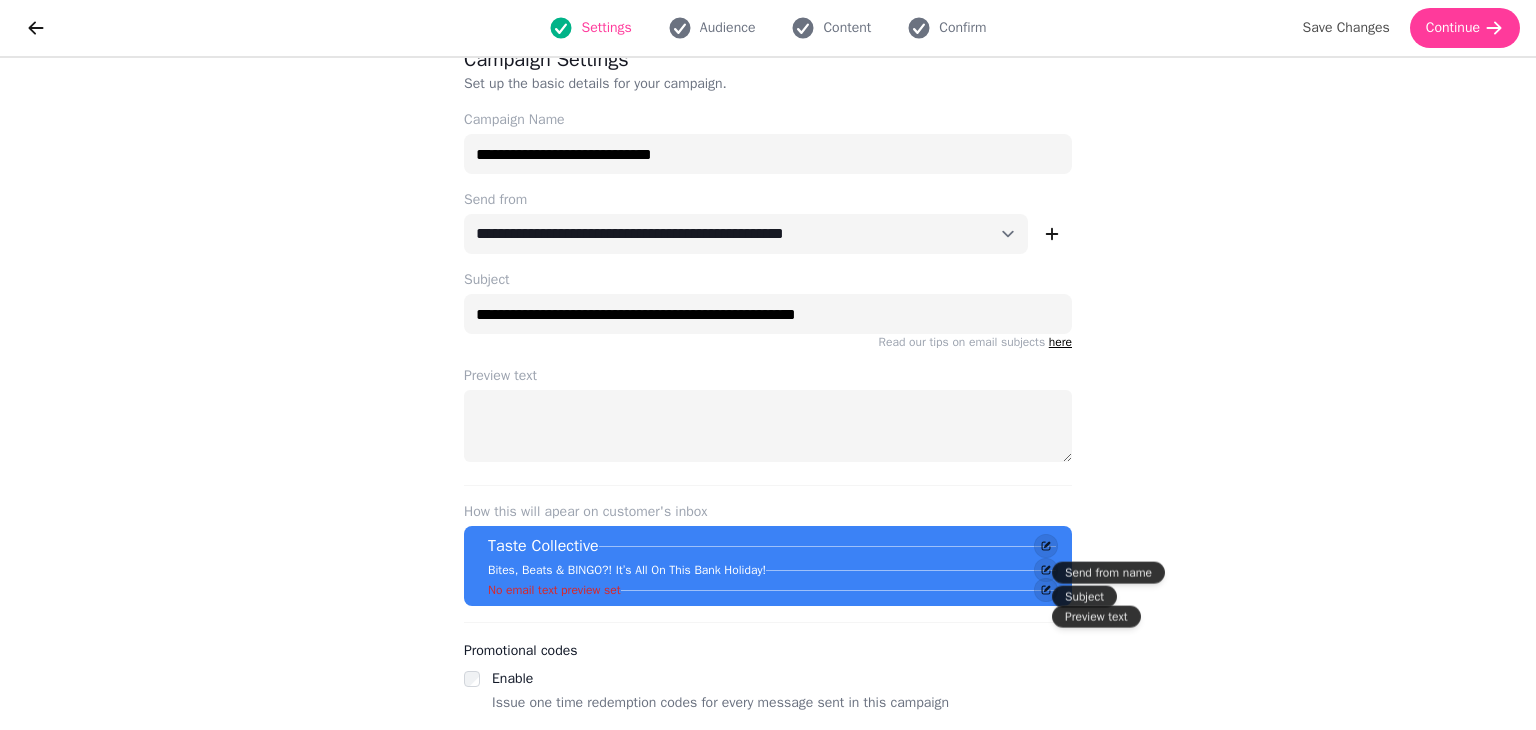 scroll, scrollTop: 0, scrollLeft: 0, axis: both 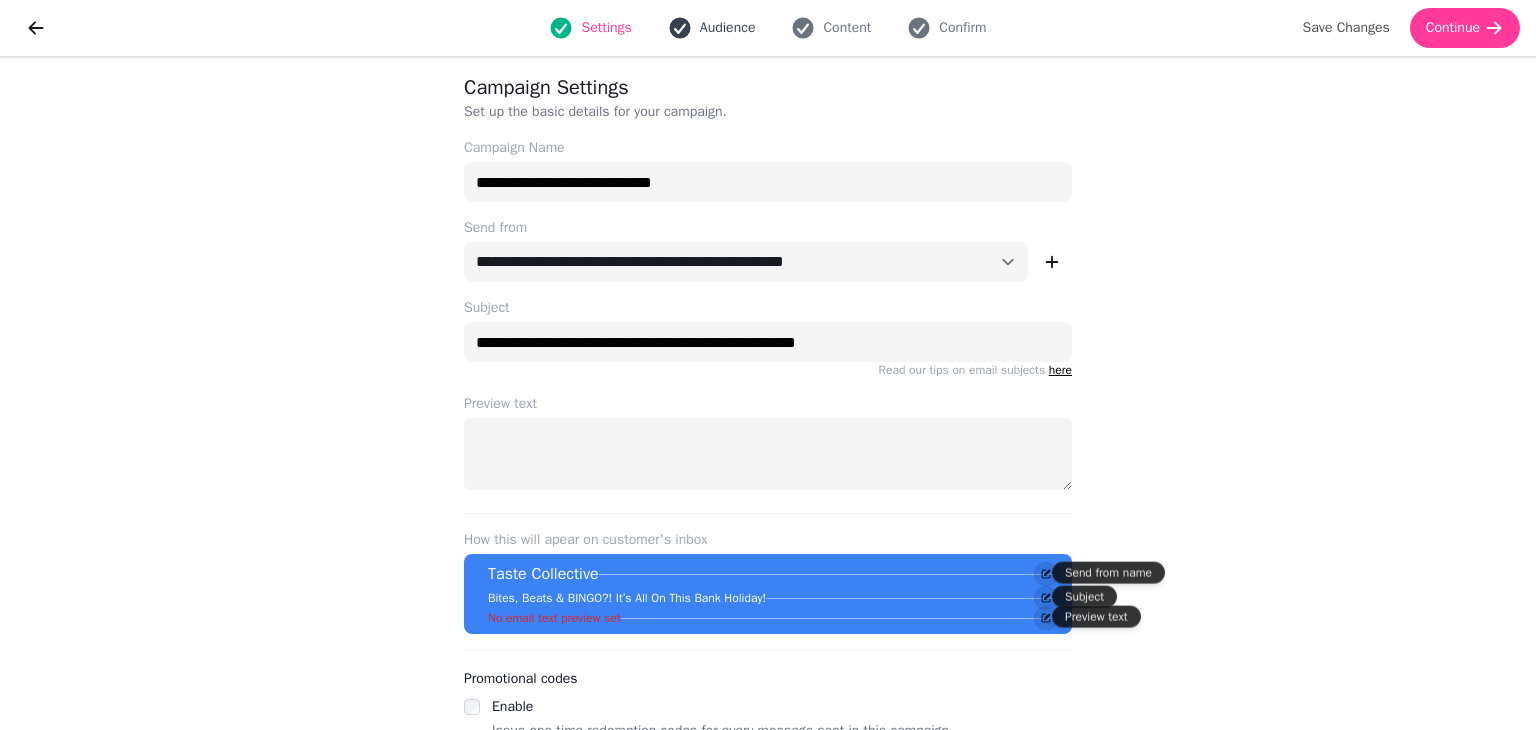 click on "Audience" at bounding box center [728, 28] 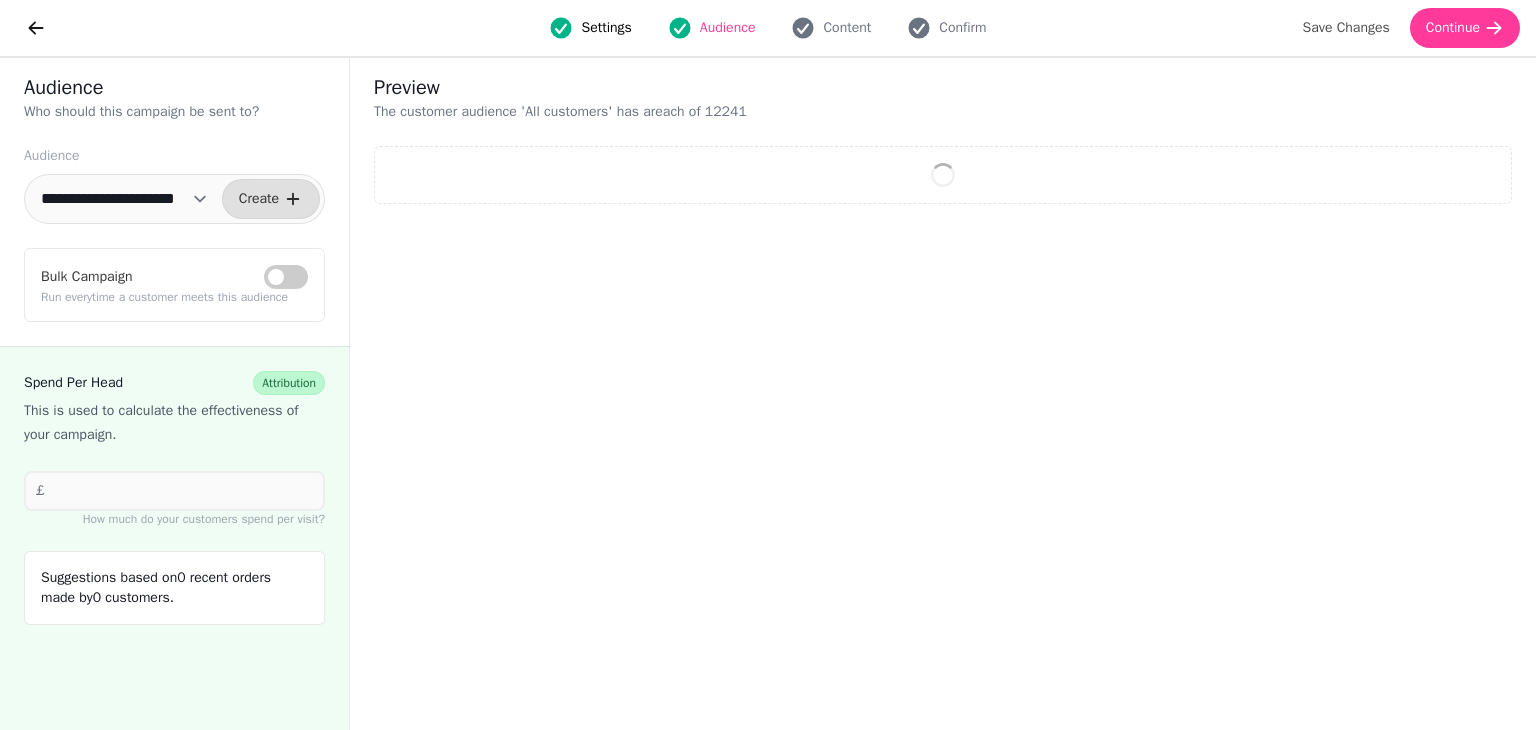 select on "**" 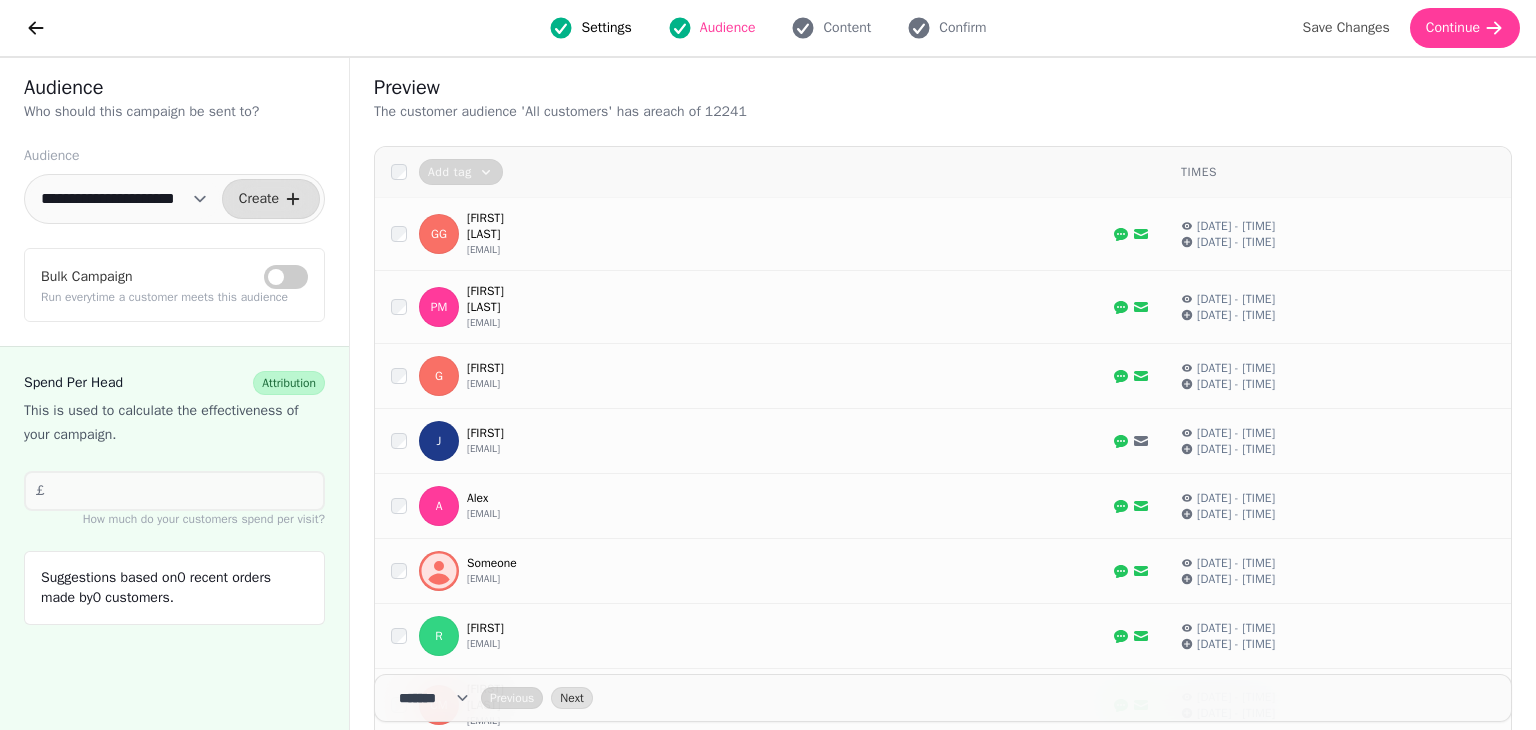 click on "Settings Audience Content Confirm" at bounding box center (768, 28) 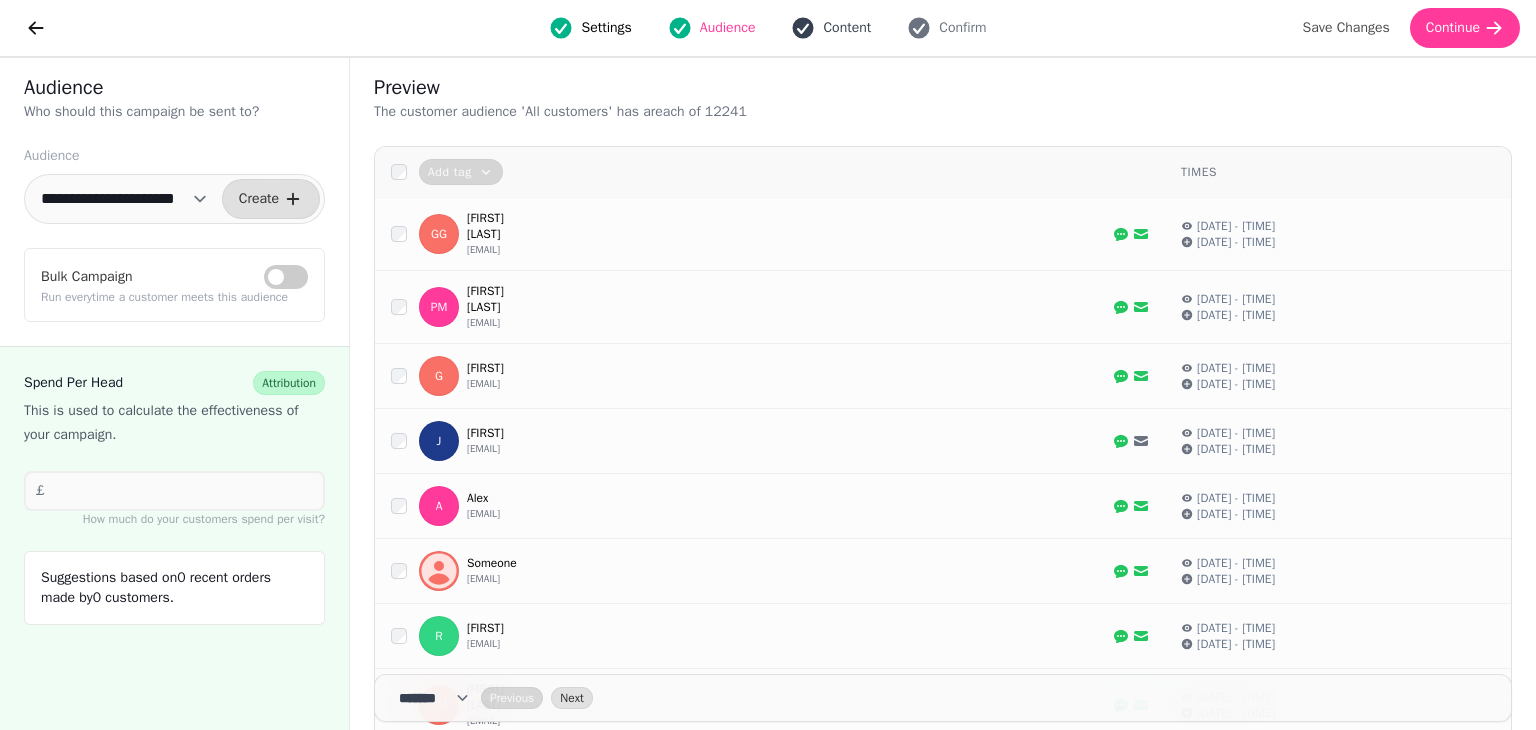 click on "Content" at bounding box center [847, 28] 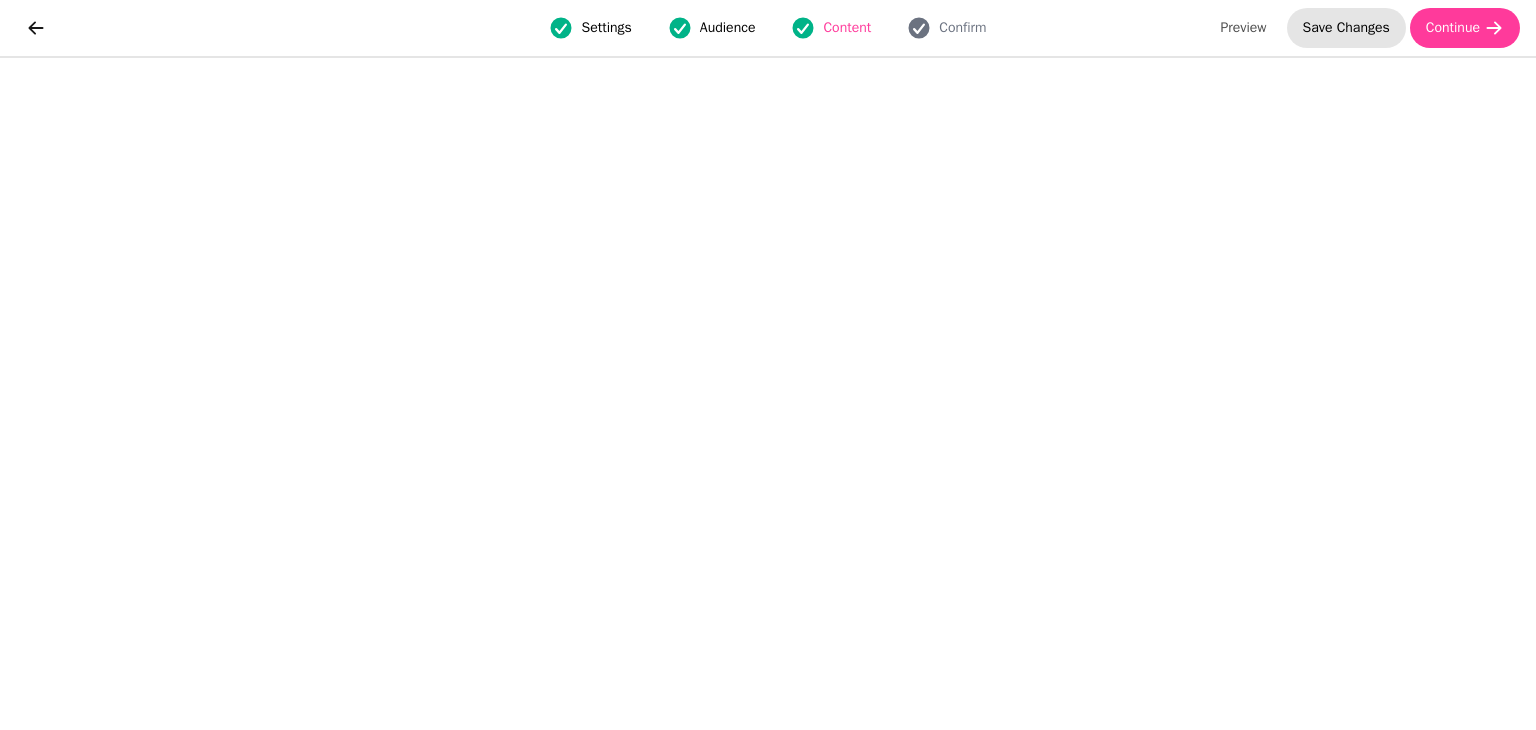 click on "Save Changes" at bounding box center (1346, 28) 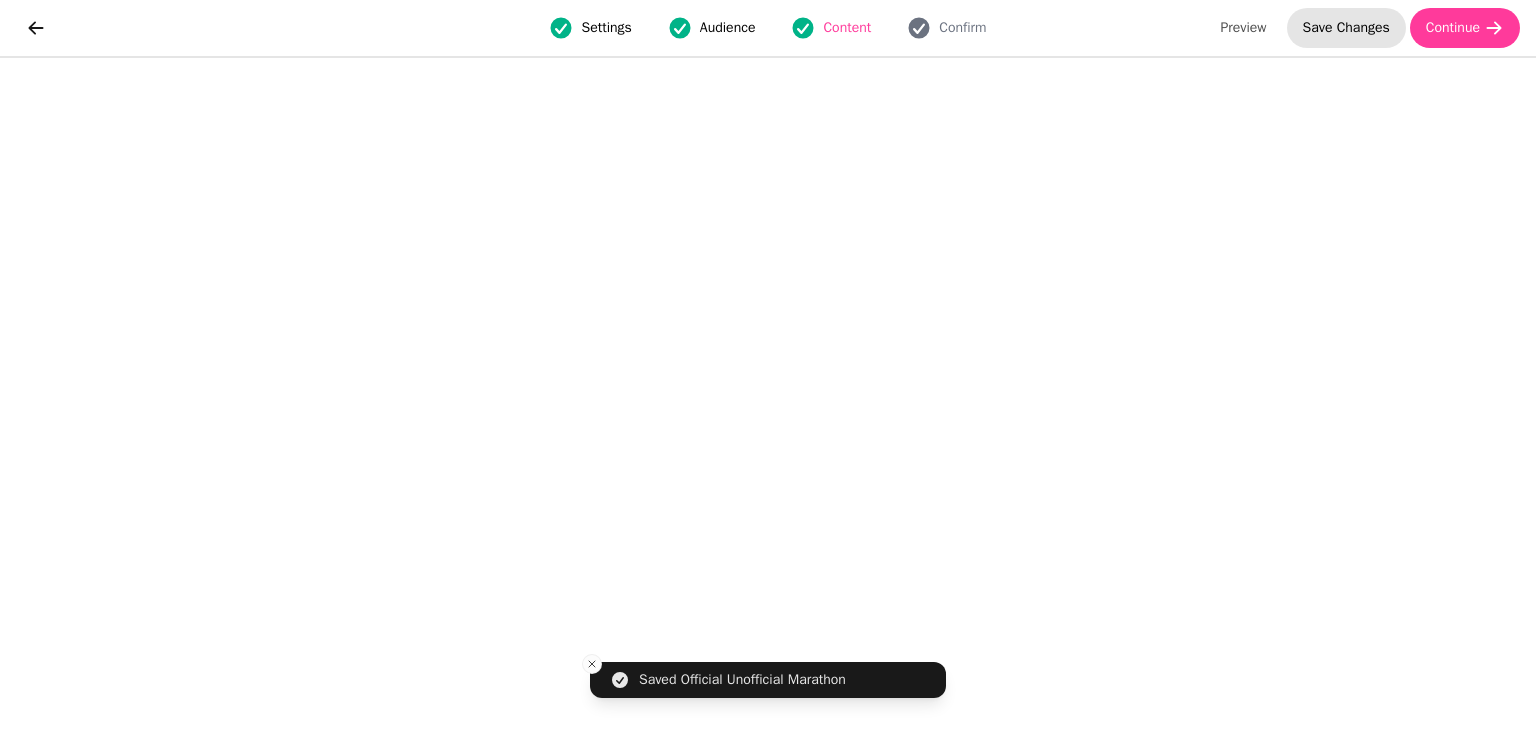 click on "Save Changes" at bounding box center (1346, 28) 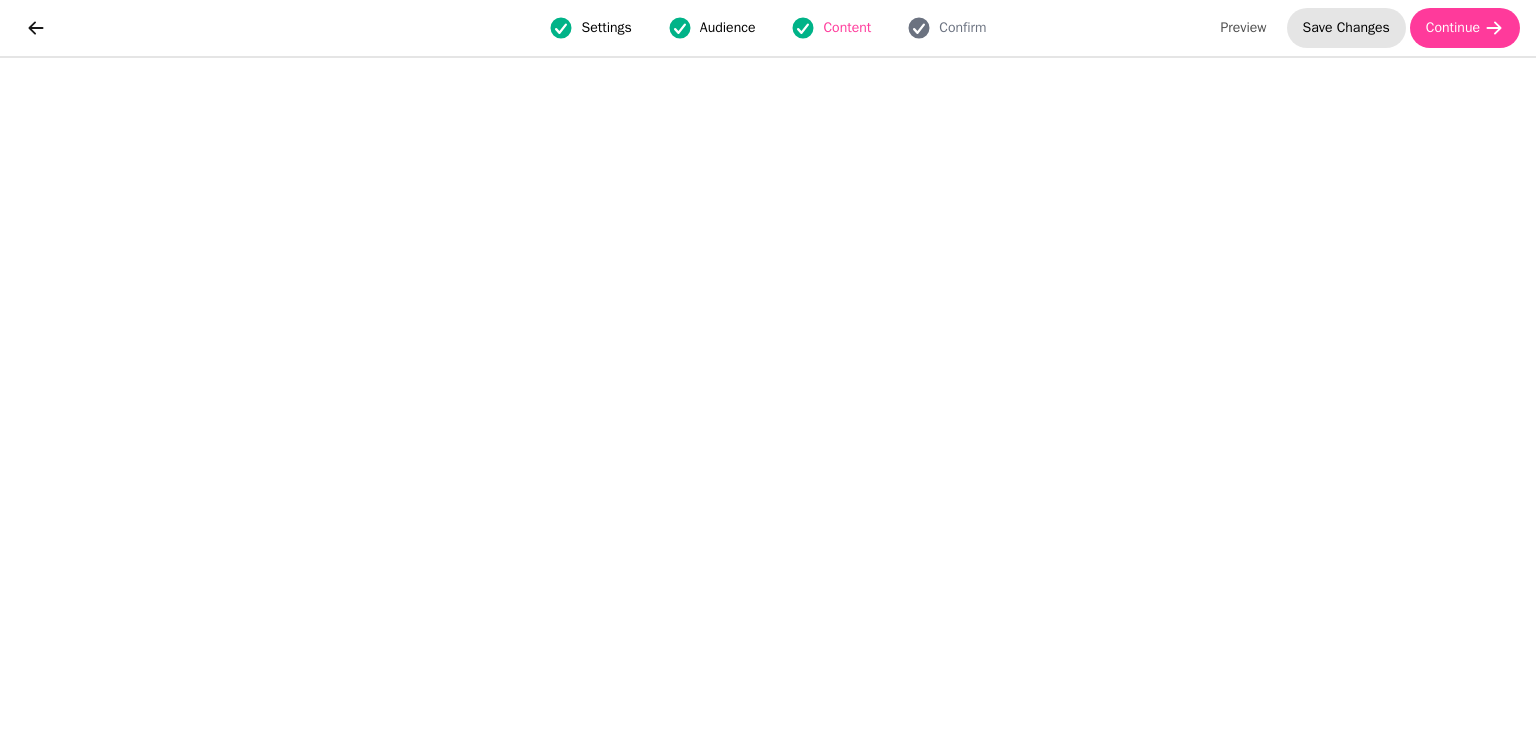 click on "Save Changes" at bounding box center (1346, 28) 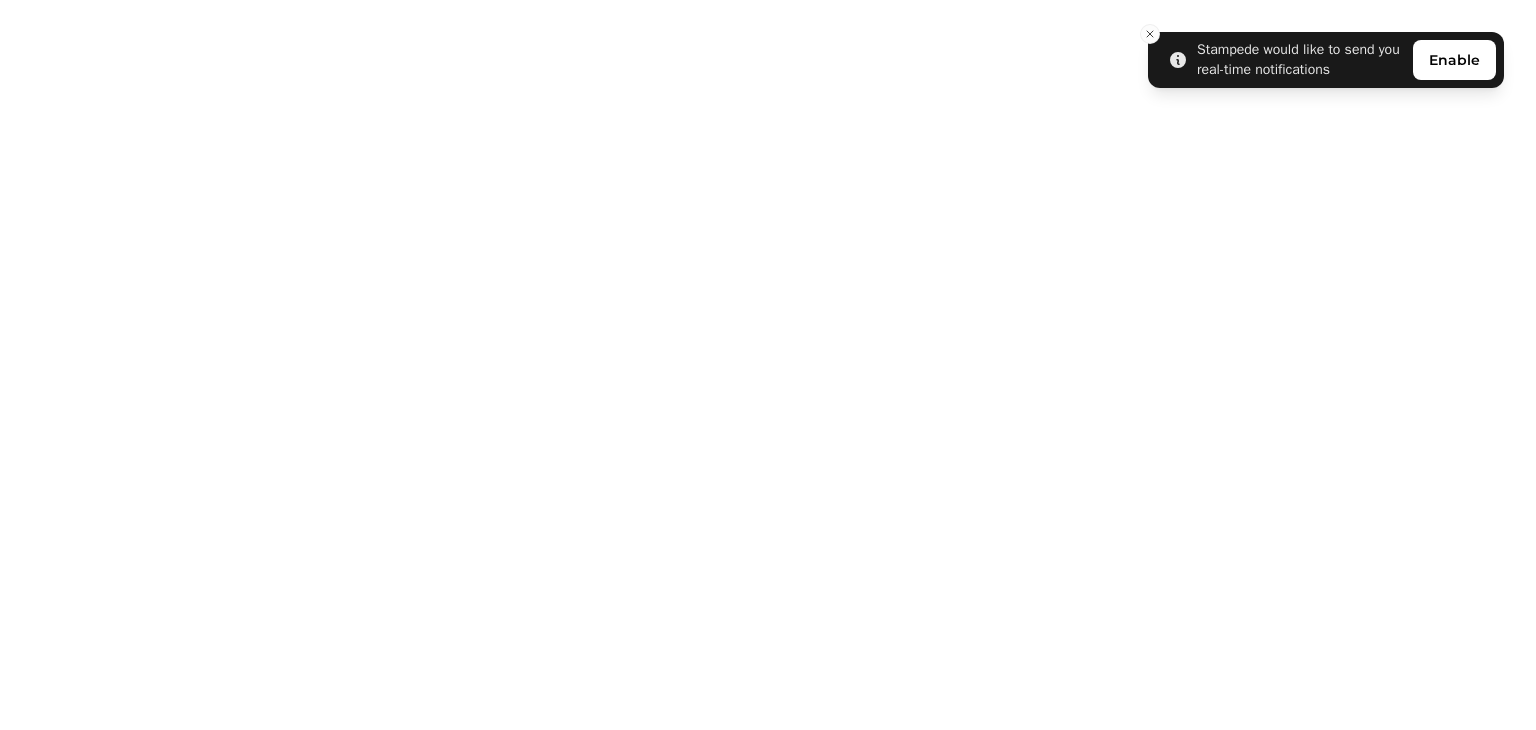 scroll, scrollTop: 0, scrollLeft: 0, axis: both 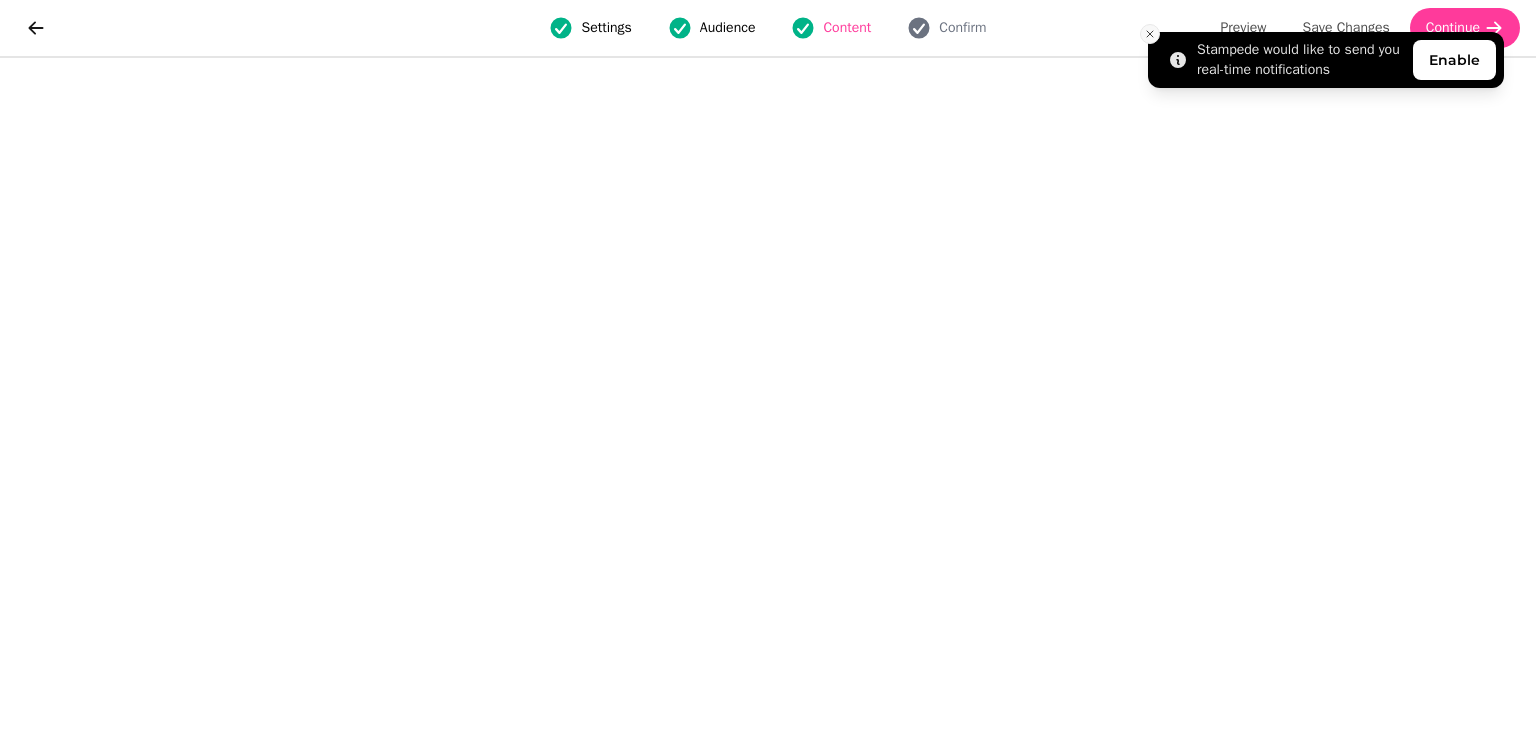 click 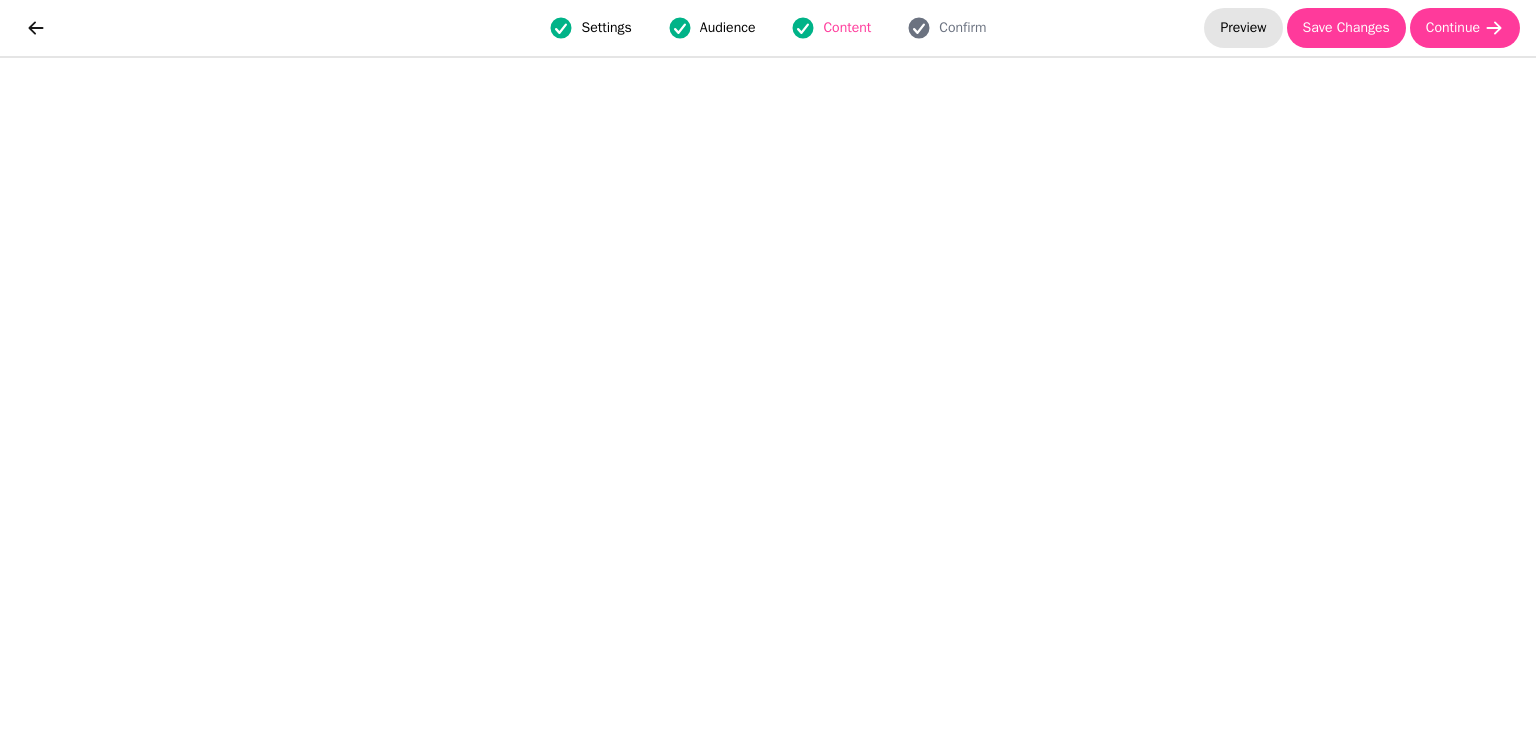 click on "Preview" at bounding box center (1243, 28) 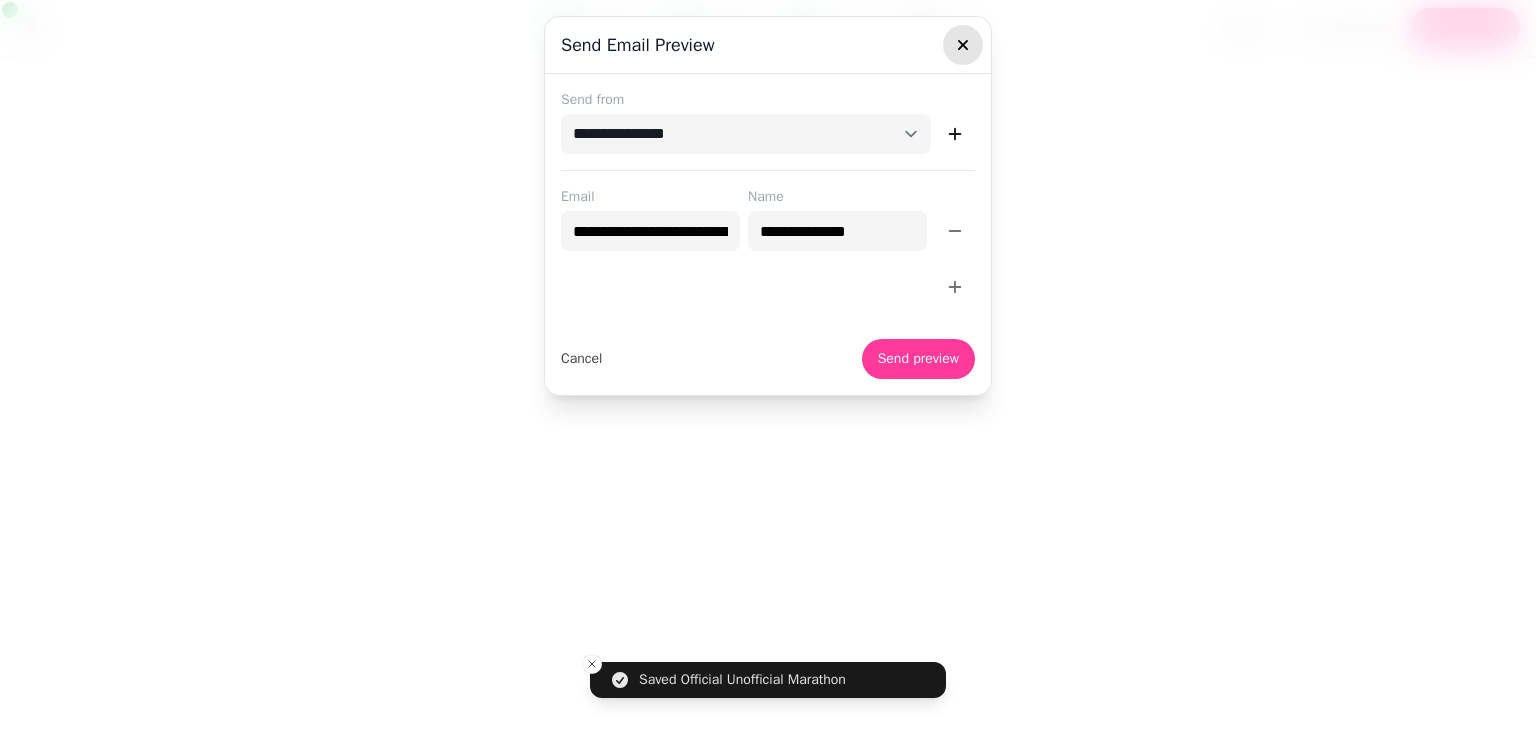 click 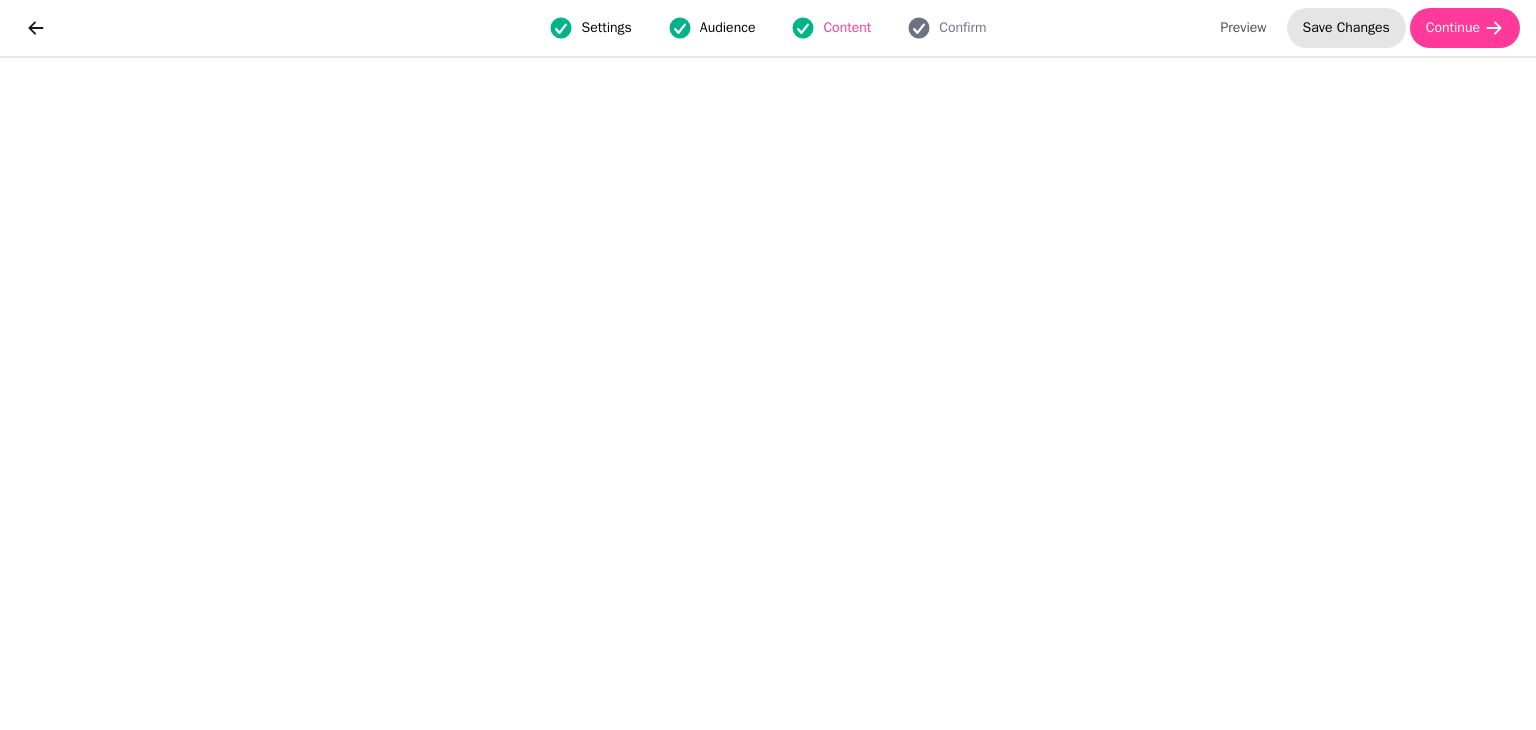 click on "Save Changes" at bounding box center [1346, 28] 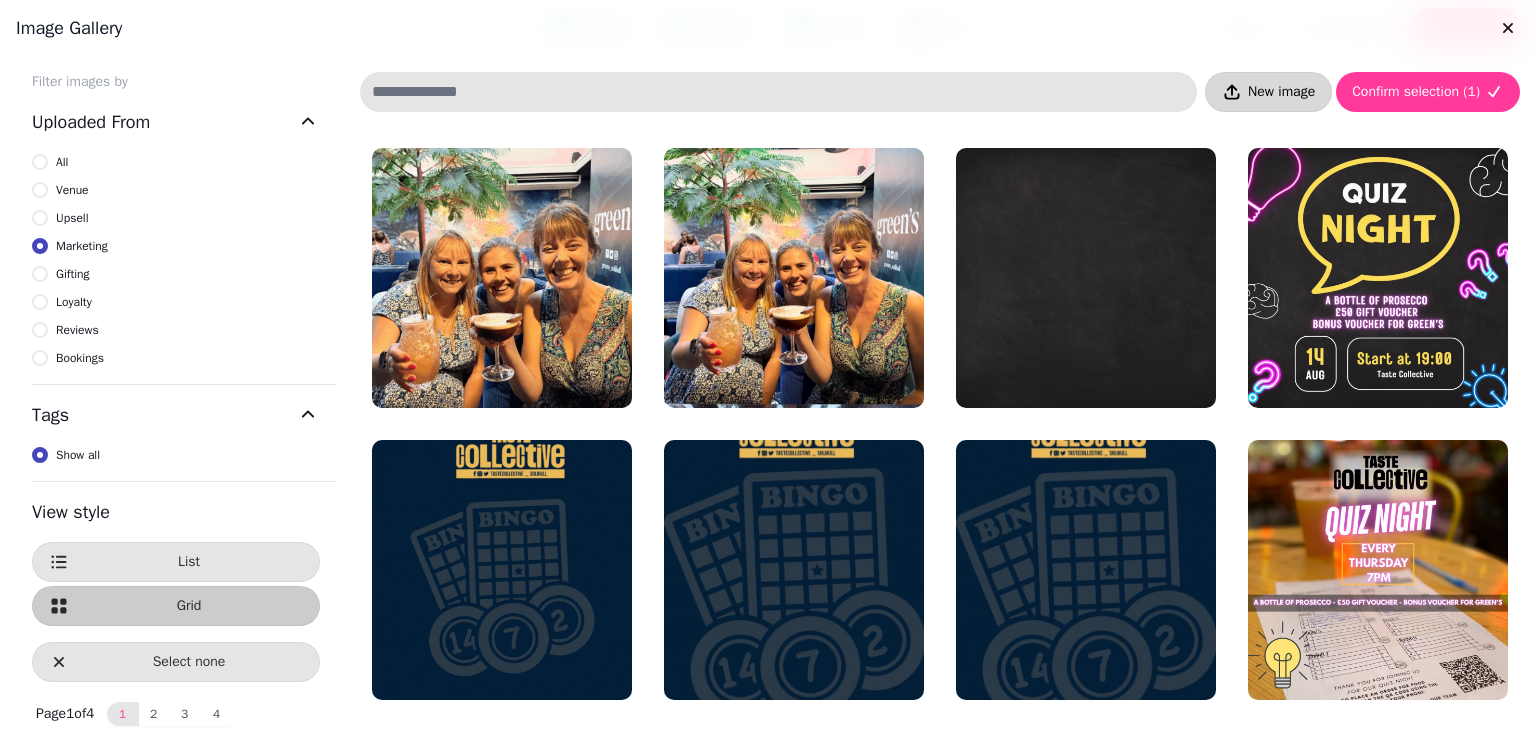 click on "New image" at bounding box center [1268, 92] 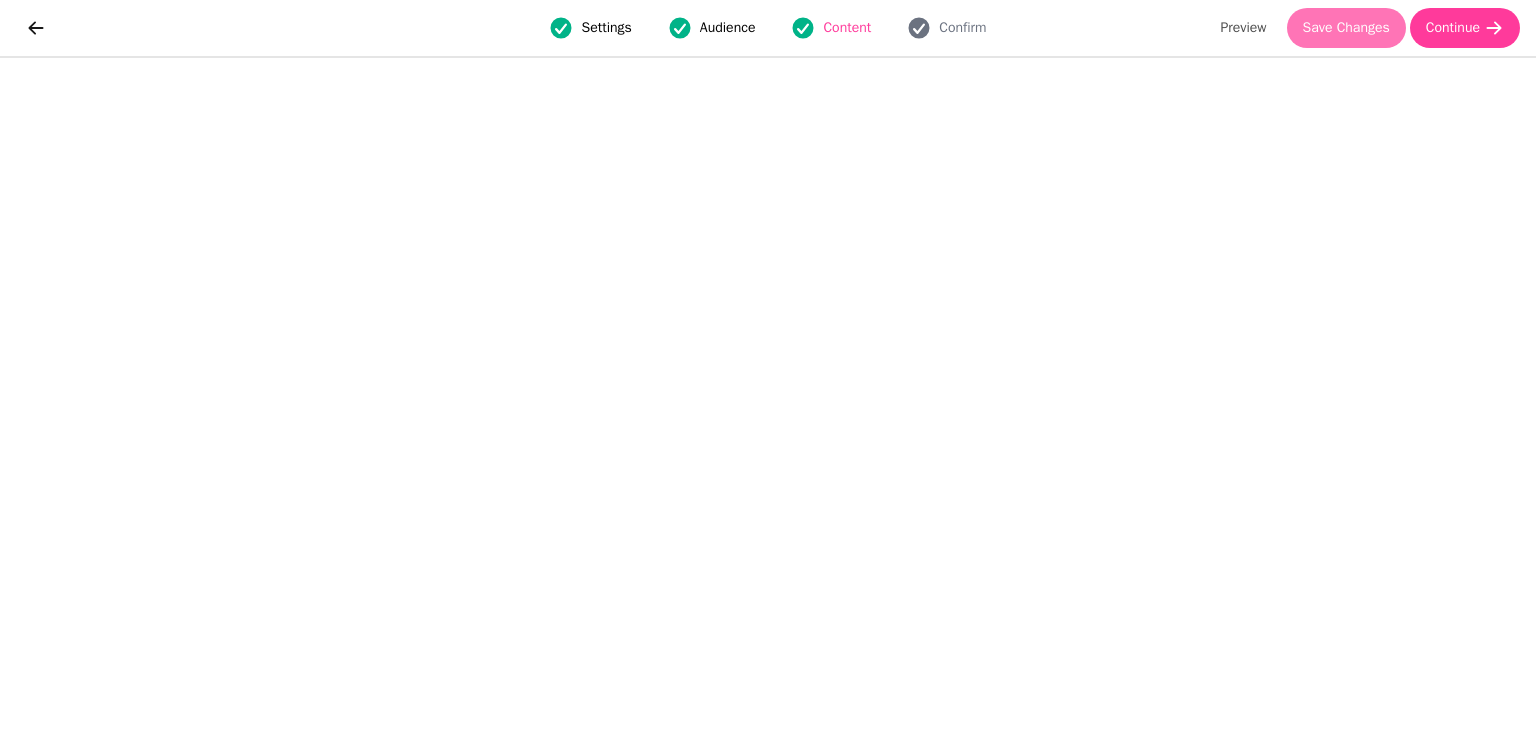 click on "Save Changes" at bounding box center [1346, 28] 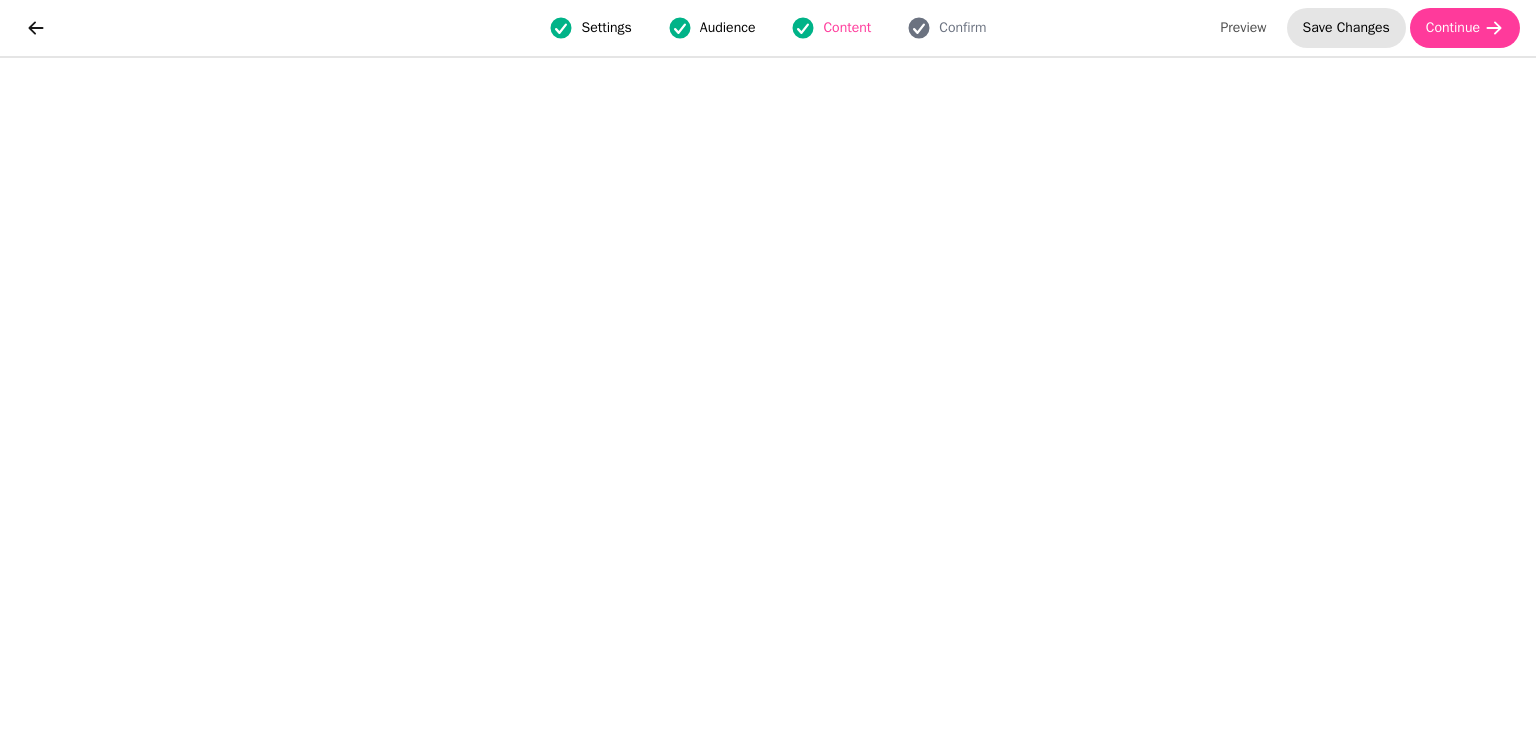 click on "Save Changes" at bounding box center [1346, 28] 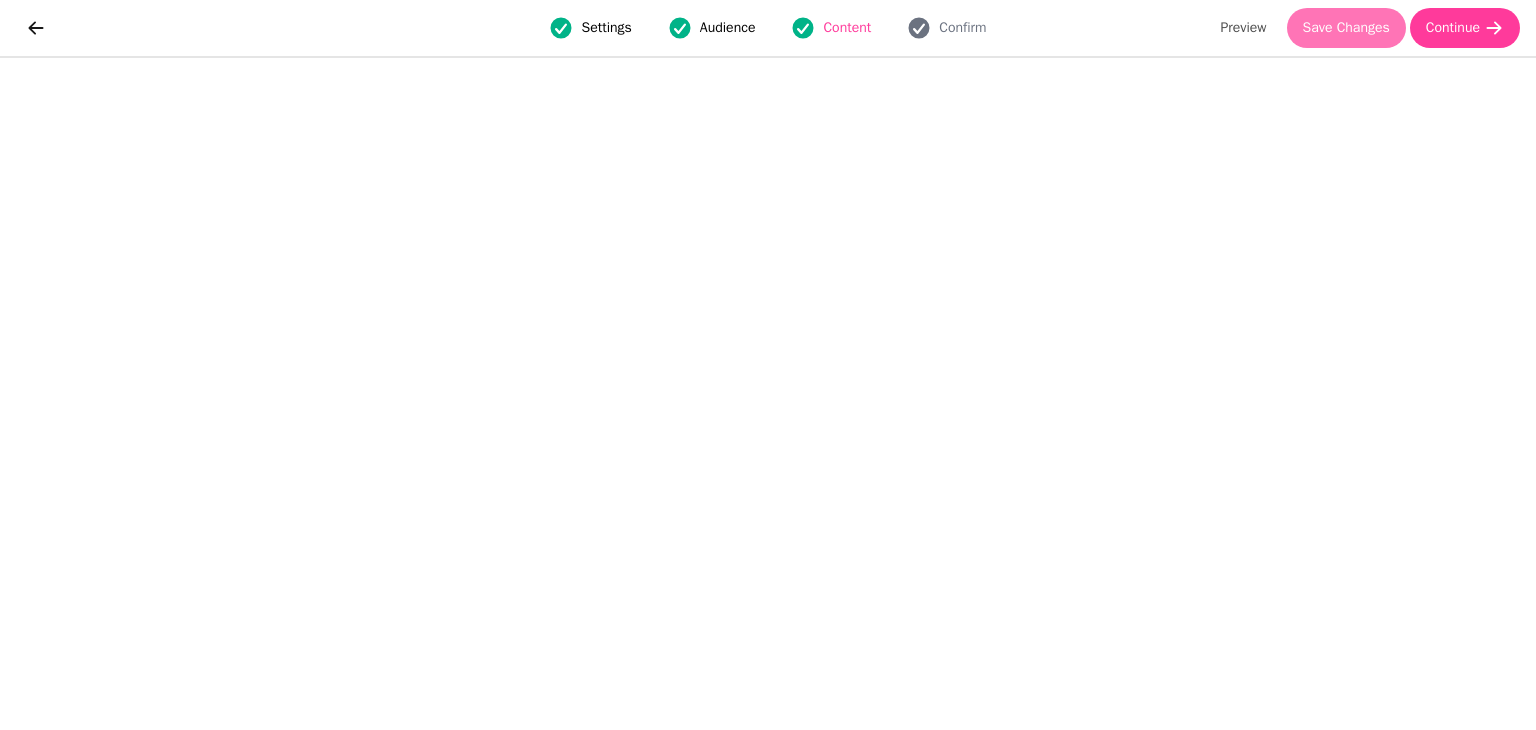click on "Save Changes" at bounding box center (1346, 28) 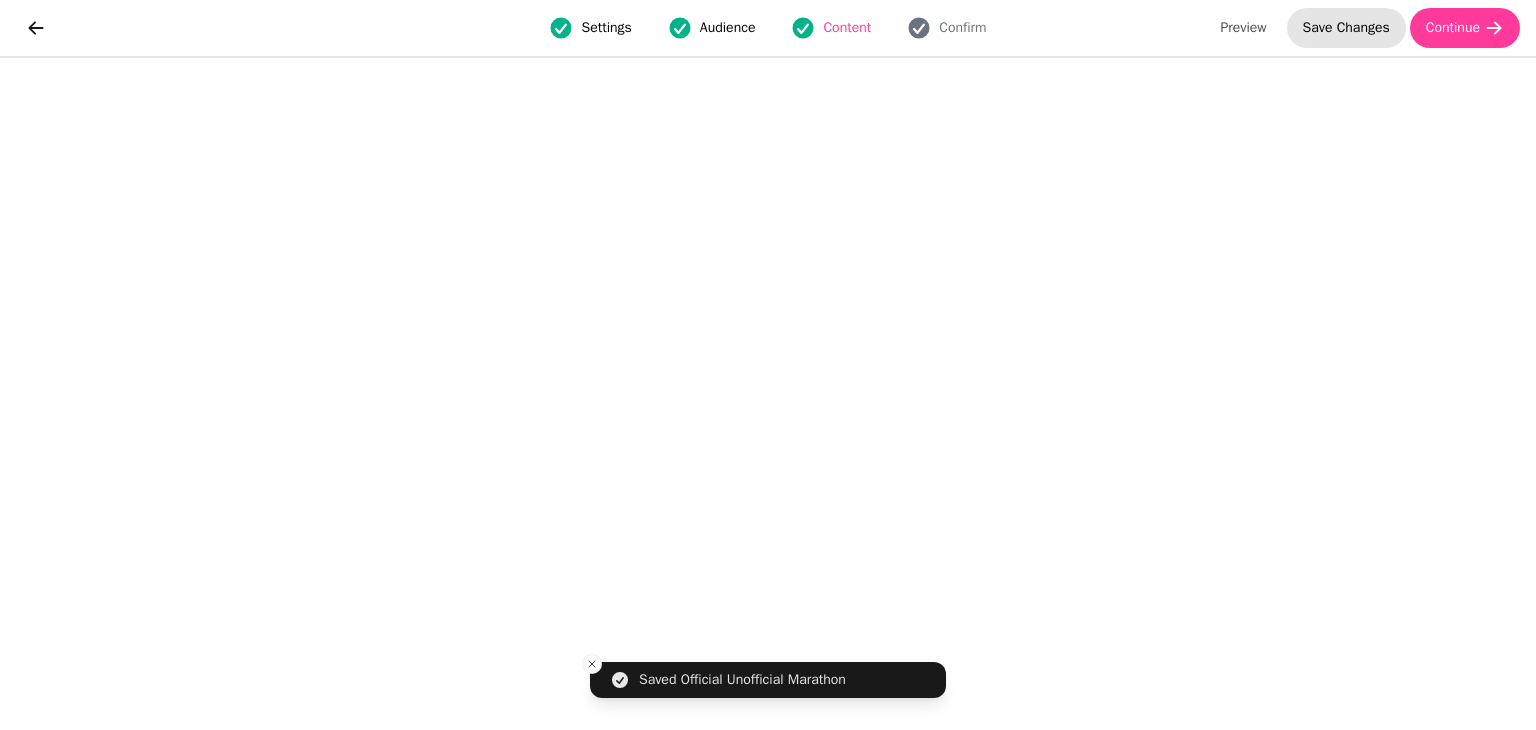 click on "Save Changes" at bounding box center (1346, 28) 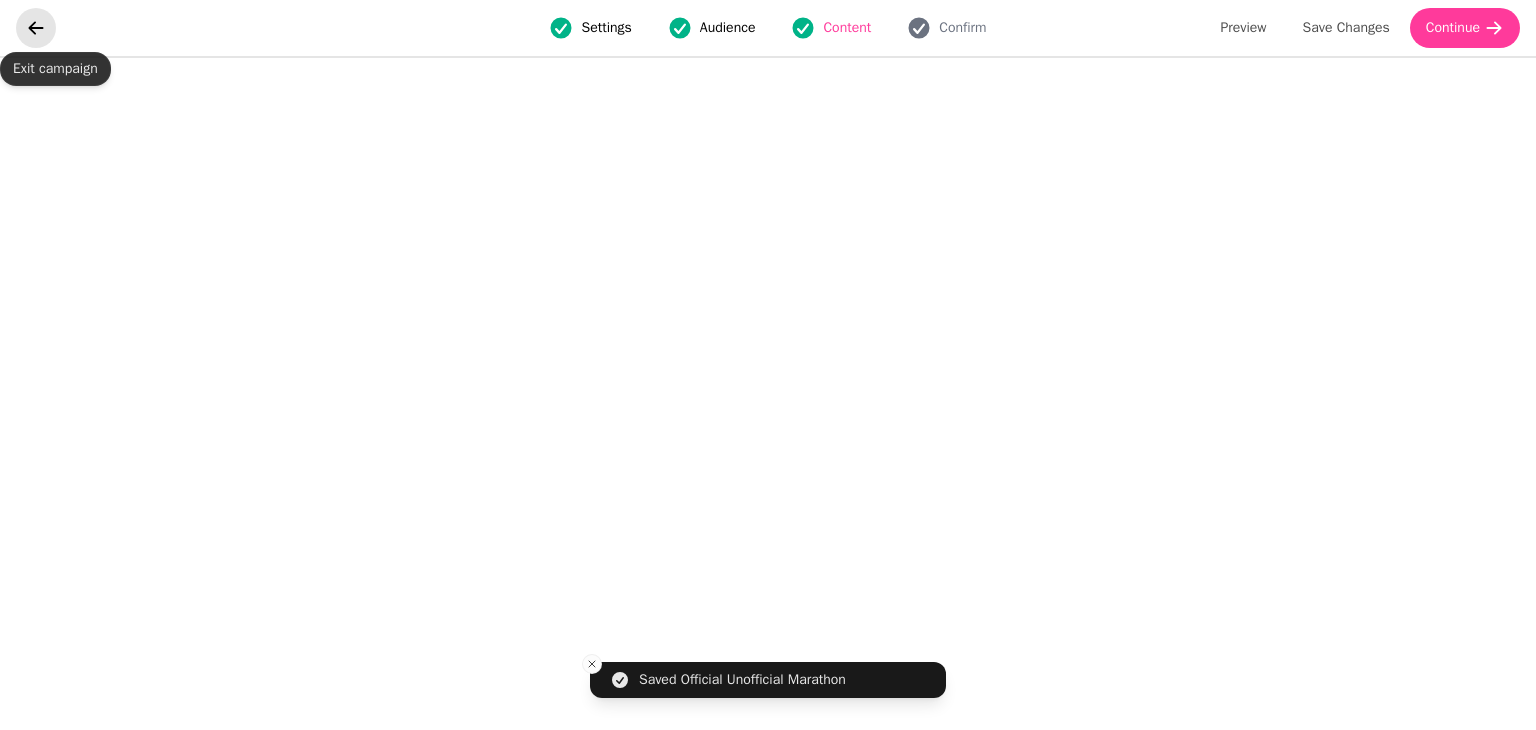 click 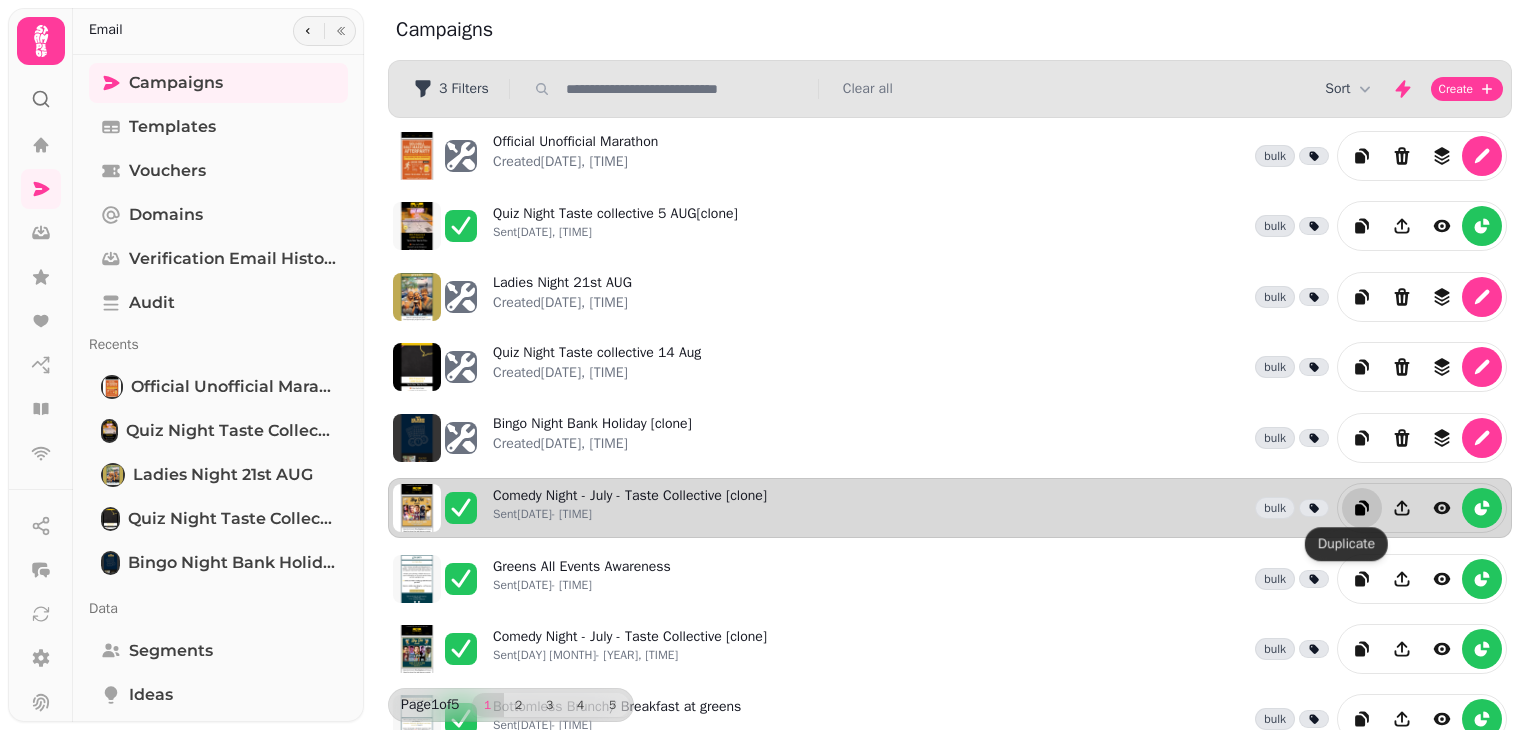 click at bounding box center [1362, 508] 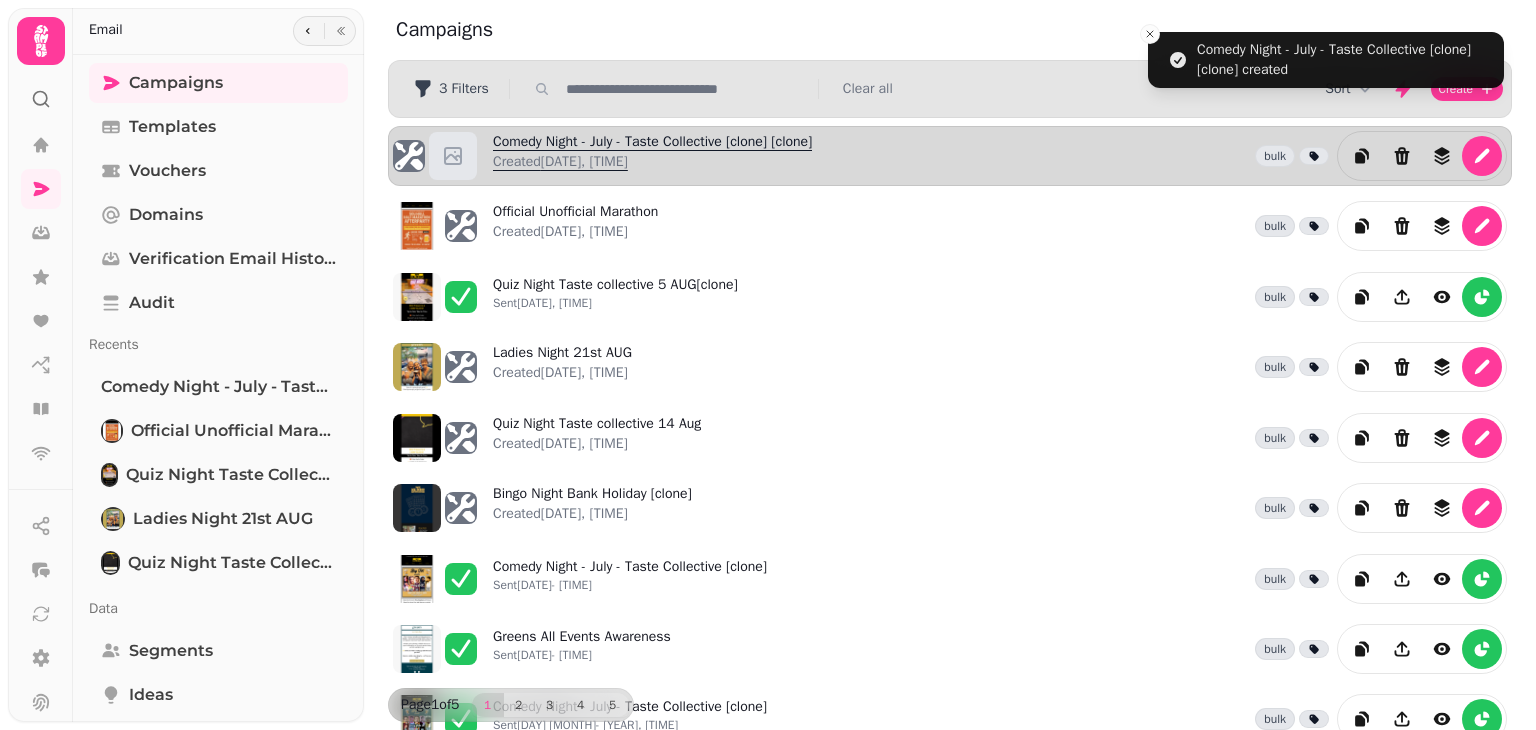 click on "Comedy Night - July - Taste Collective [clone] [clone] Created  5th Aug-25, 2:26 pm" at bounding box center (652, 156) 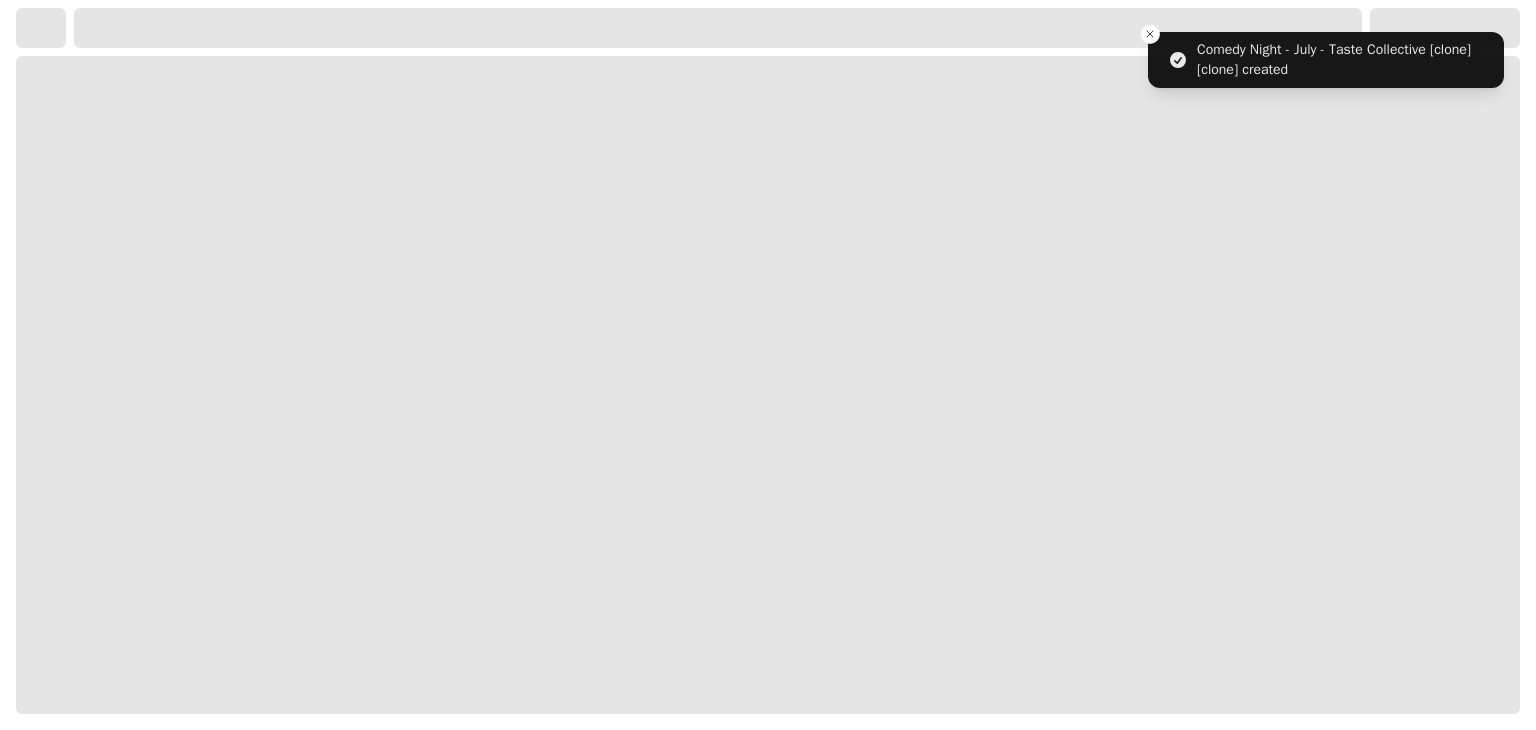 select on "**********" 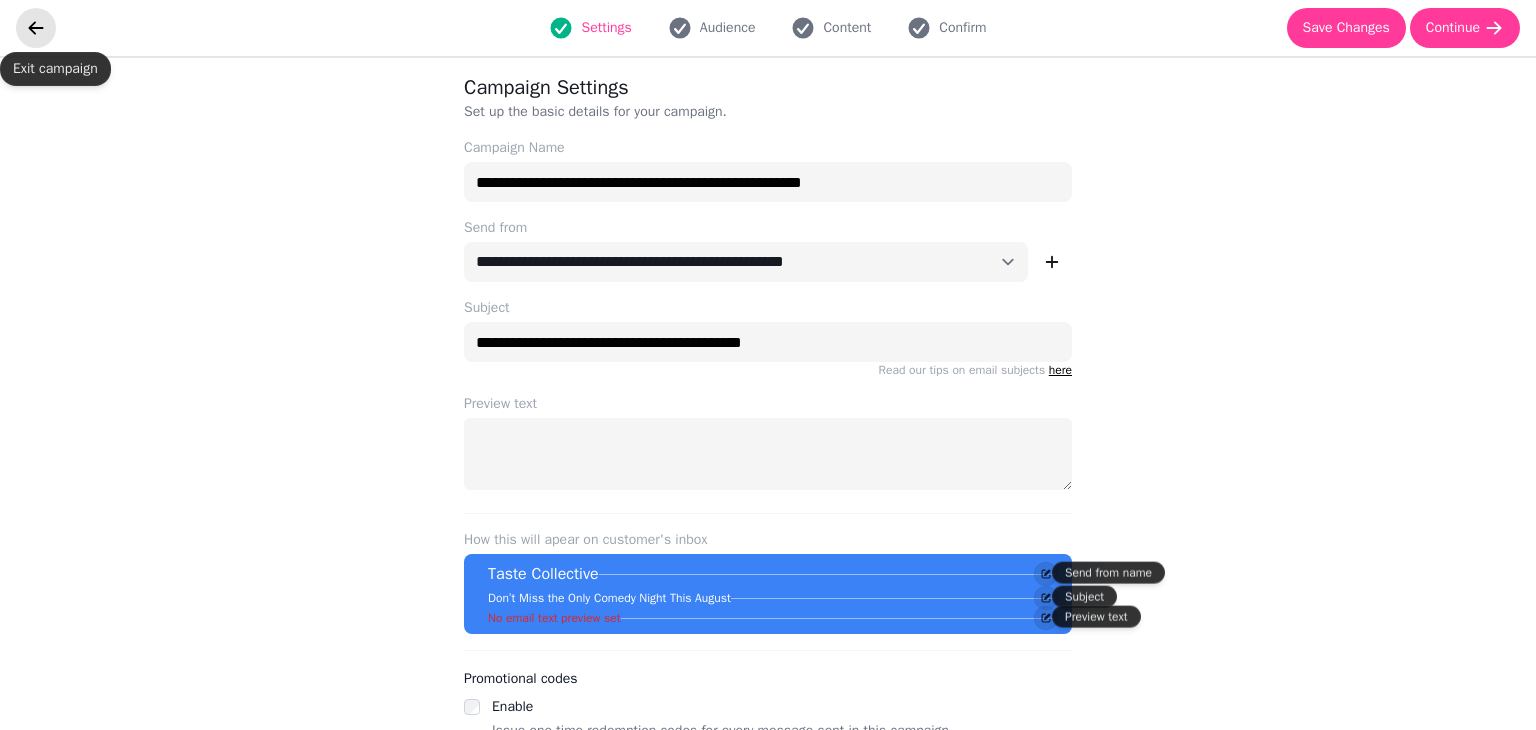 click 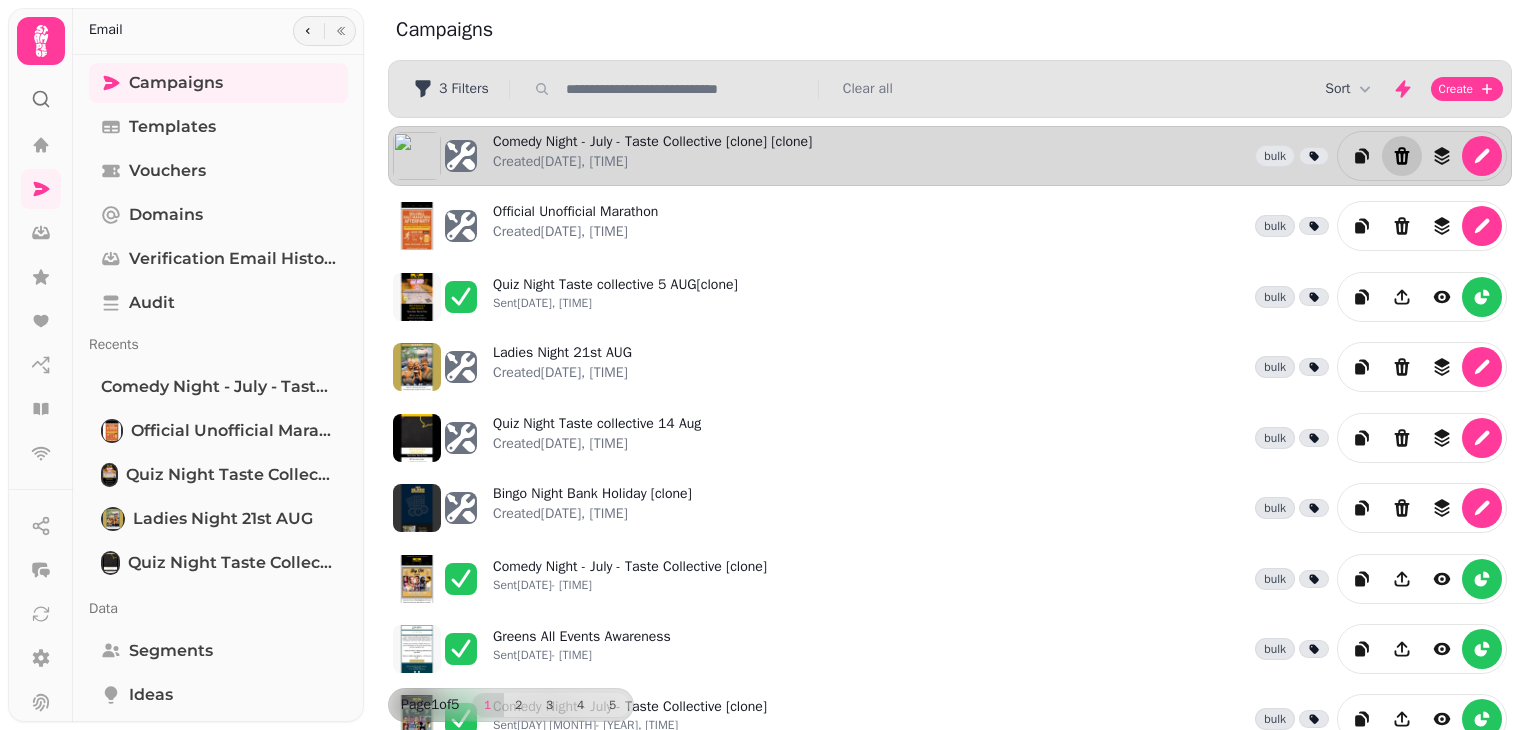 click 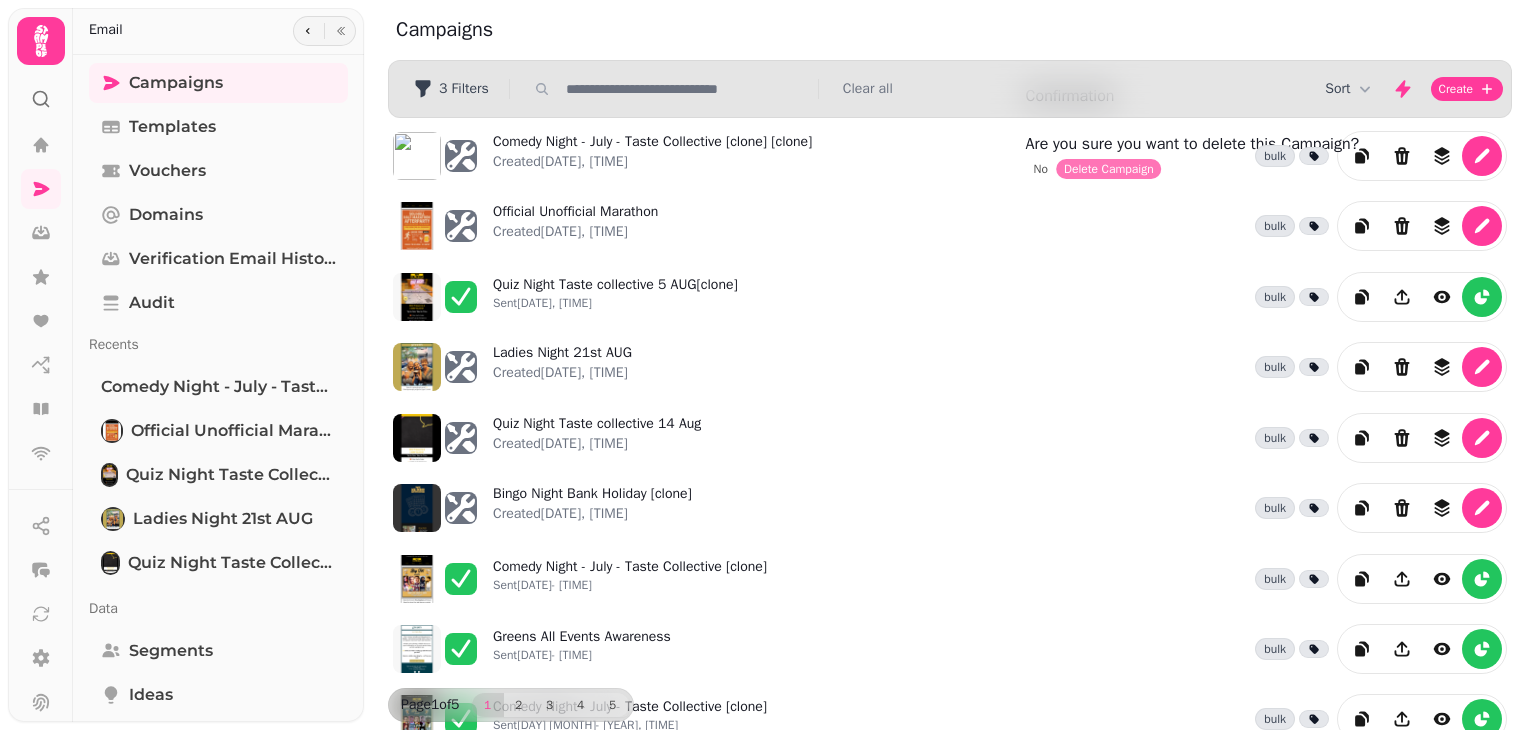 click on "Delete Campaign" at bounding box center [1109, 169] 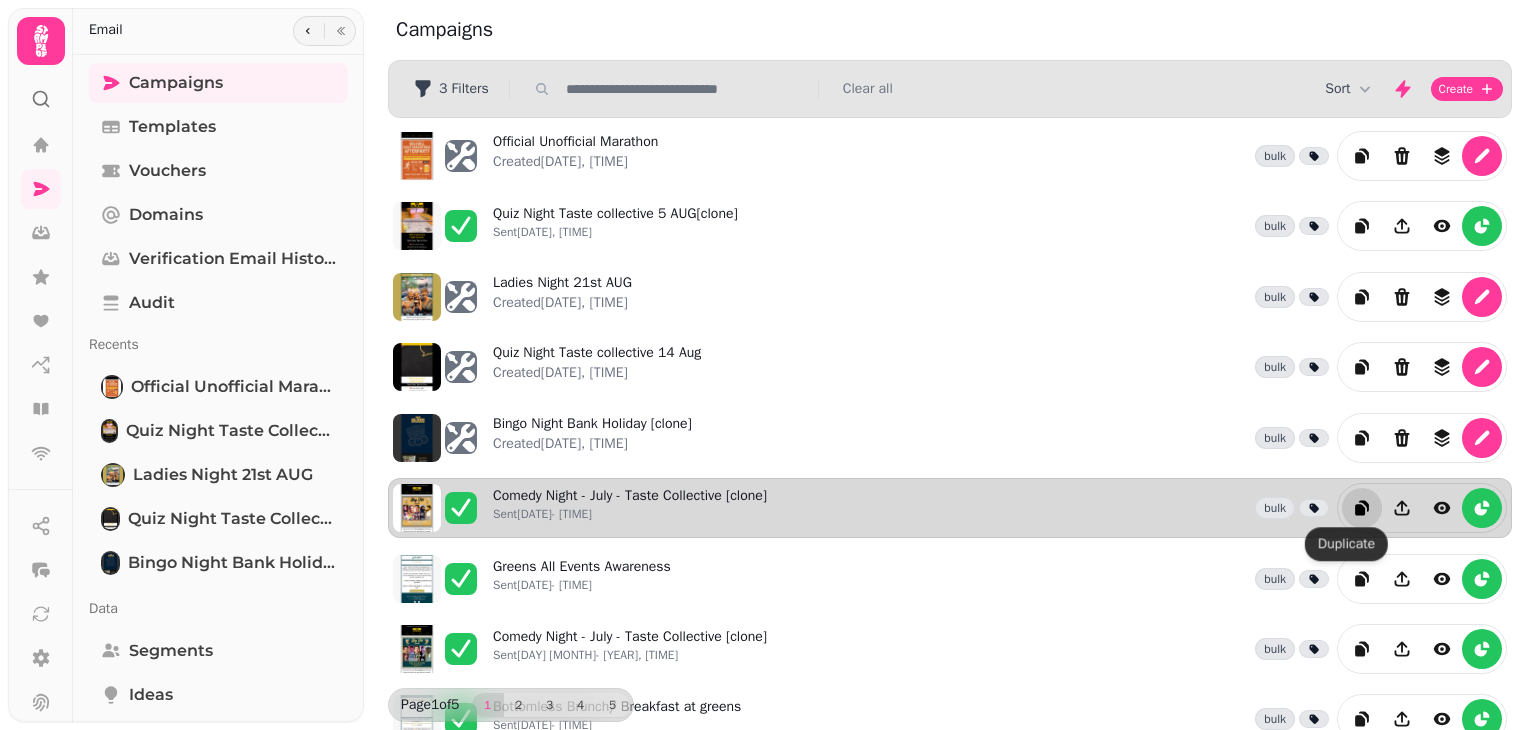 click 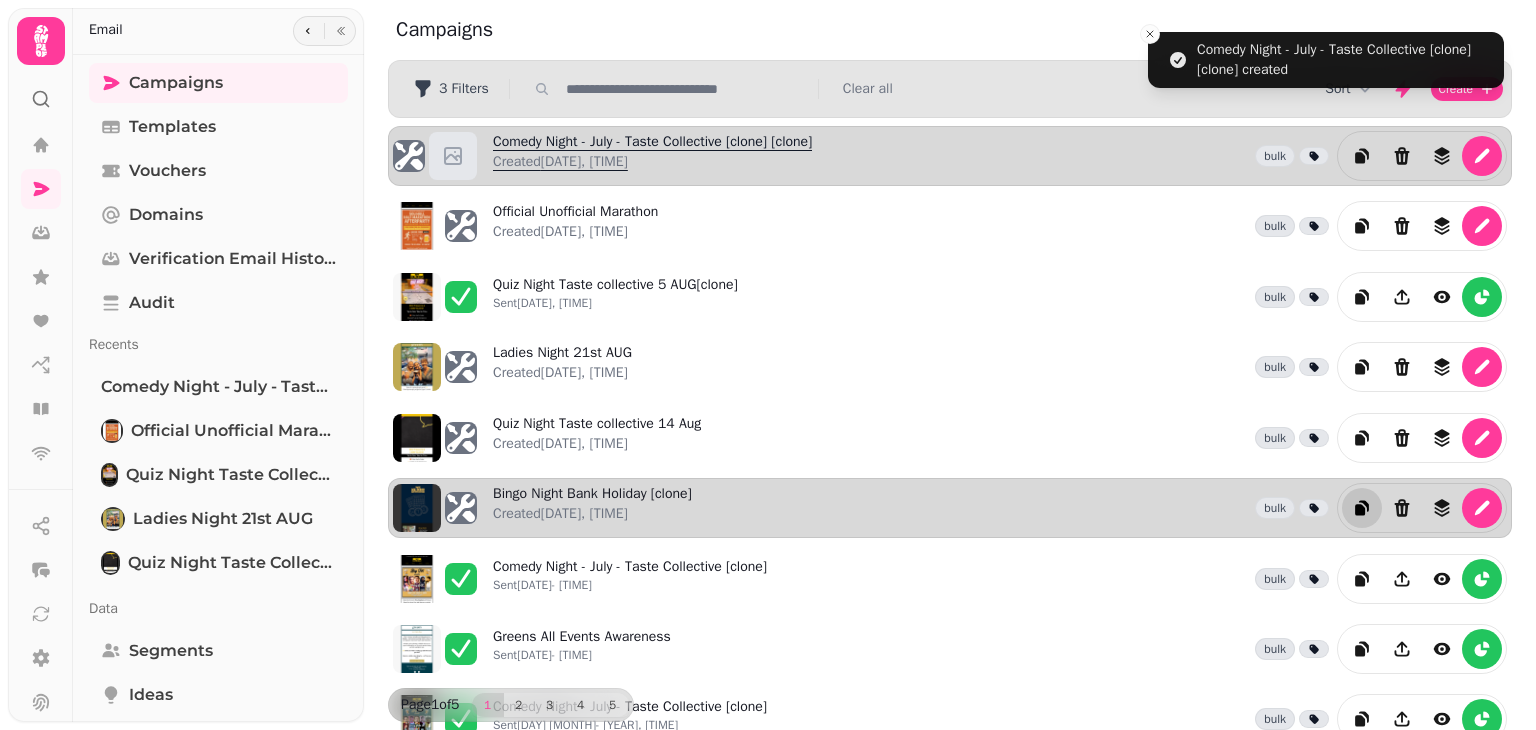 click on "Comedy Night - July - Taste Collective [clone] [clone] Created  5th Aug-25, 2:27 pm" at bounding box center (652, 156) 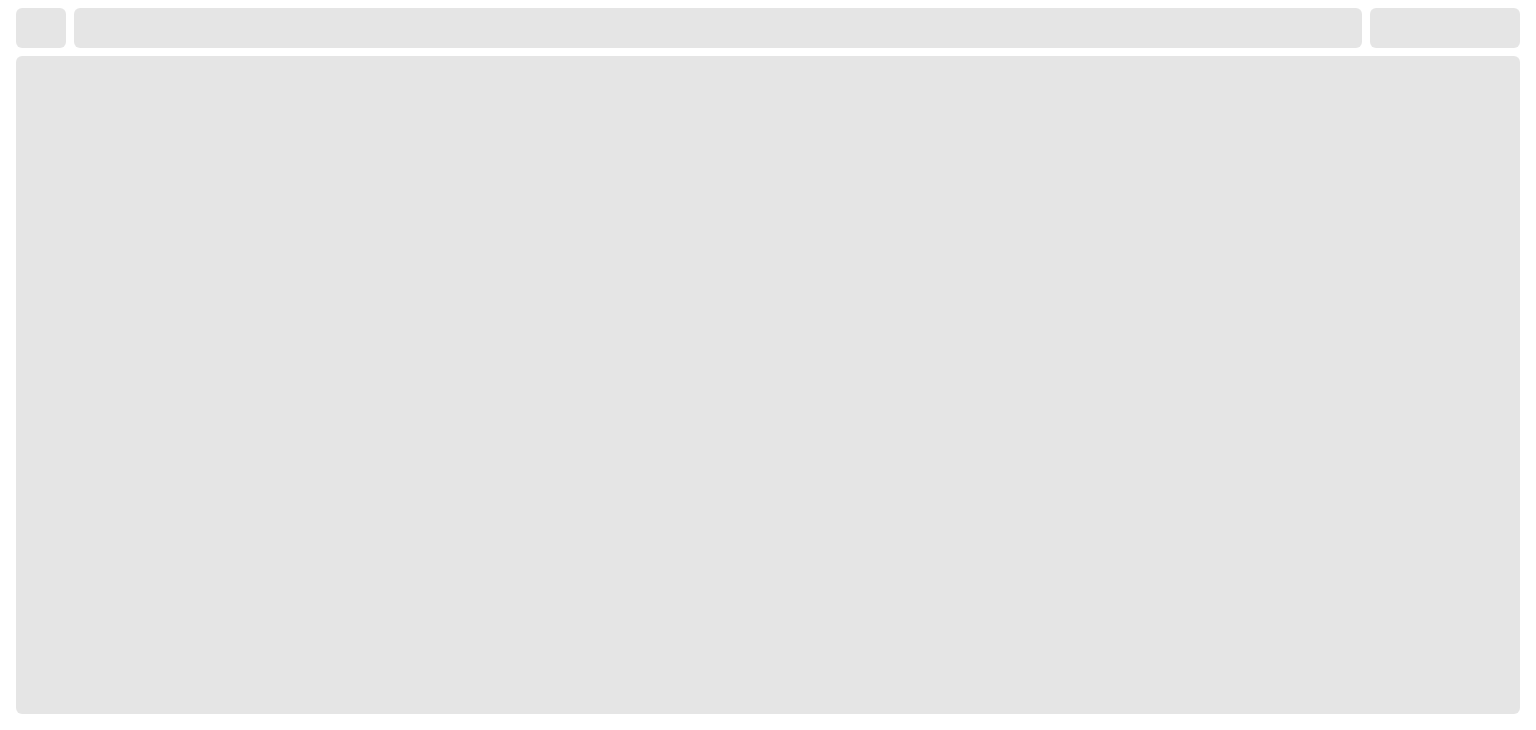 select on "**********" 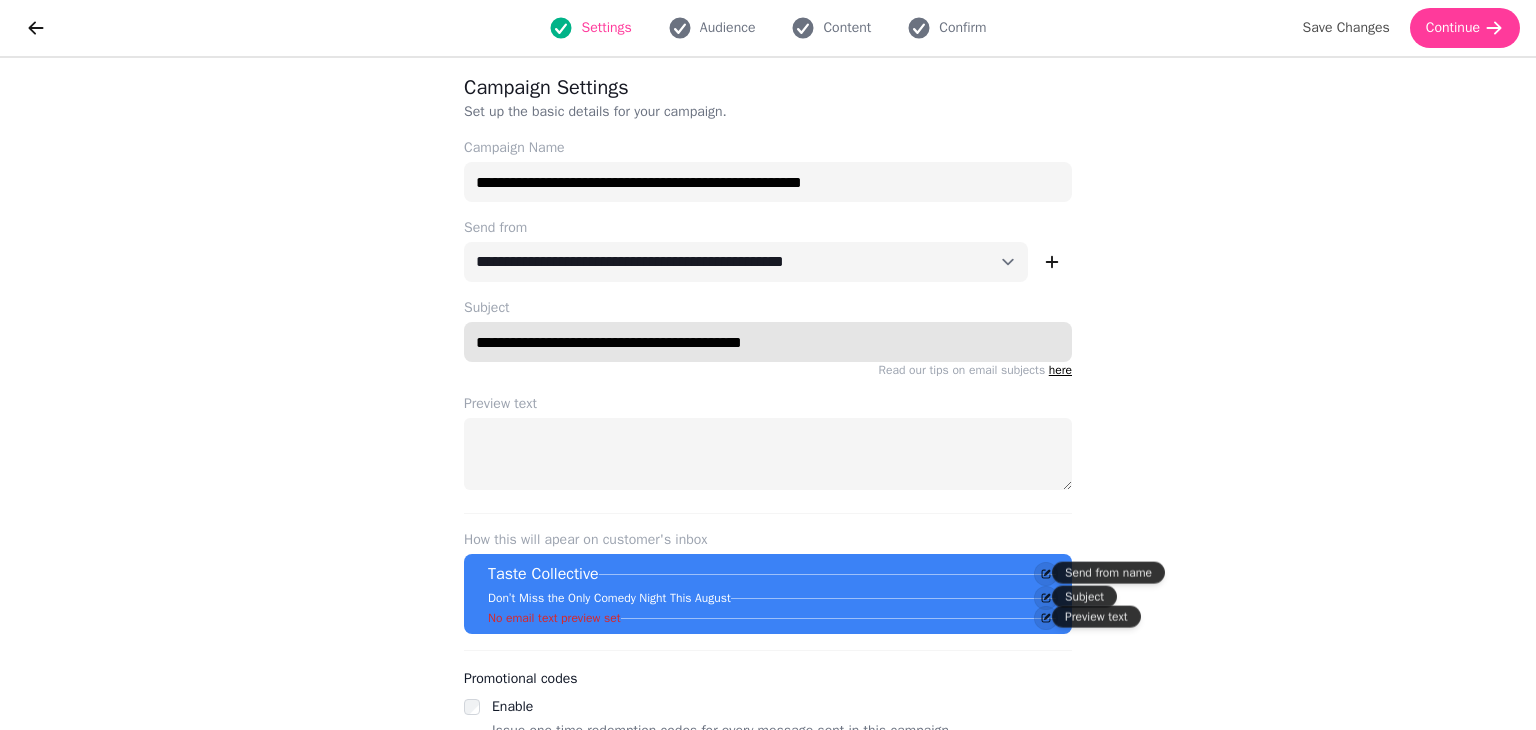 drag, startPoint x: 837, startPoint y: 339, endPoint x: 452, endPoint y: 345, distance: 385.04675 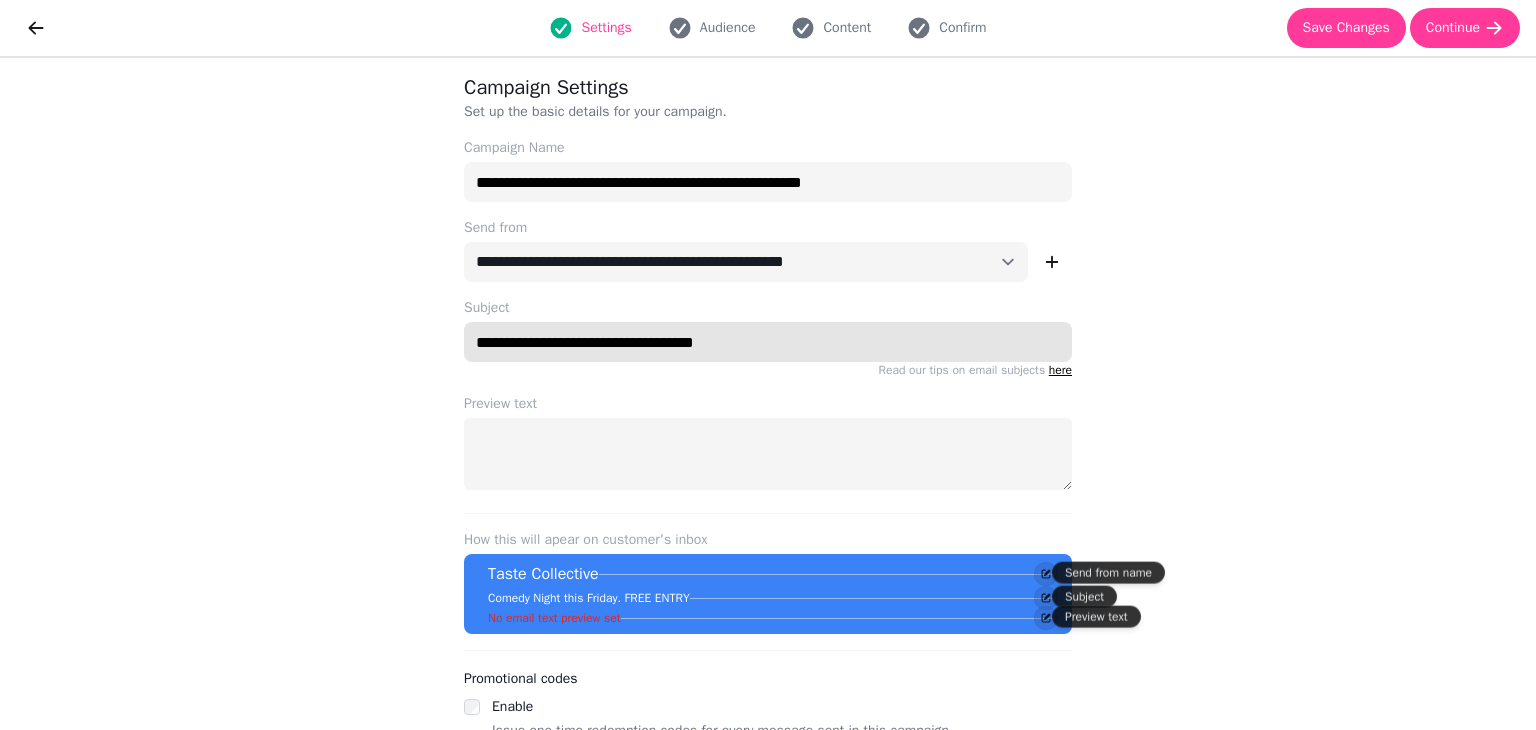 type on "**********" 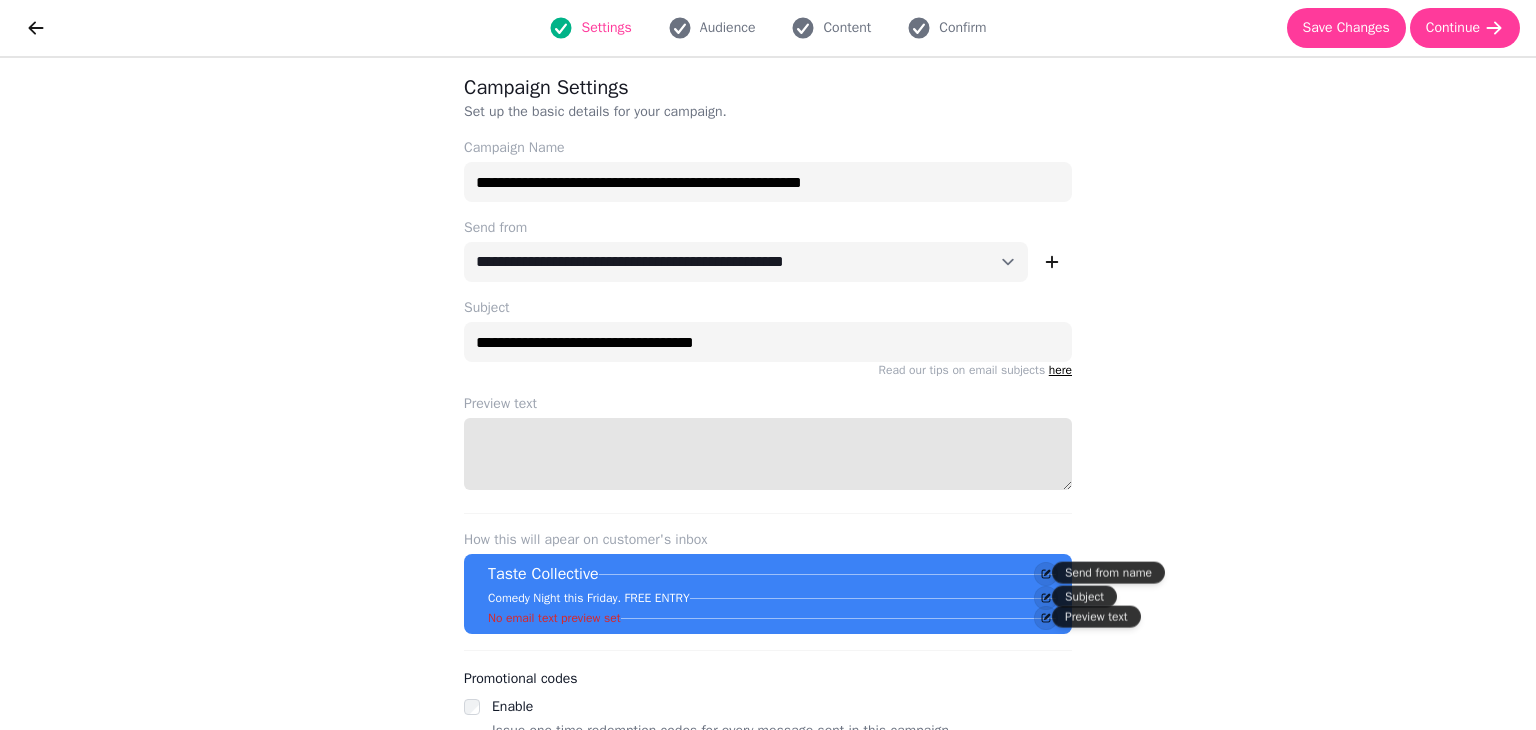 click on "Preview text" at bounding box center [768, 454] 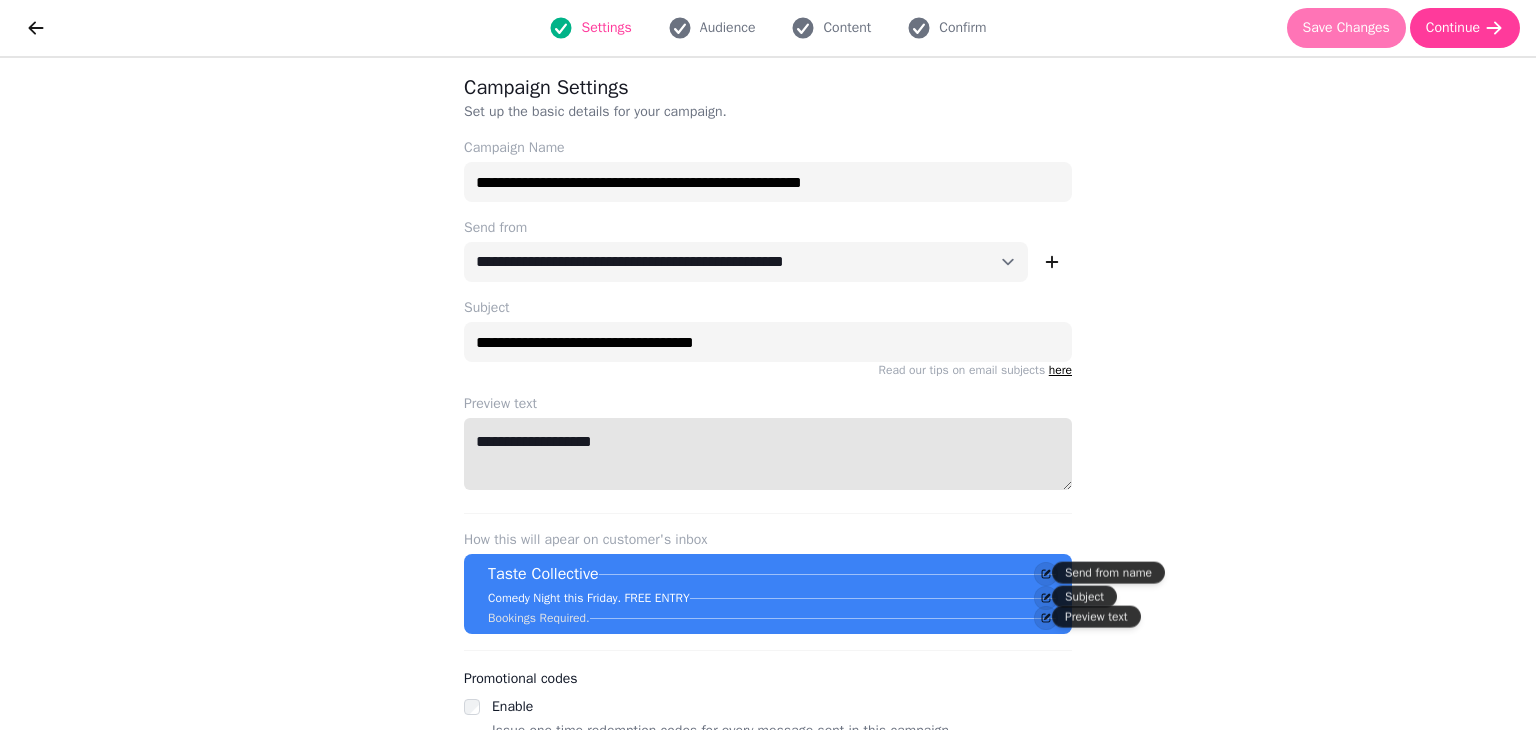 type on "**********" 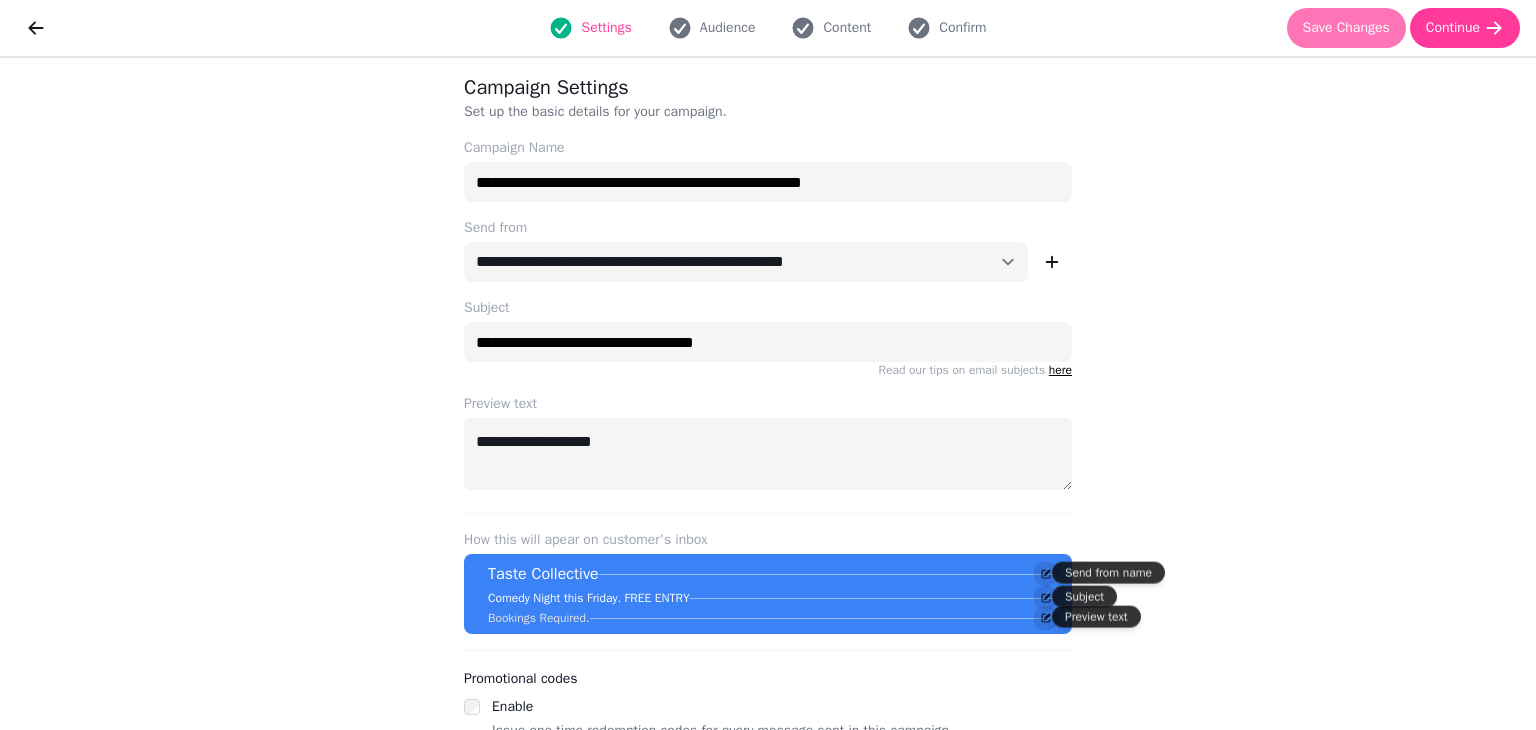 click on "Save Changes" at bounding box center (1346, 28) 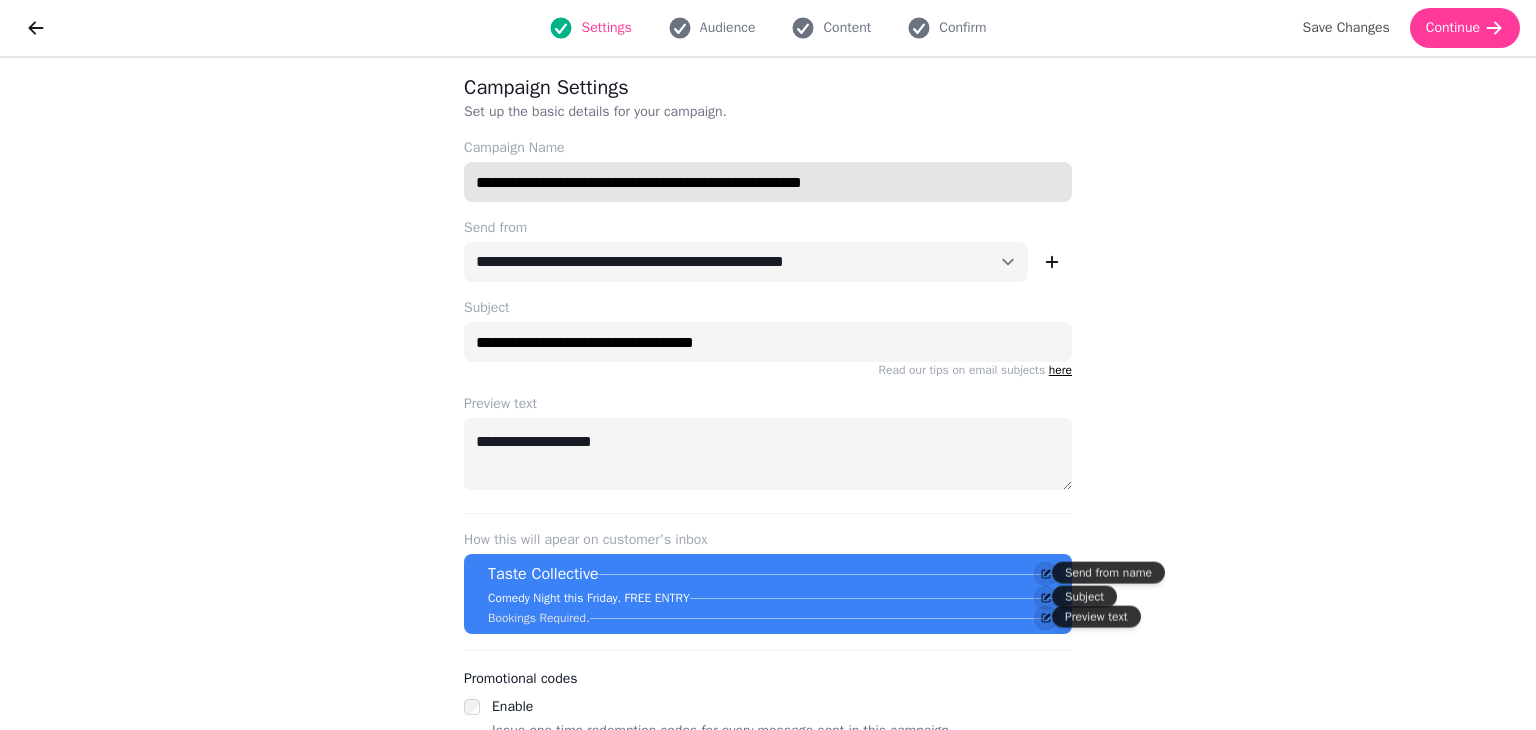 click on "**********" at bounding box center (768, 182) 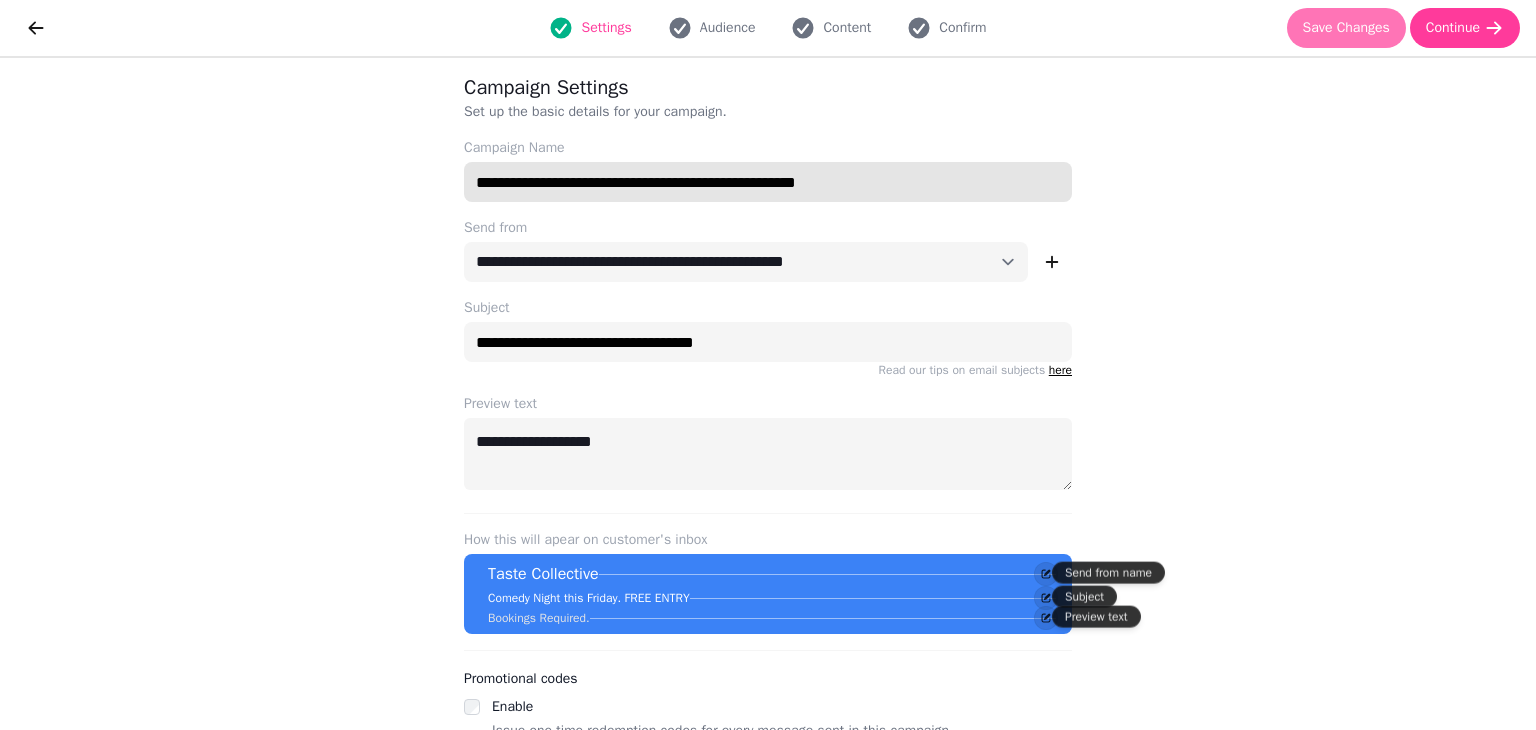 type on "**********" 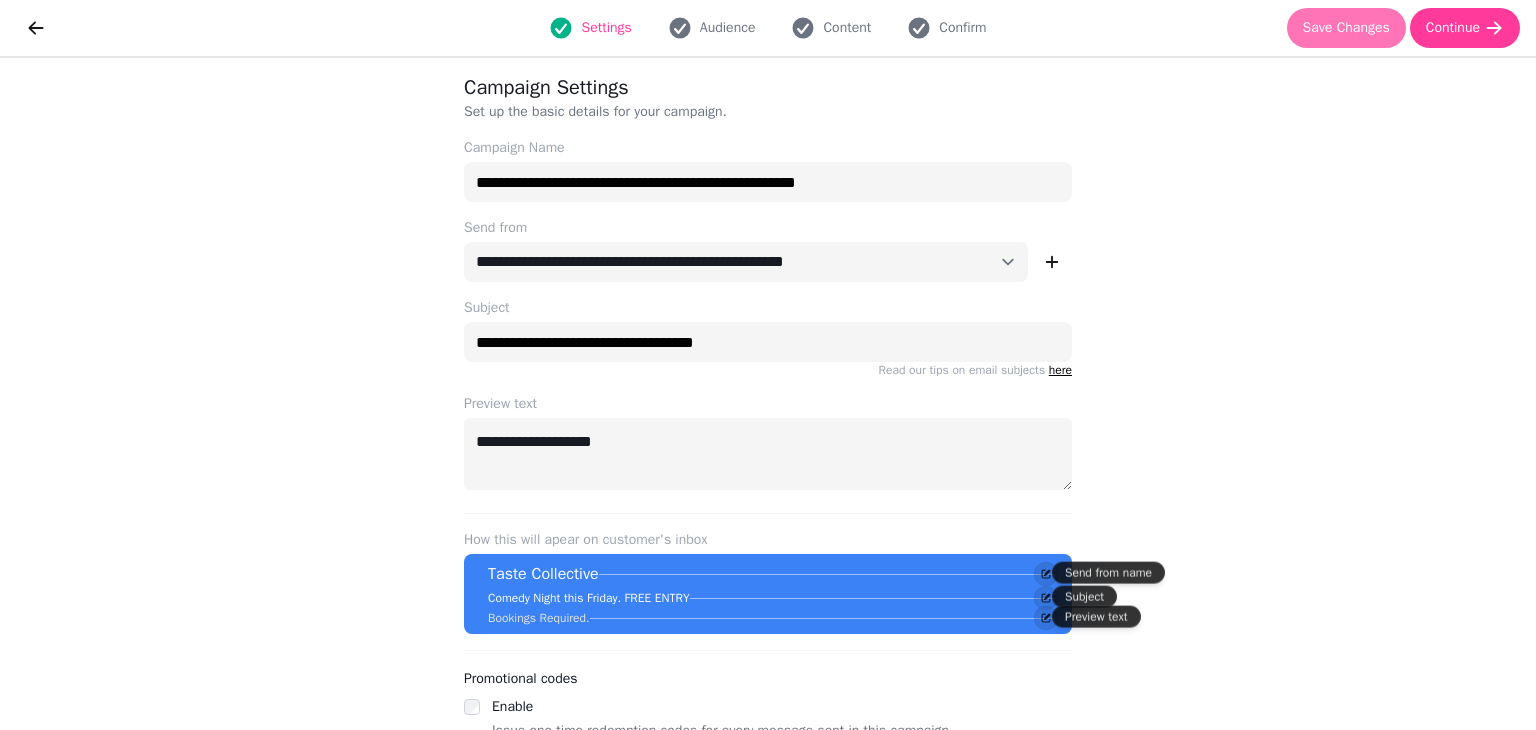 click on "Save Changes" at bounding box center (1346, 28) 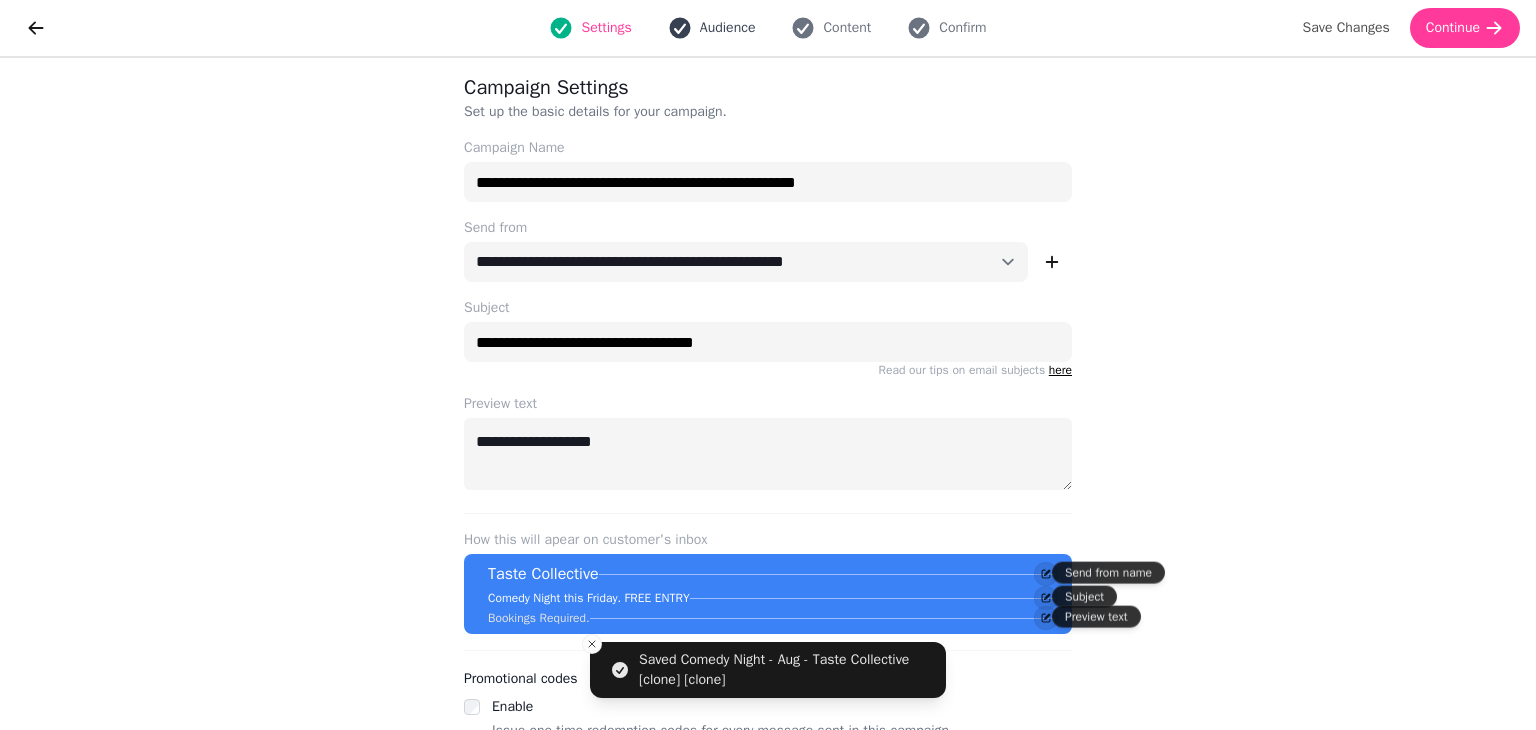 click on "Audience" at bounding box center [728, 28] 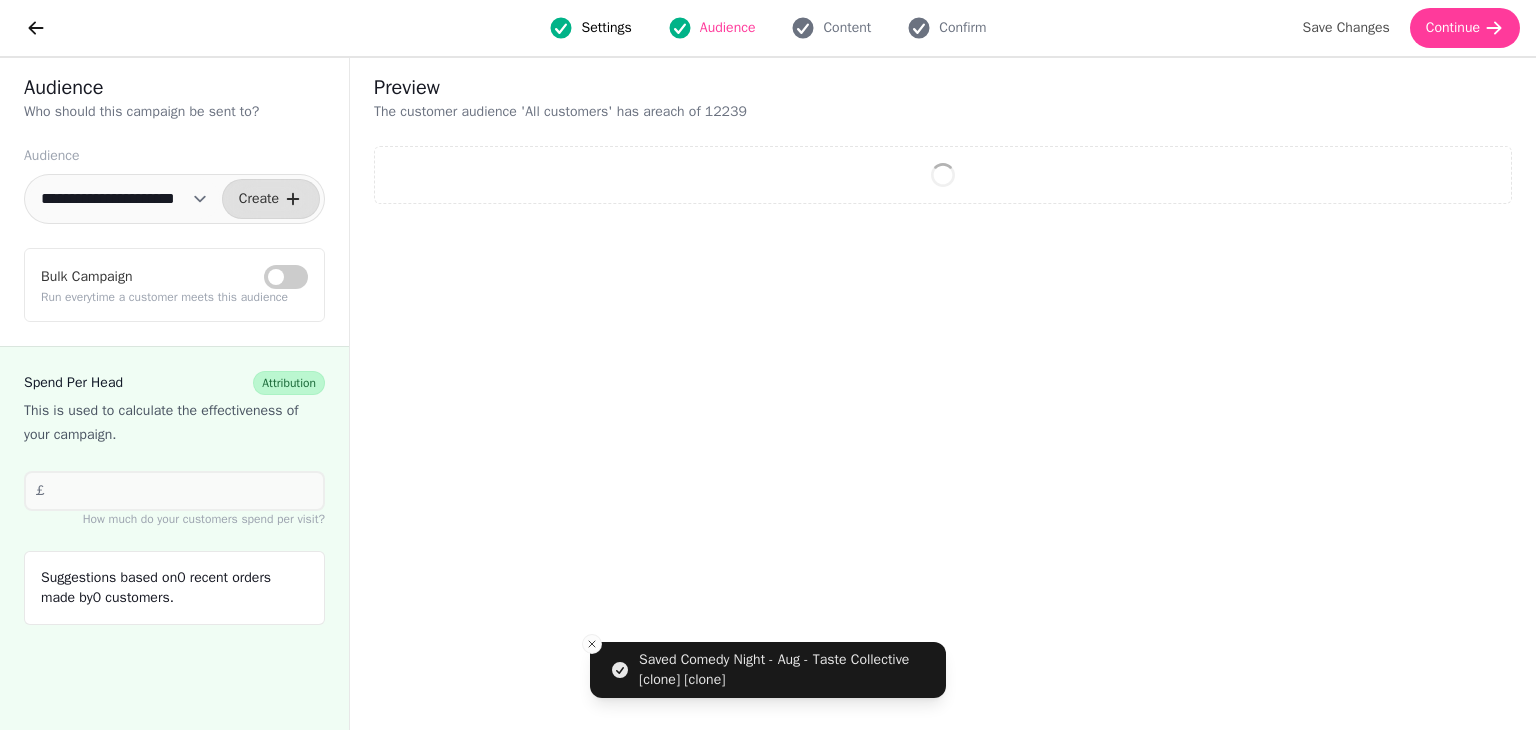 select on "**" 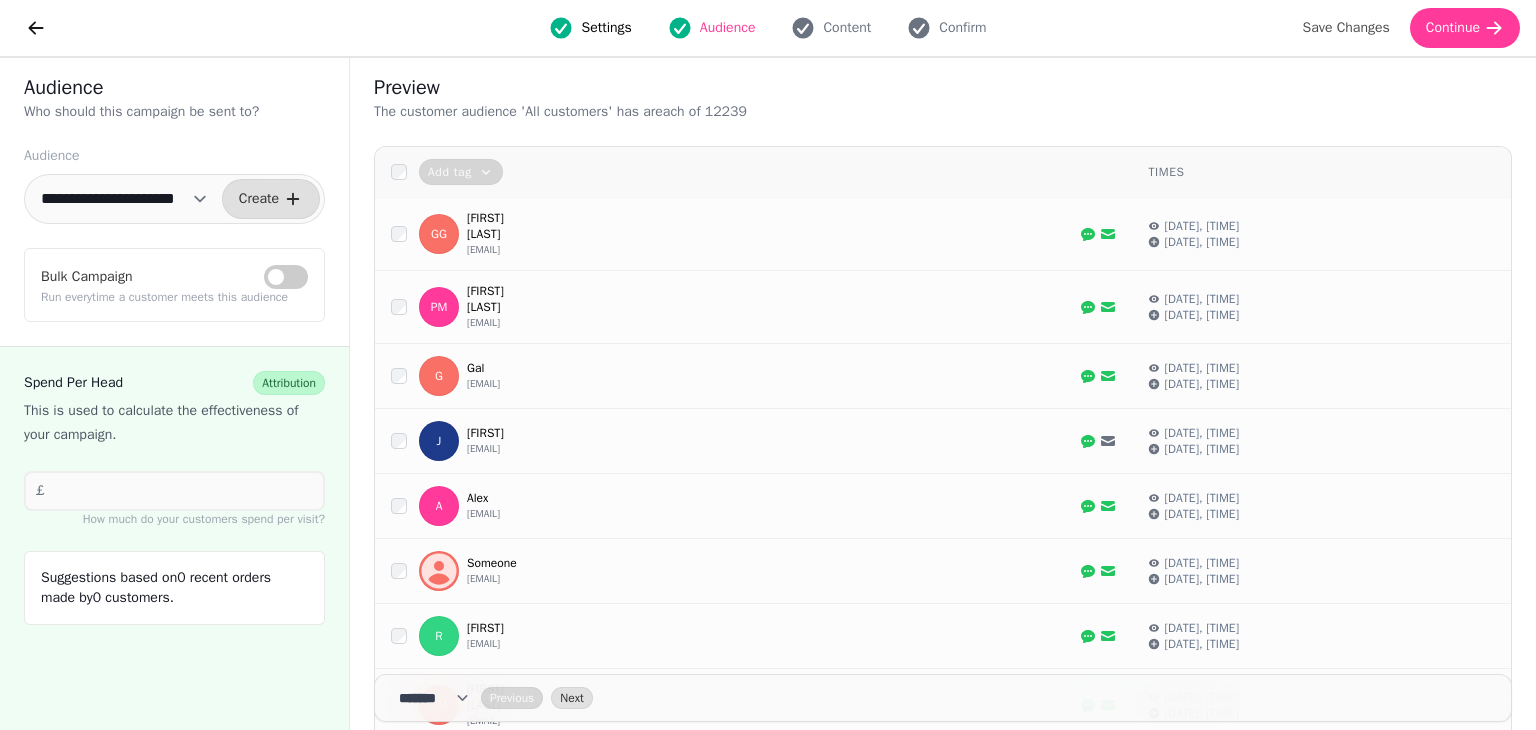 click on "Settings Audience Content Confirm" at bounding box center (768, 28) 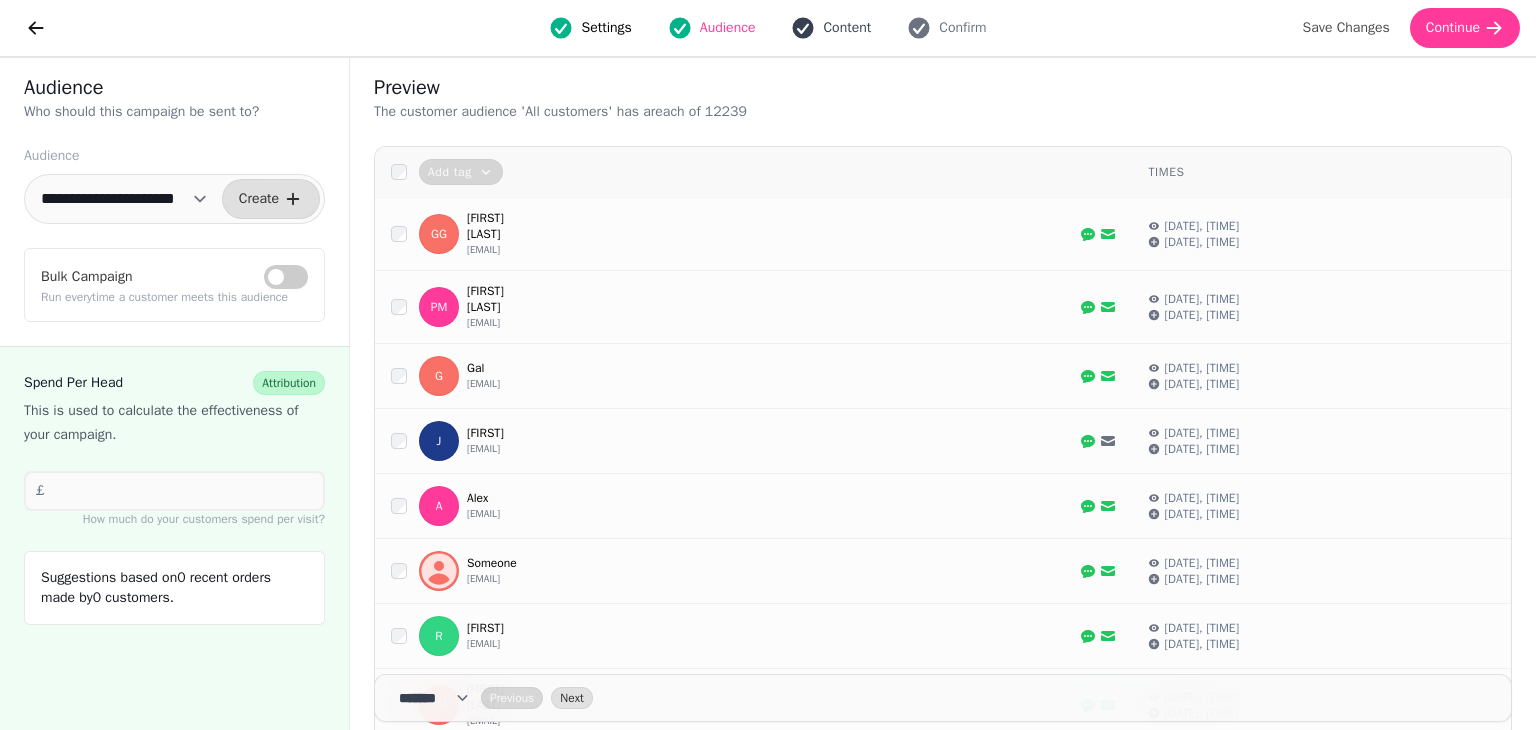 click on "Content" at bounding box center [847, 28] 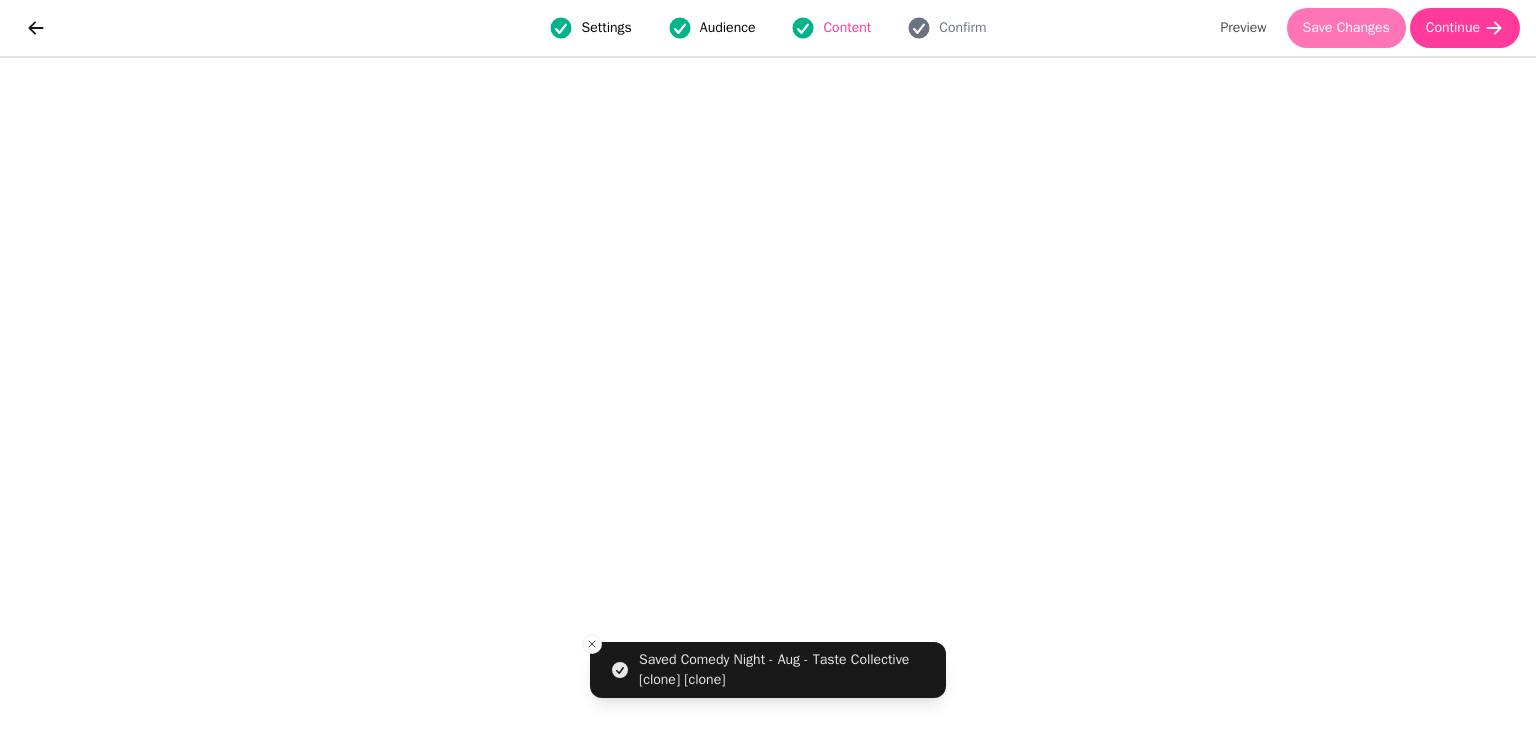 click on "Save Changes" at bounding box center [1346, 28] 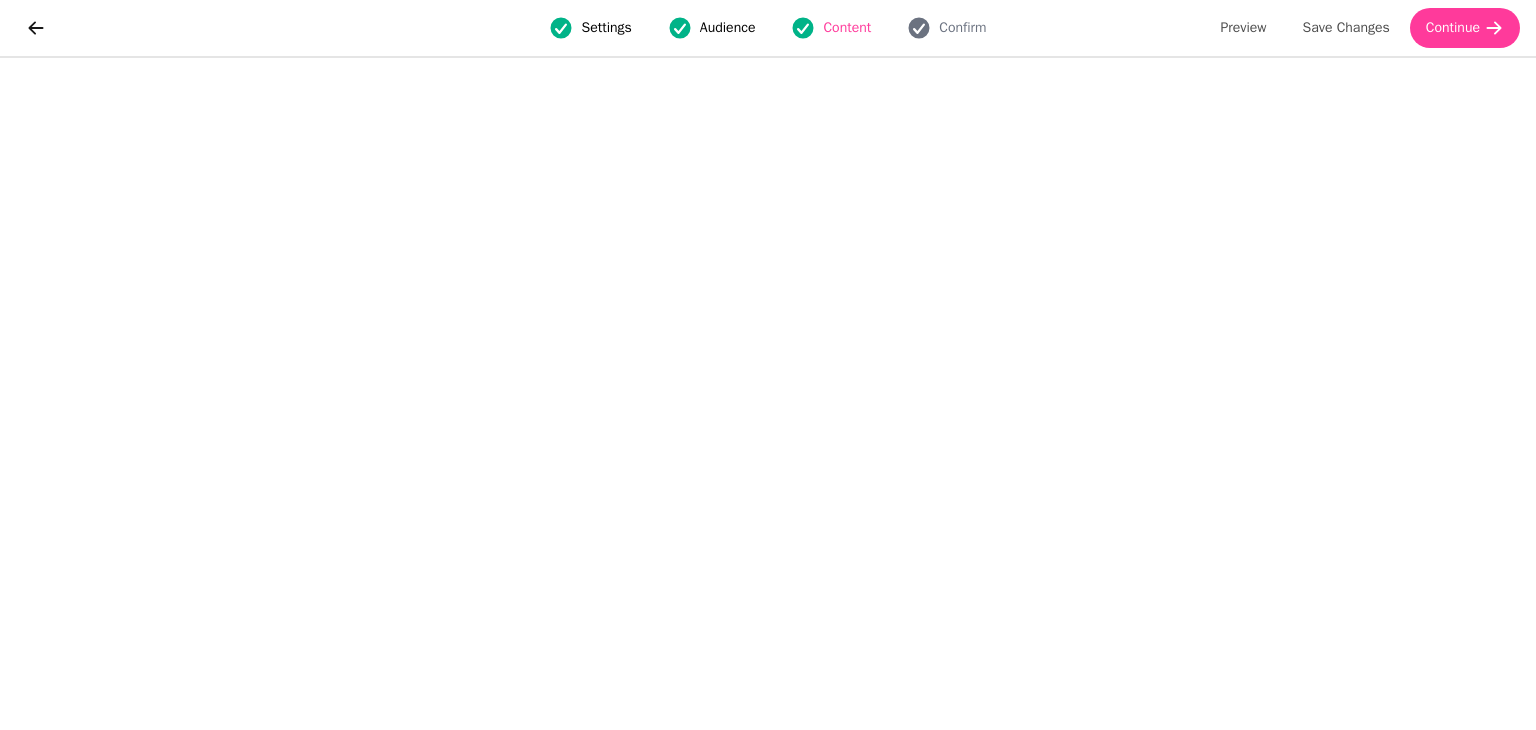 click on "Settings Audience Content Confirm" at bounding box center (768, 28) 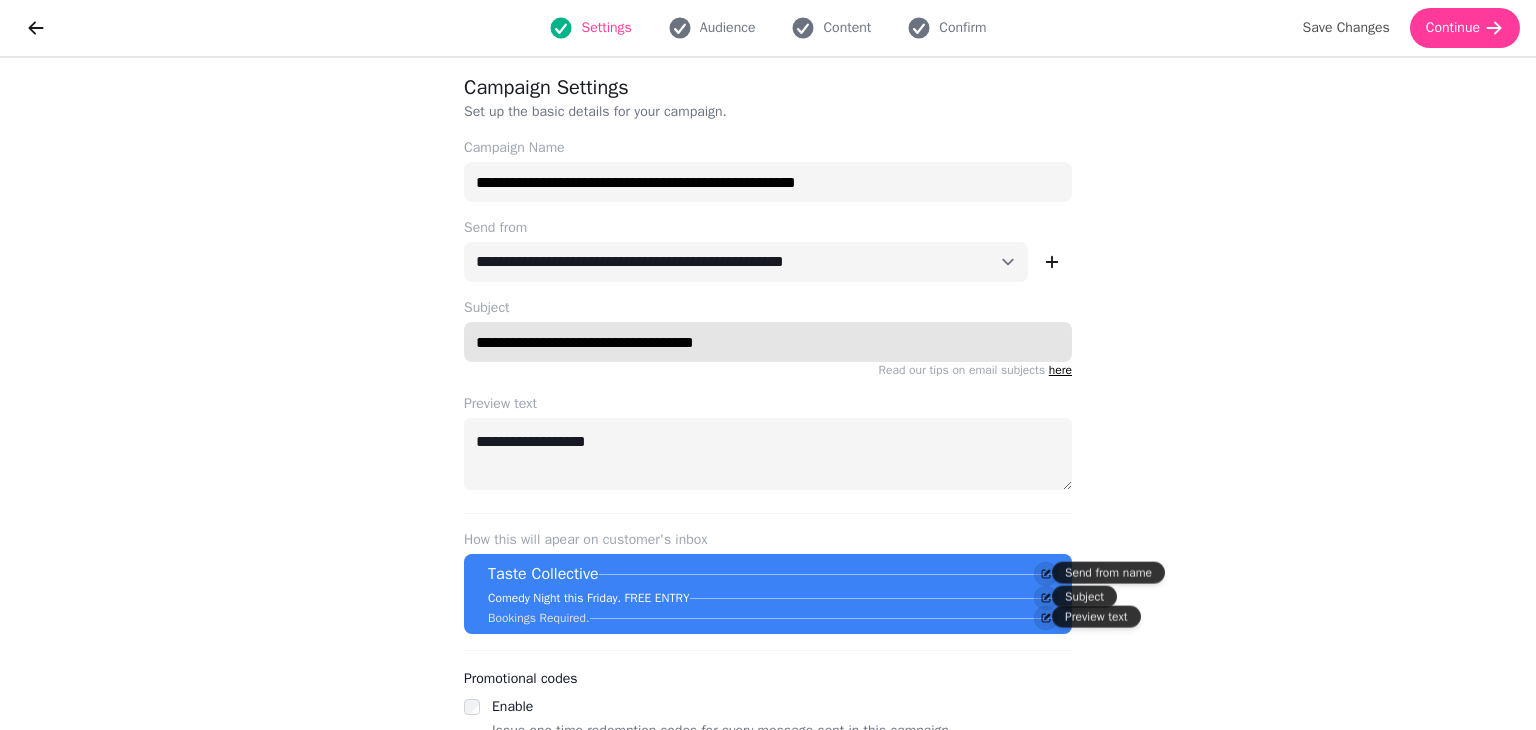 click on "**********" at bounding box center [768, 342] 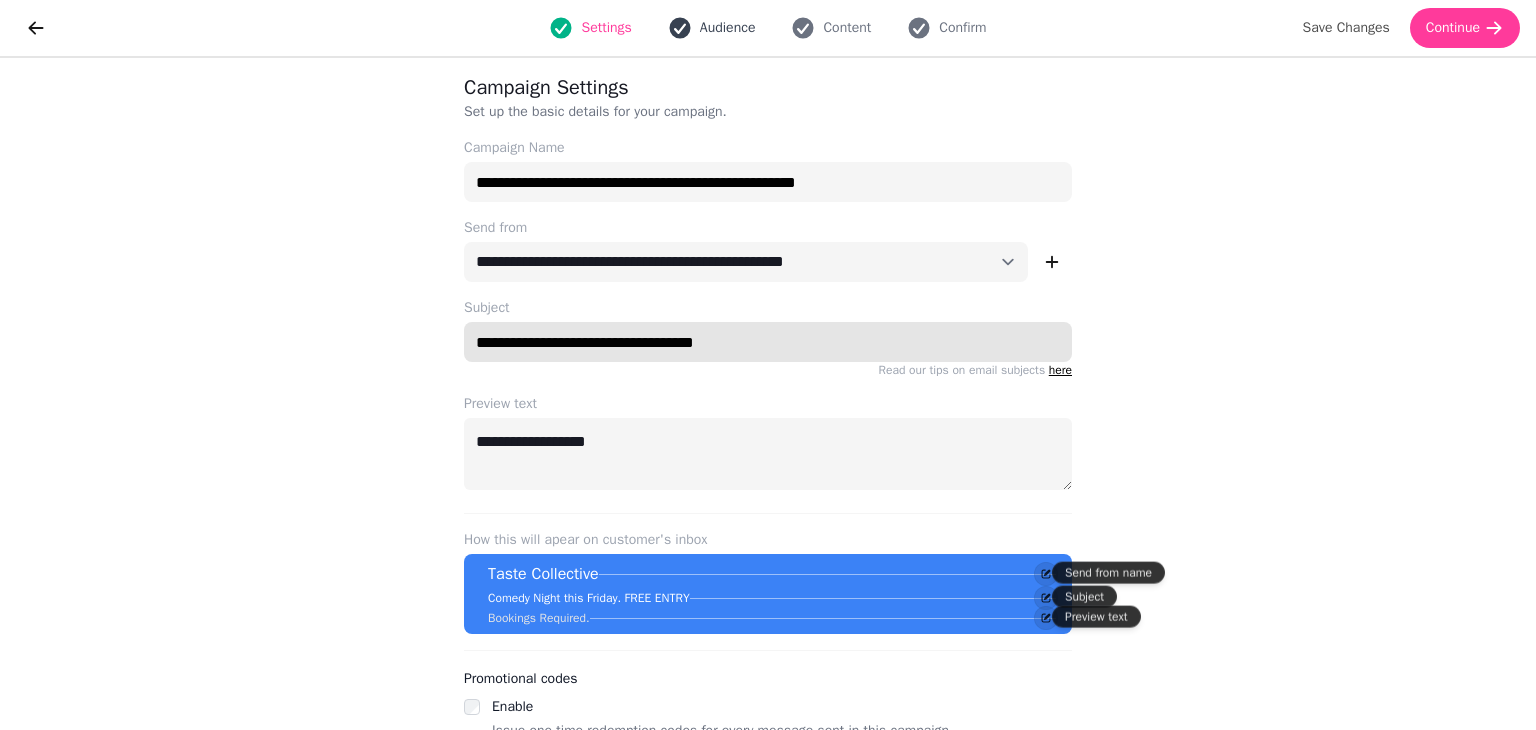 click on "Audience" at bounding box center (728, 28) 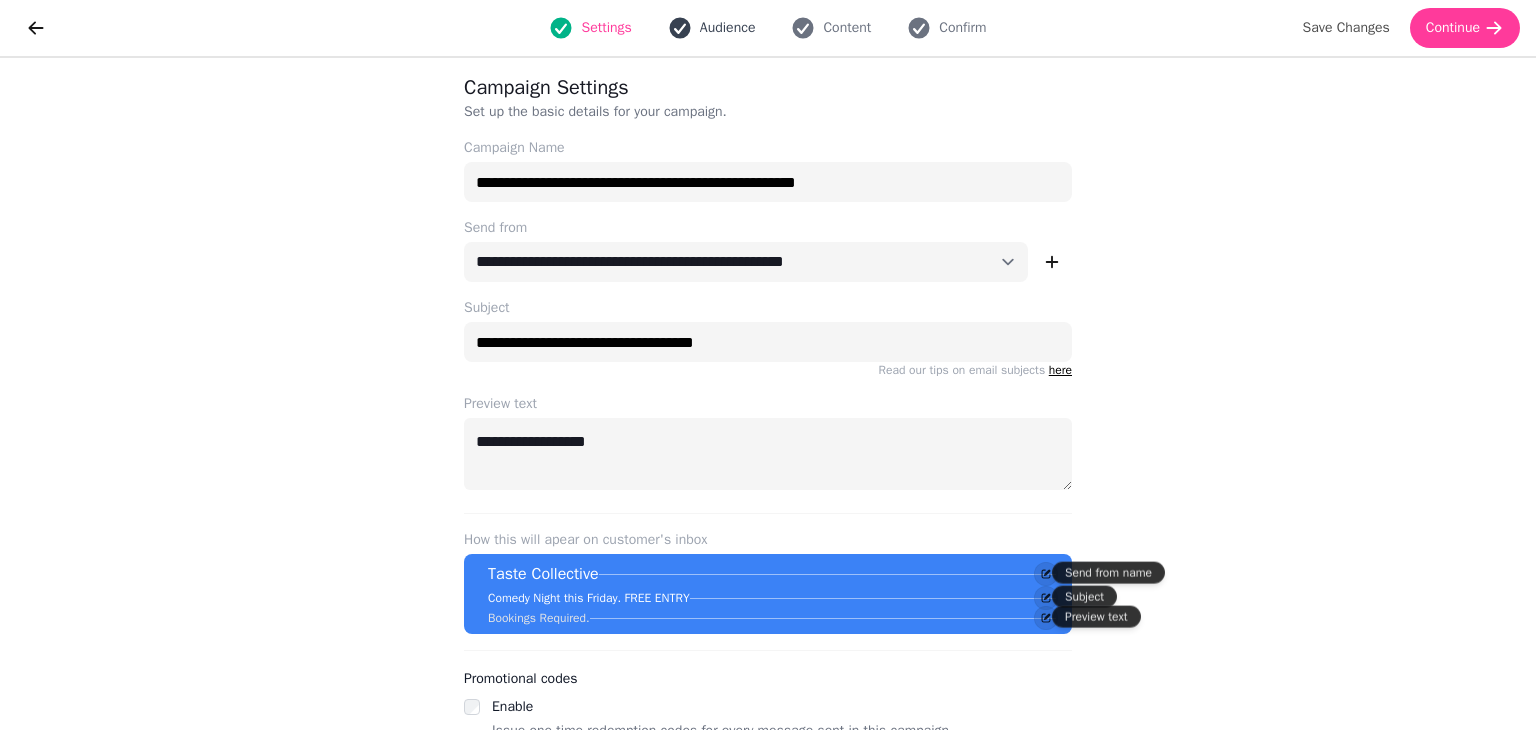 select on "***" 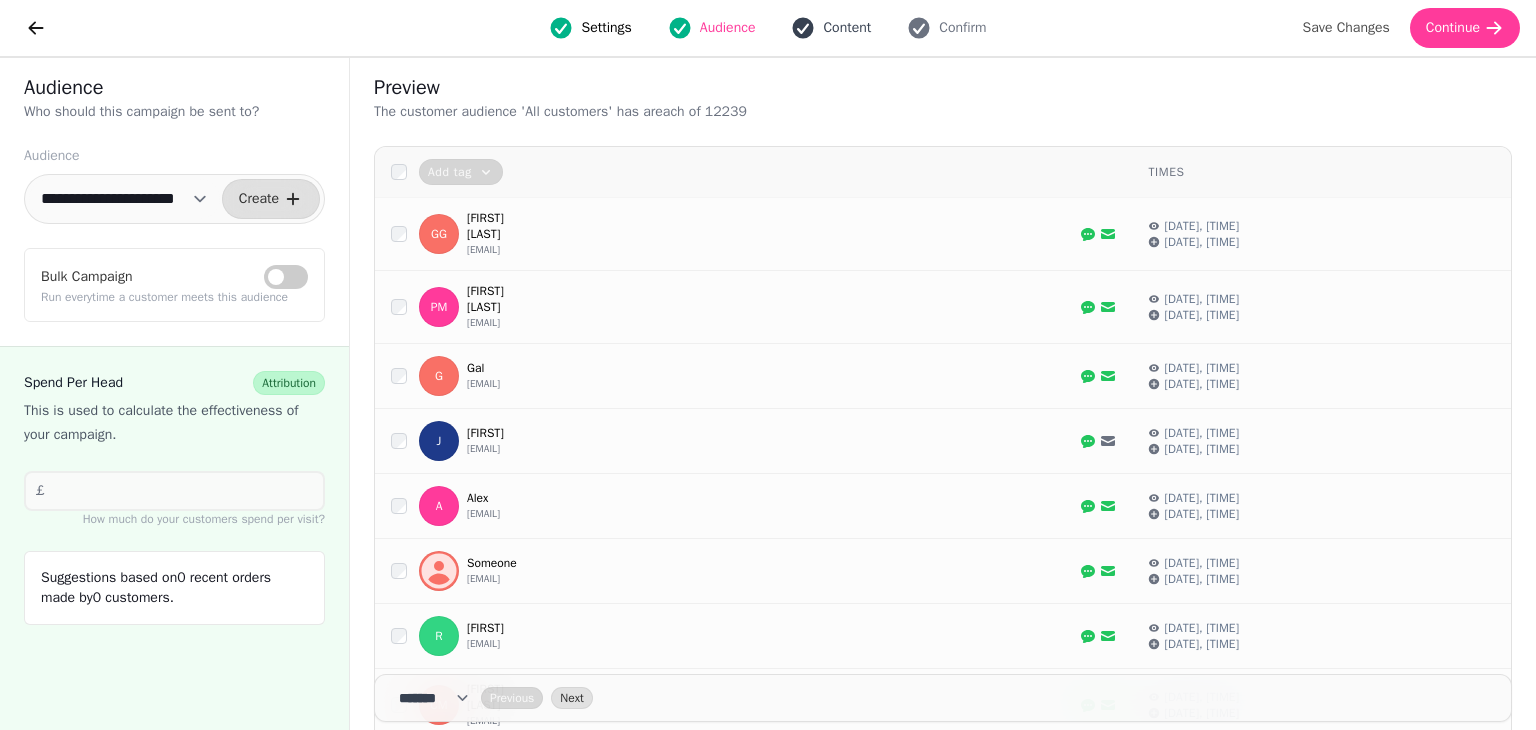 click on "Content" at bounding box center (847, 28) 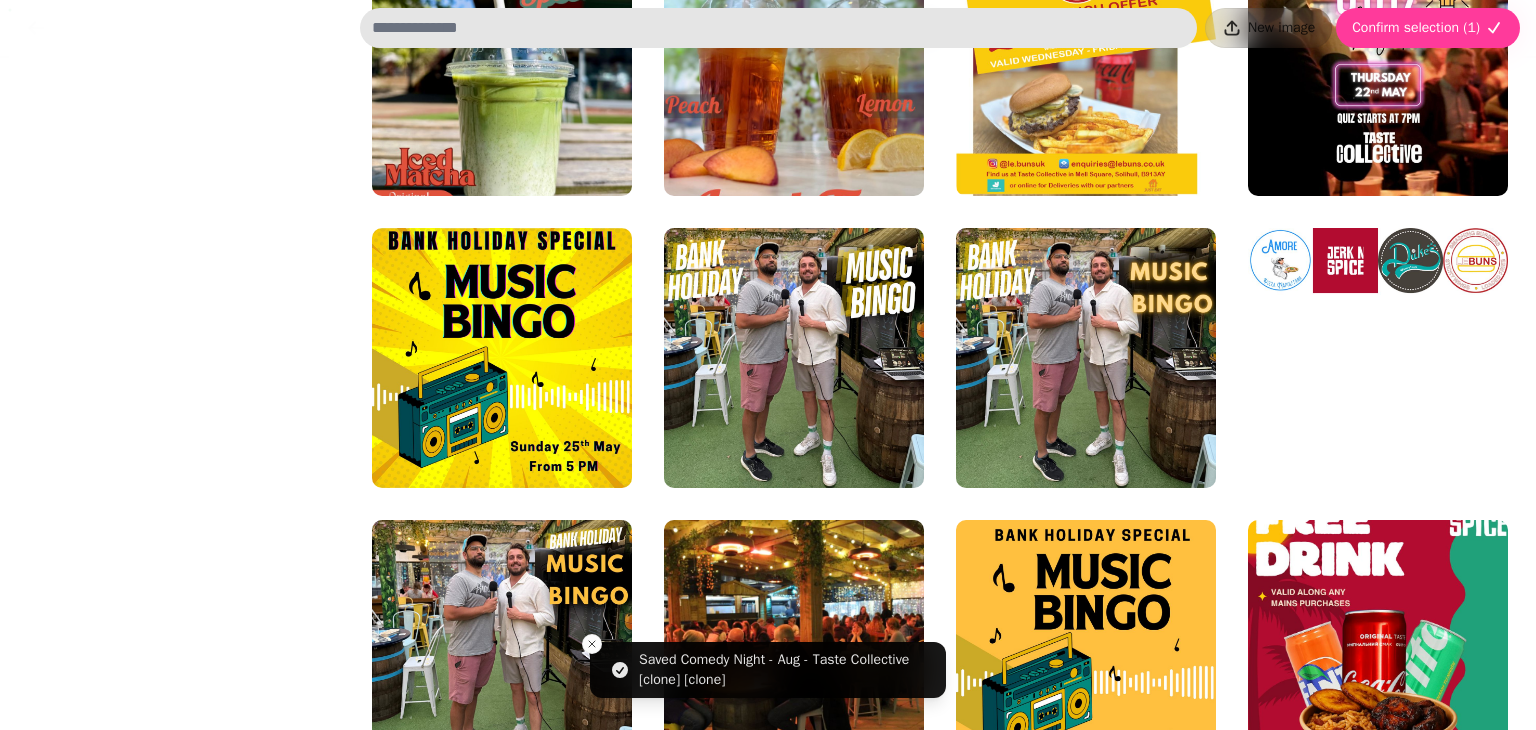 scroll, scrollTop: 2920, scrollLeft: 0, axis: vertical 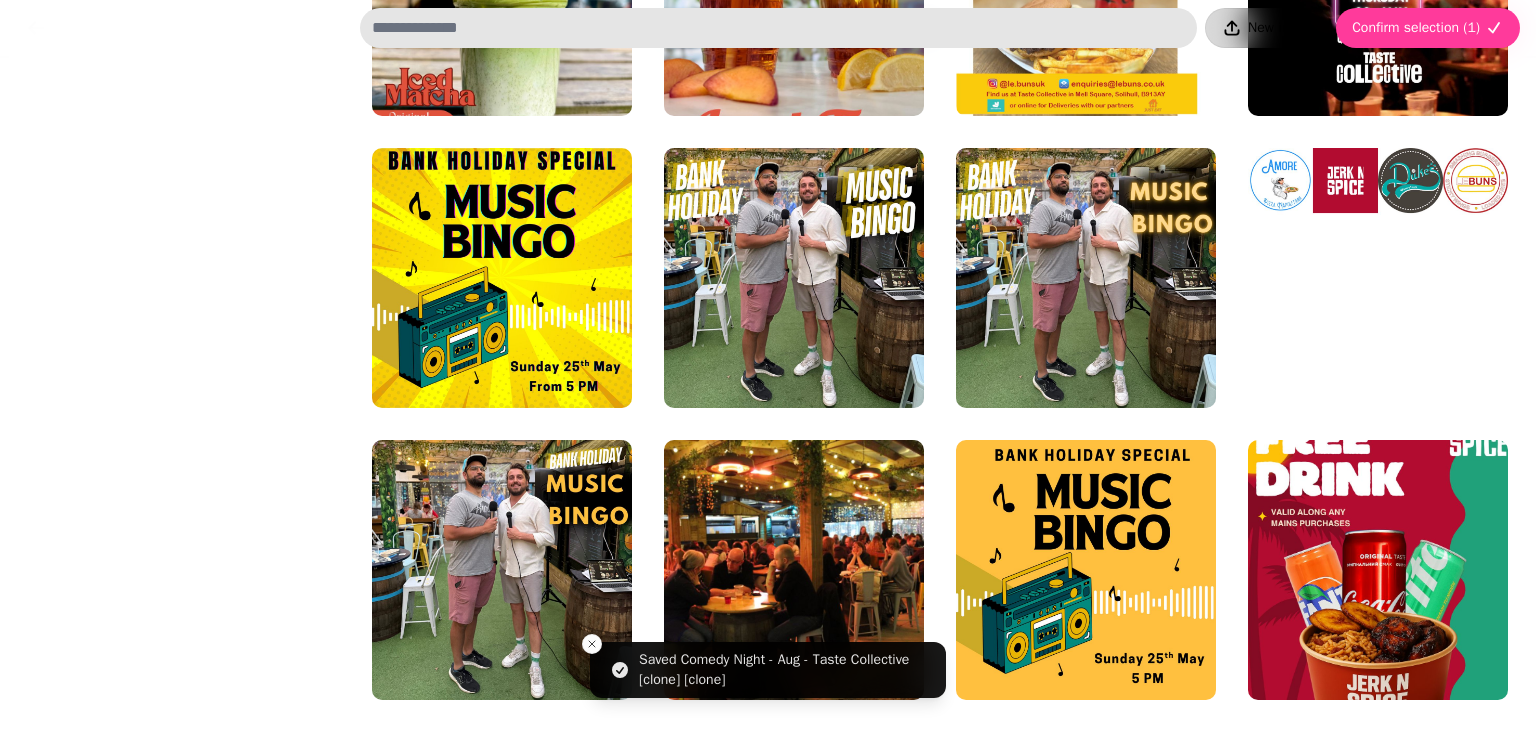 click on "New image" at bounding box center (1268, 28) 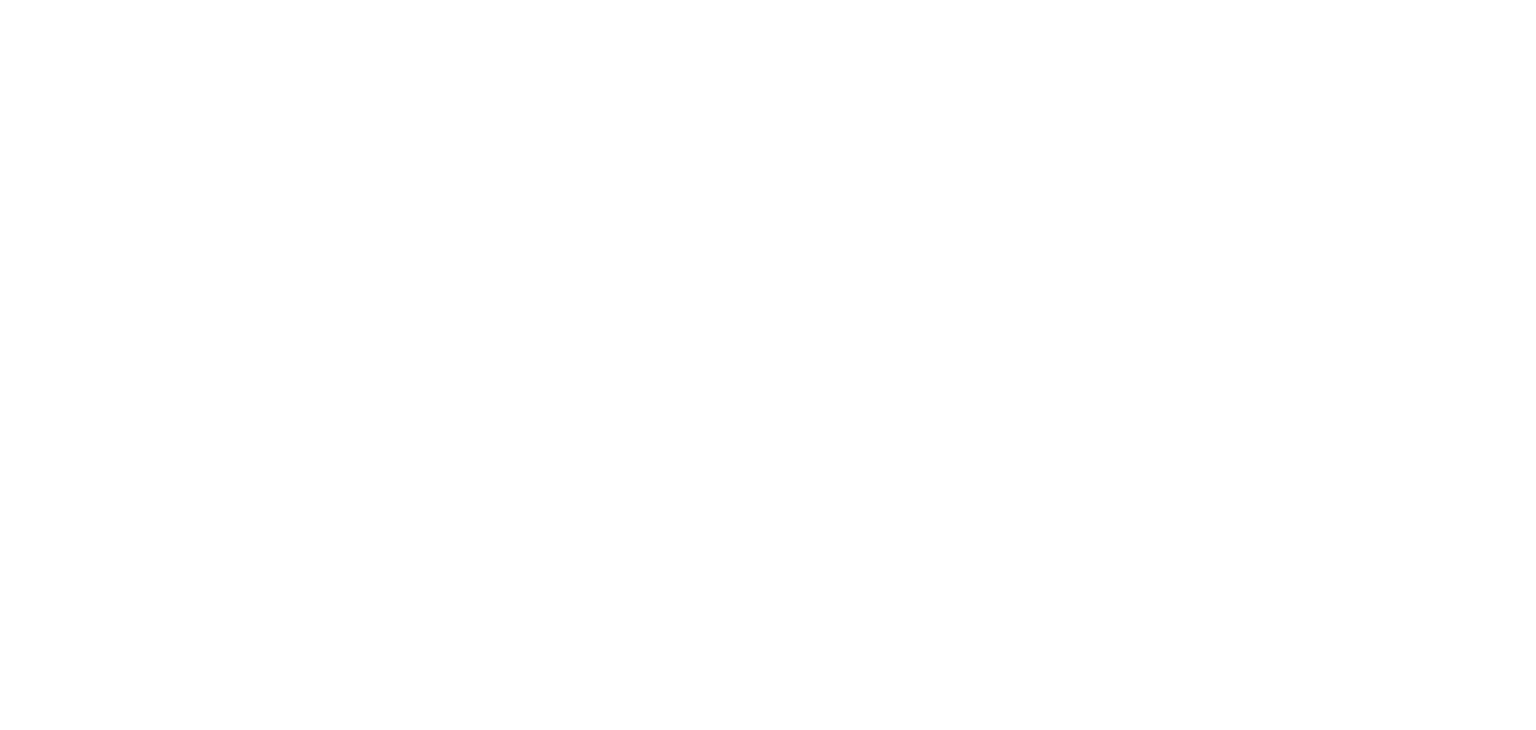 scroll, scrollTop: 0, scrollLeft: 0, axis: both 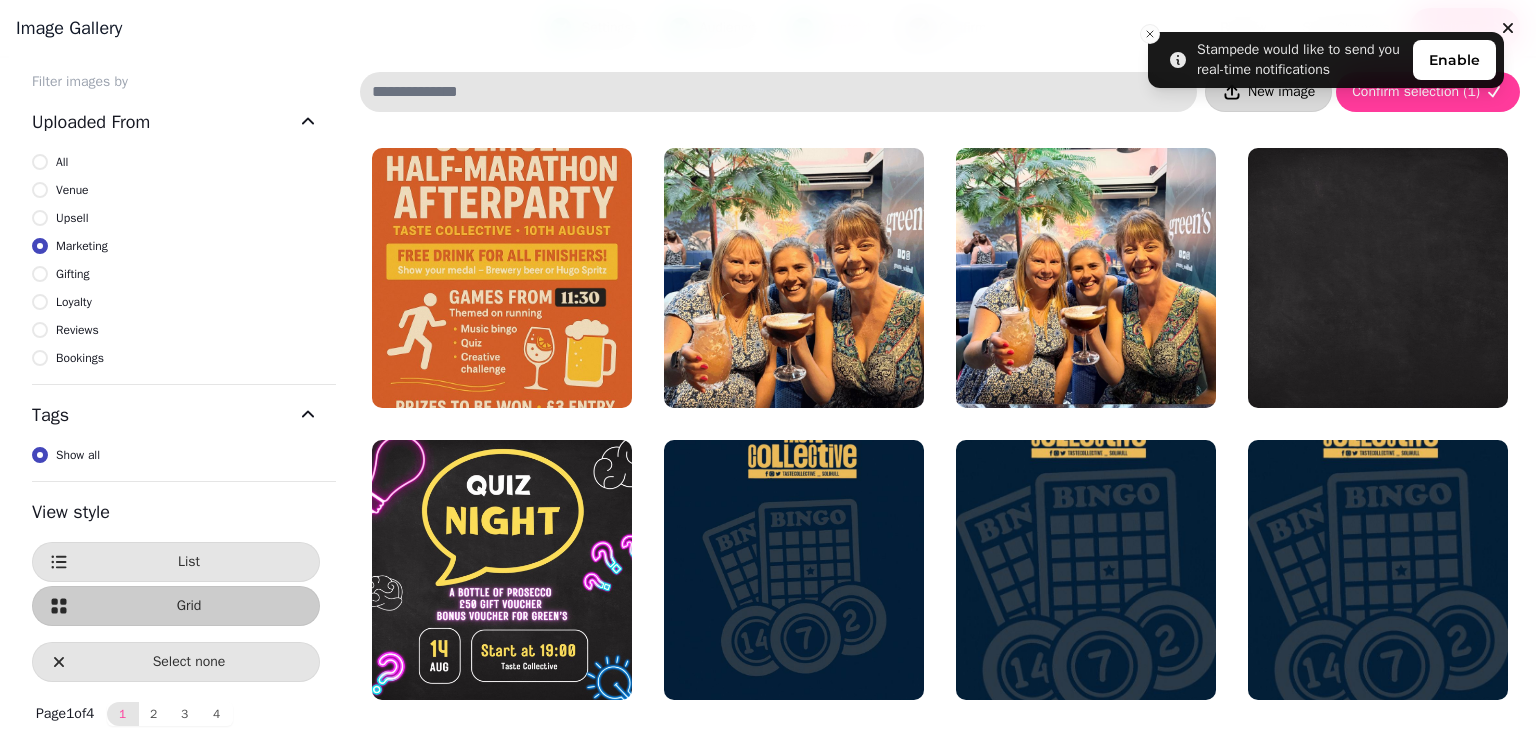 click on "New image" at bounding box center (1281, 92) 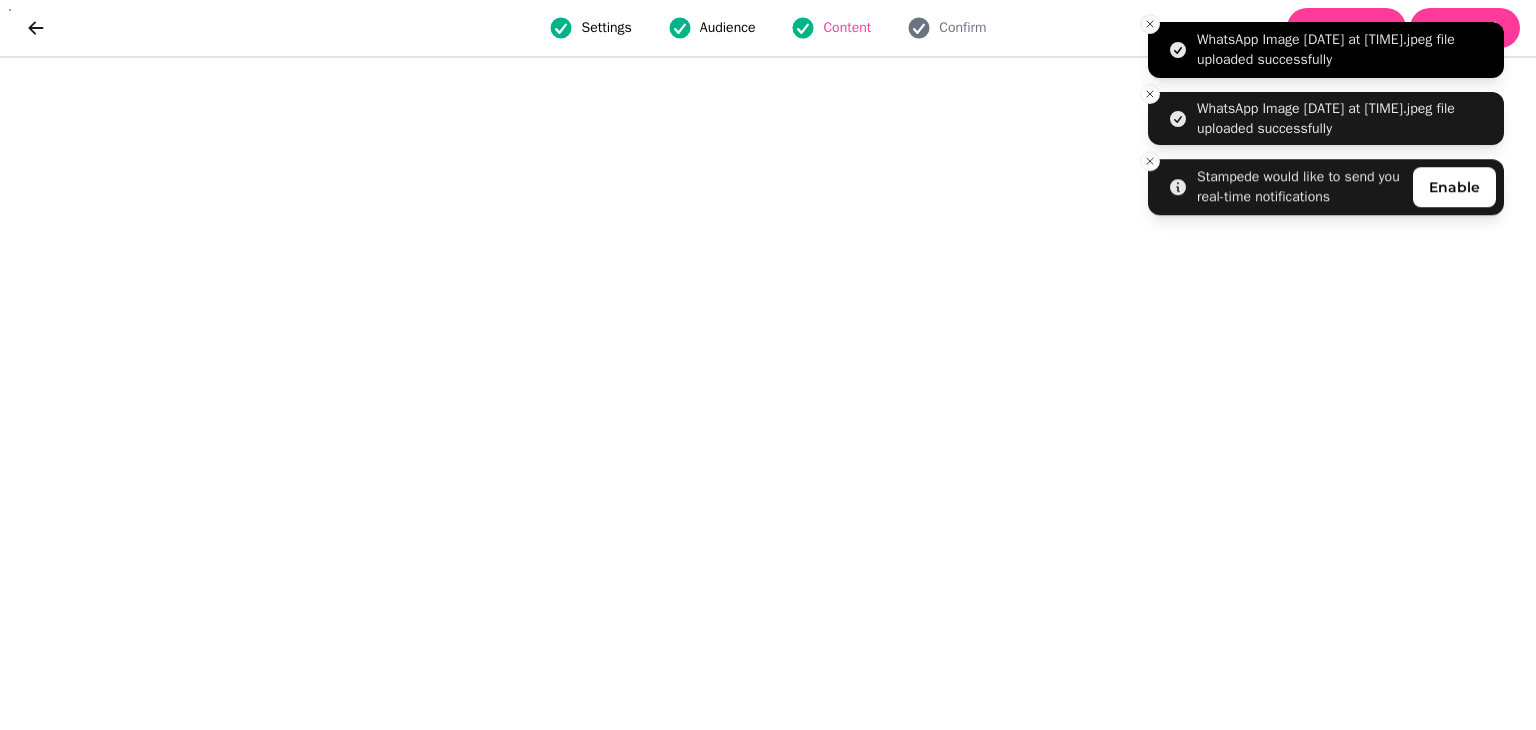 click 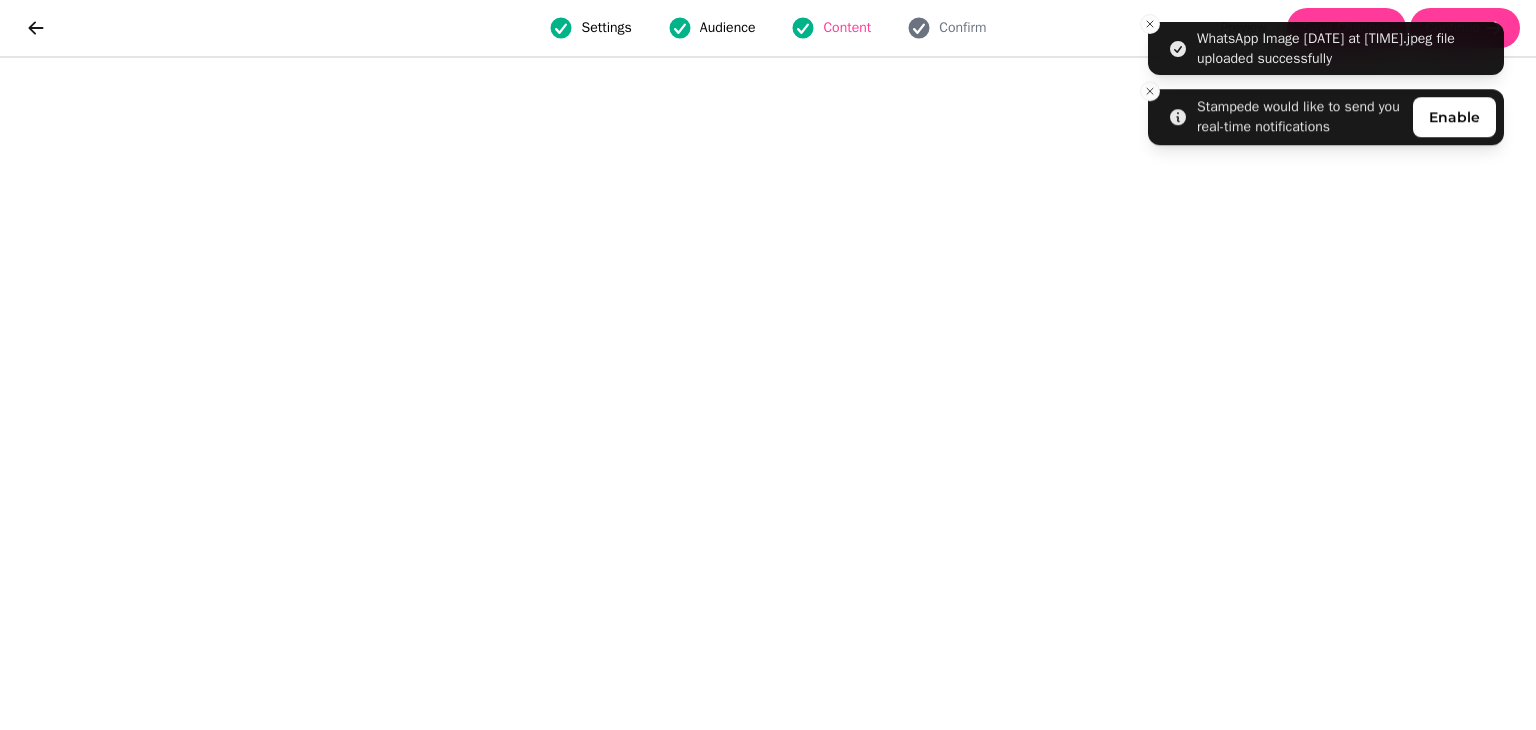 click 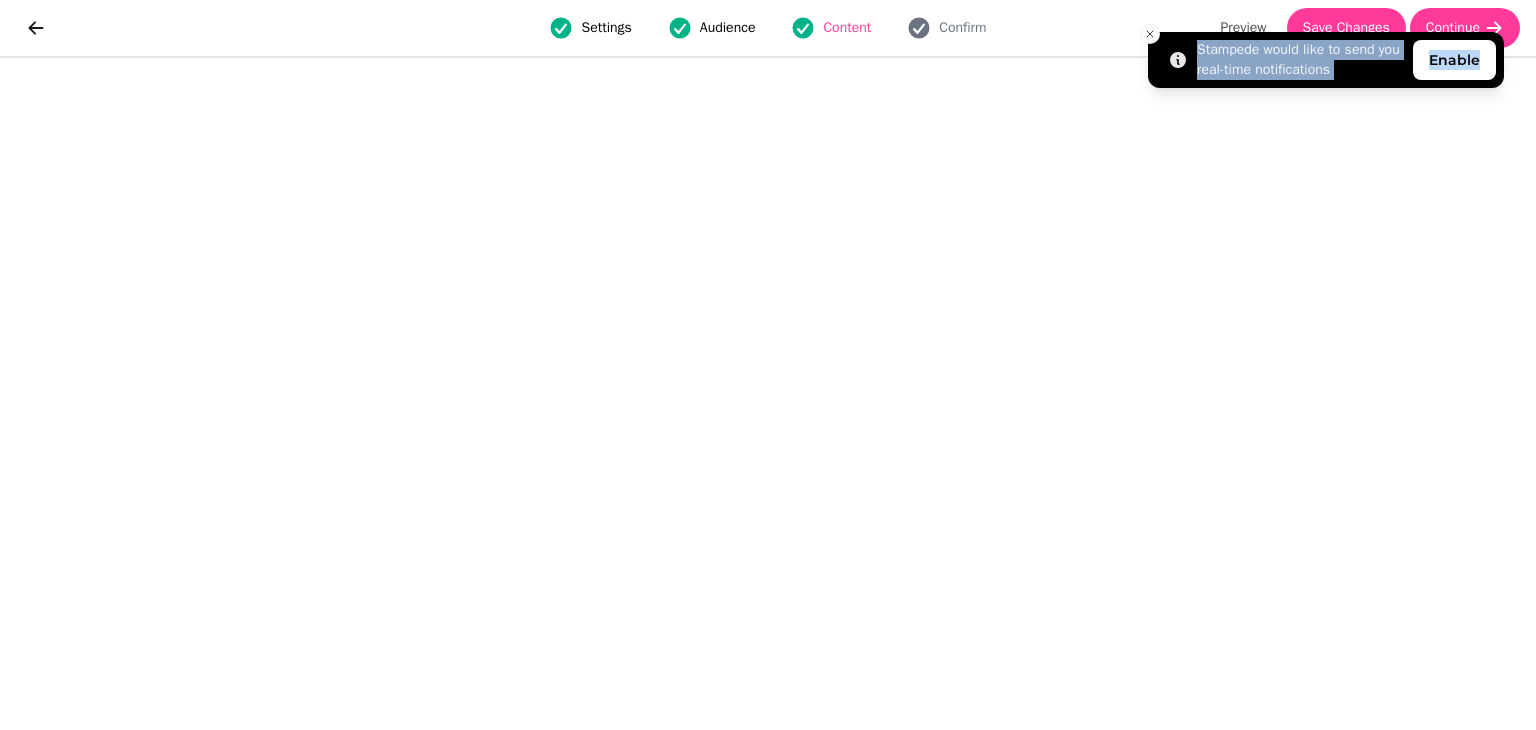 drag, startPoint x: 1151, startPoint y: 18, endPoint x: 1145, endPoint y: 30, distance: 13.416408 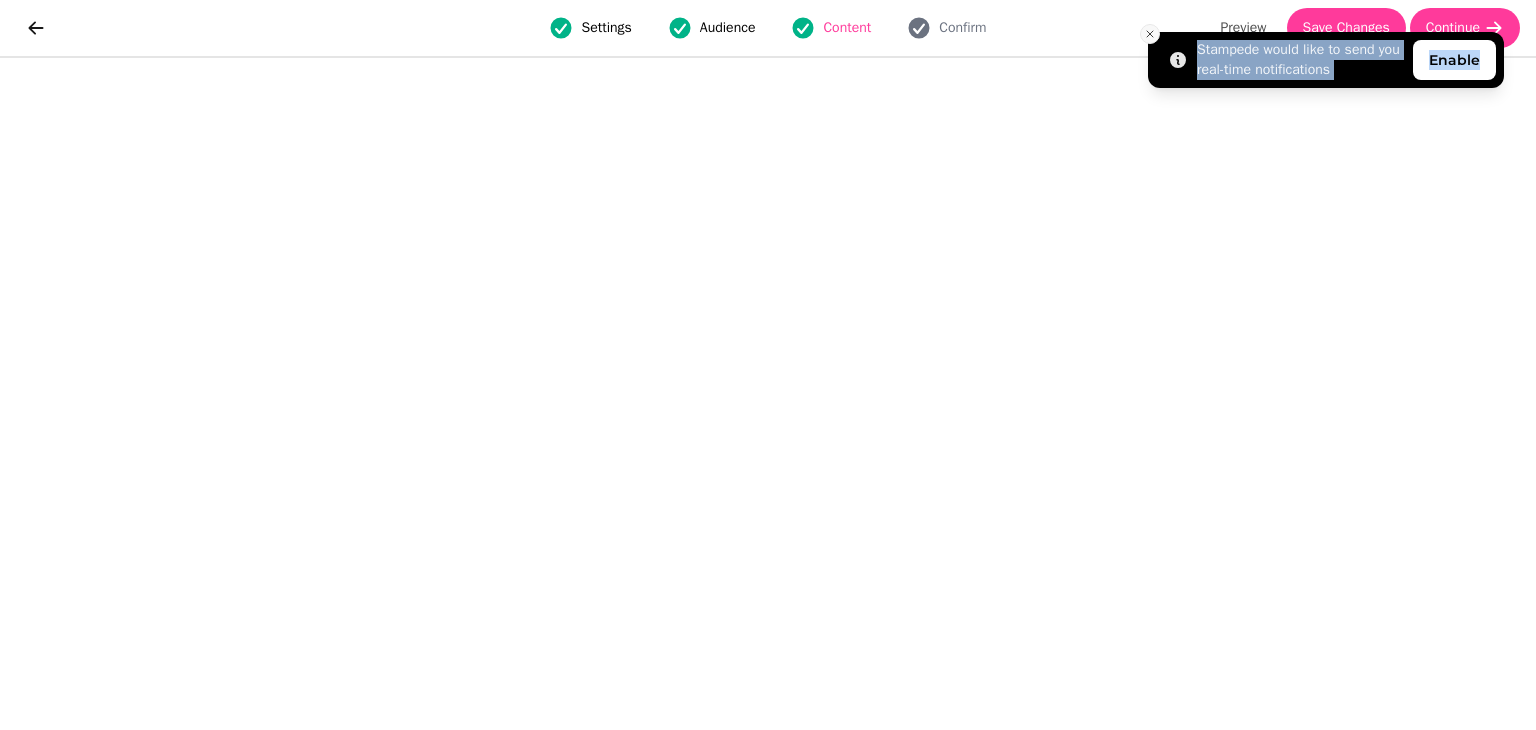 click 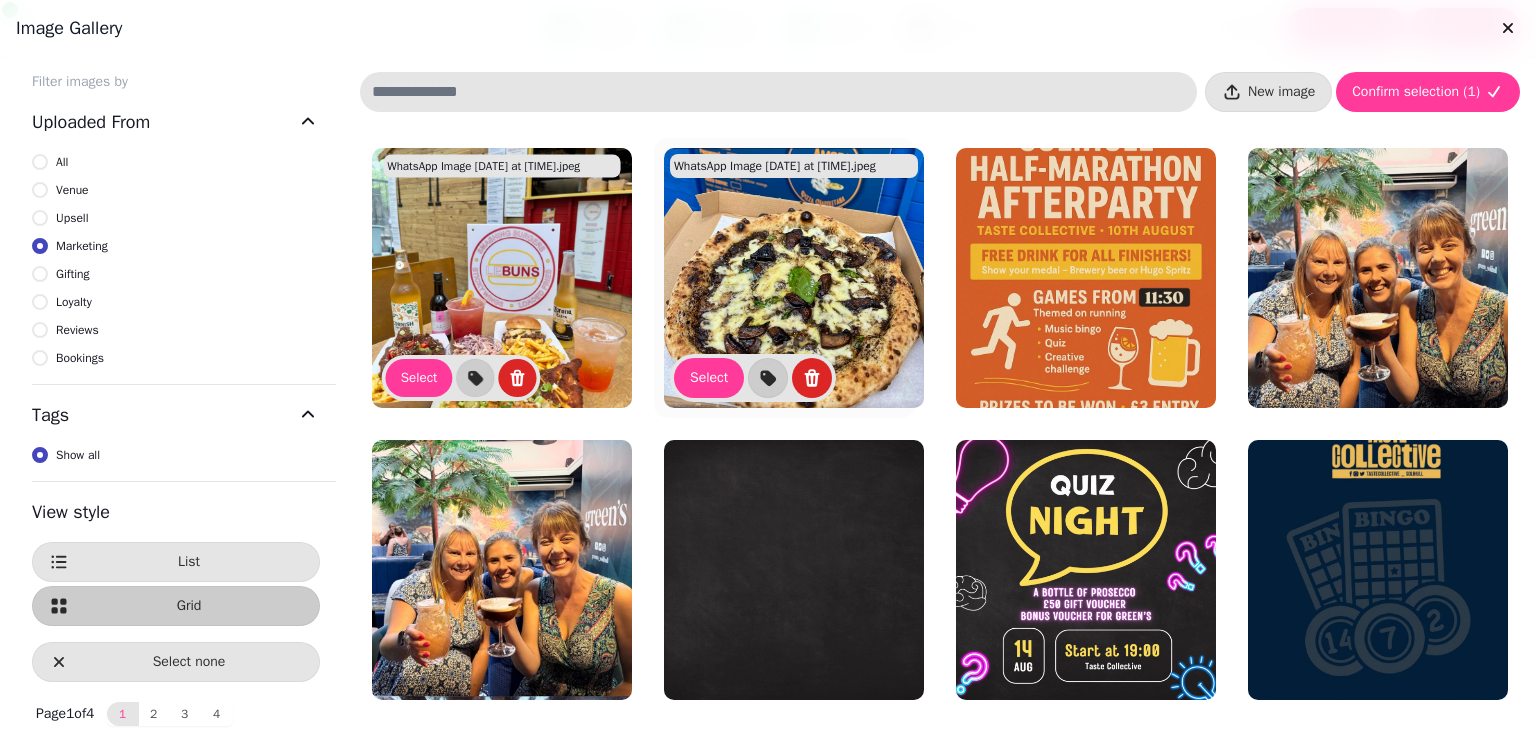 click at bounding box center [794, 278] 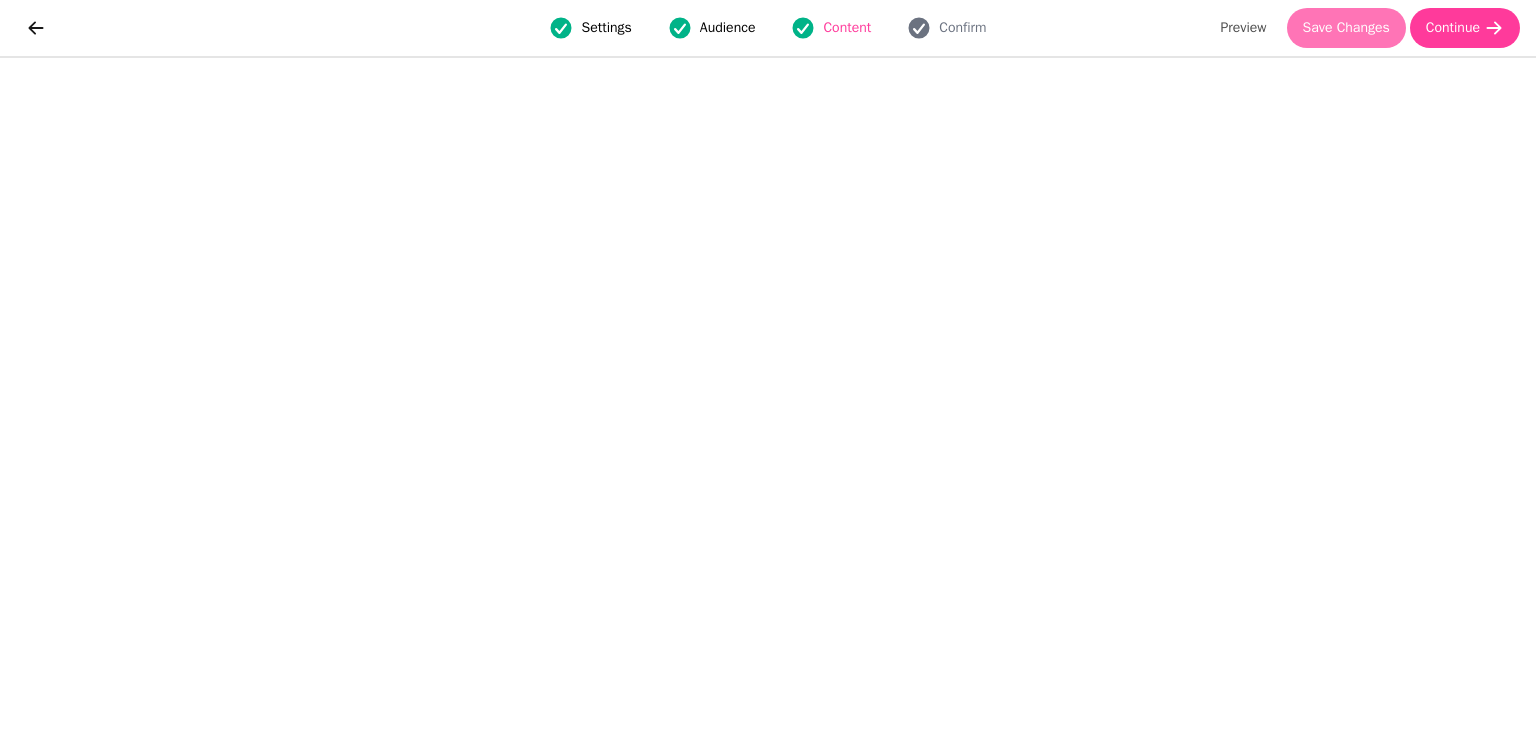 click on "Save Changes" at bounding box center [1346, 28] 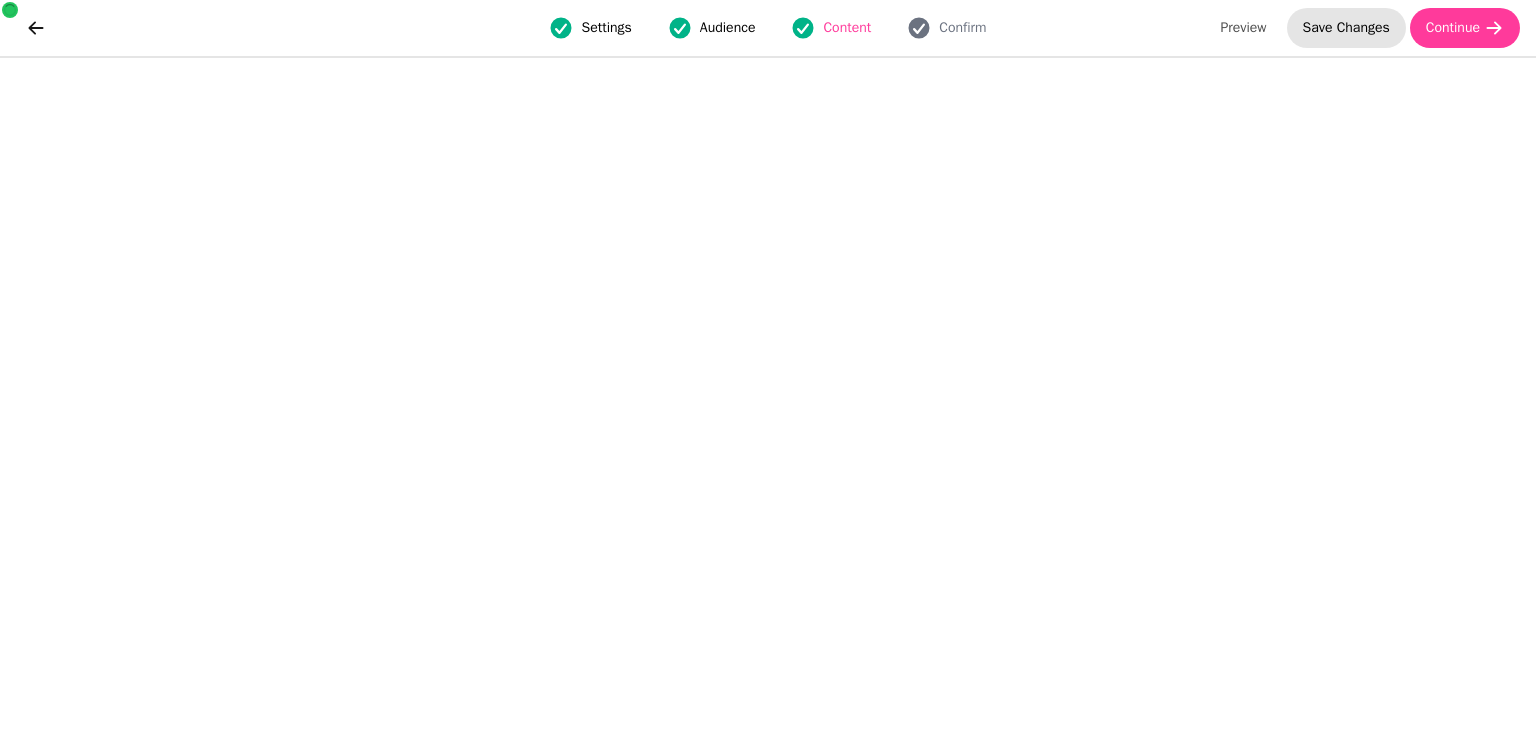 click on "Save Changes" at bounding box center (1346, 28) 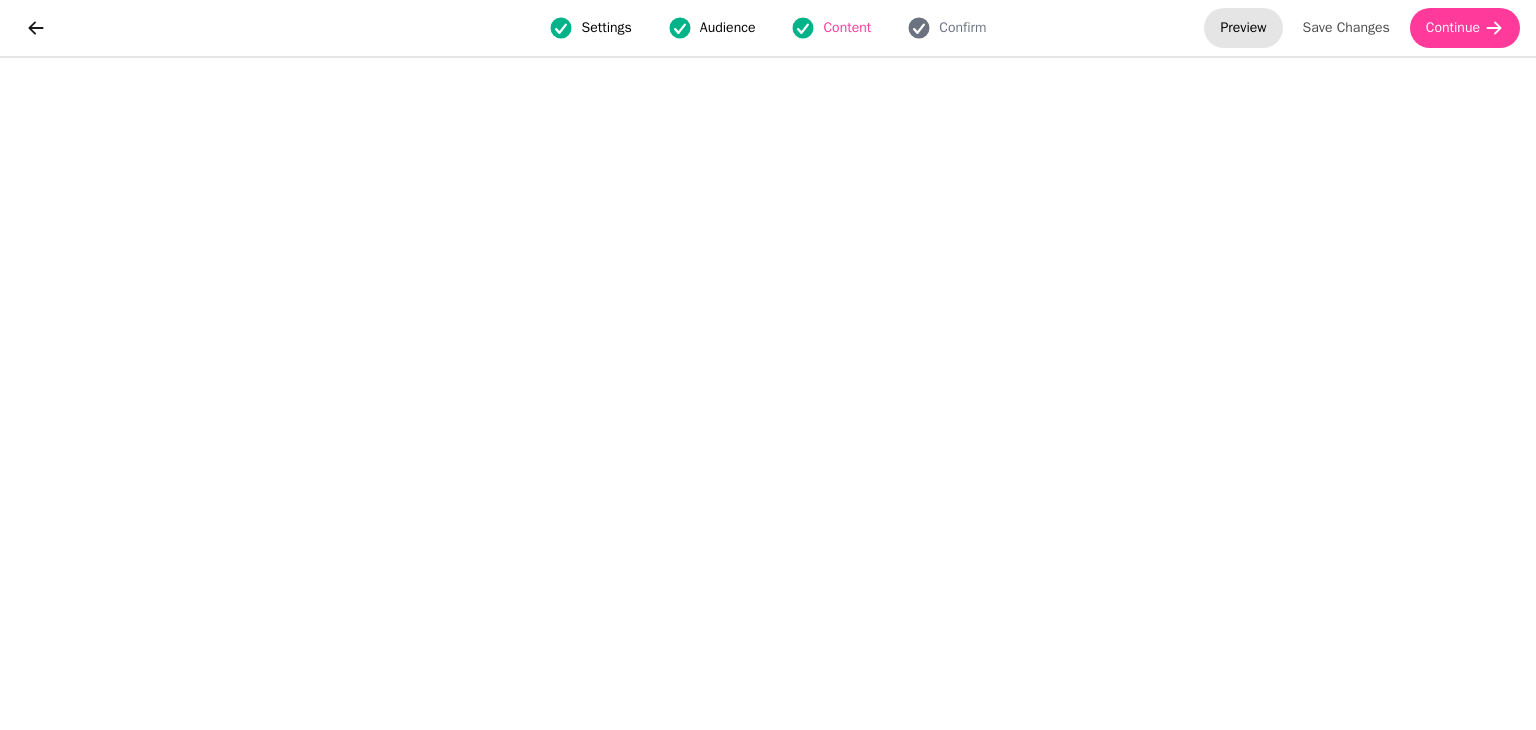 click on "Preview" at bounding box center (1243, 28) 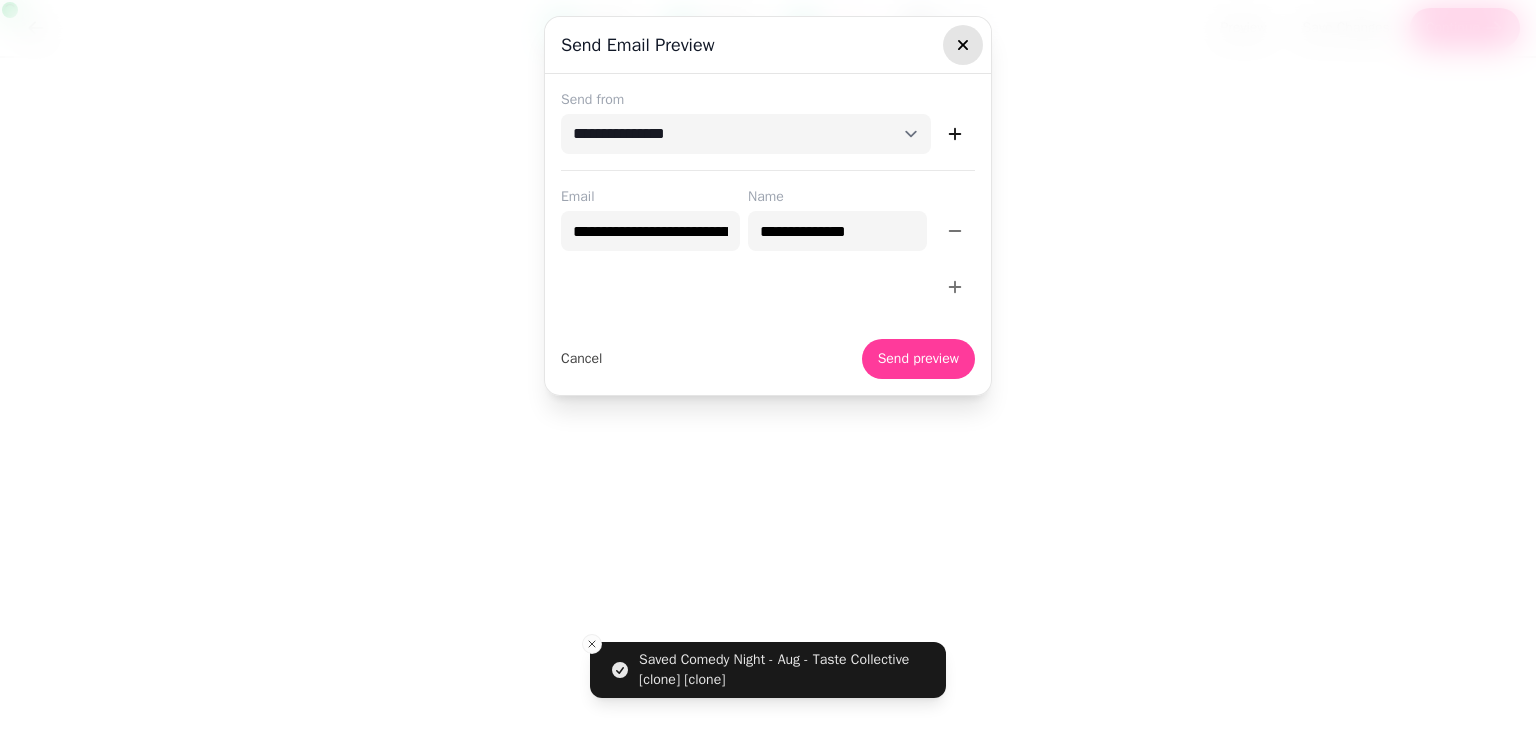 click 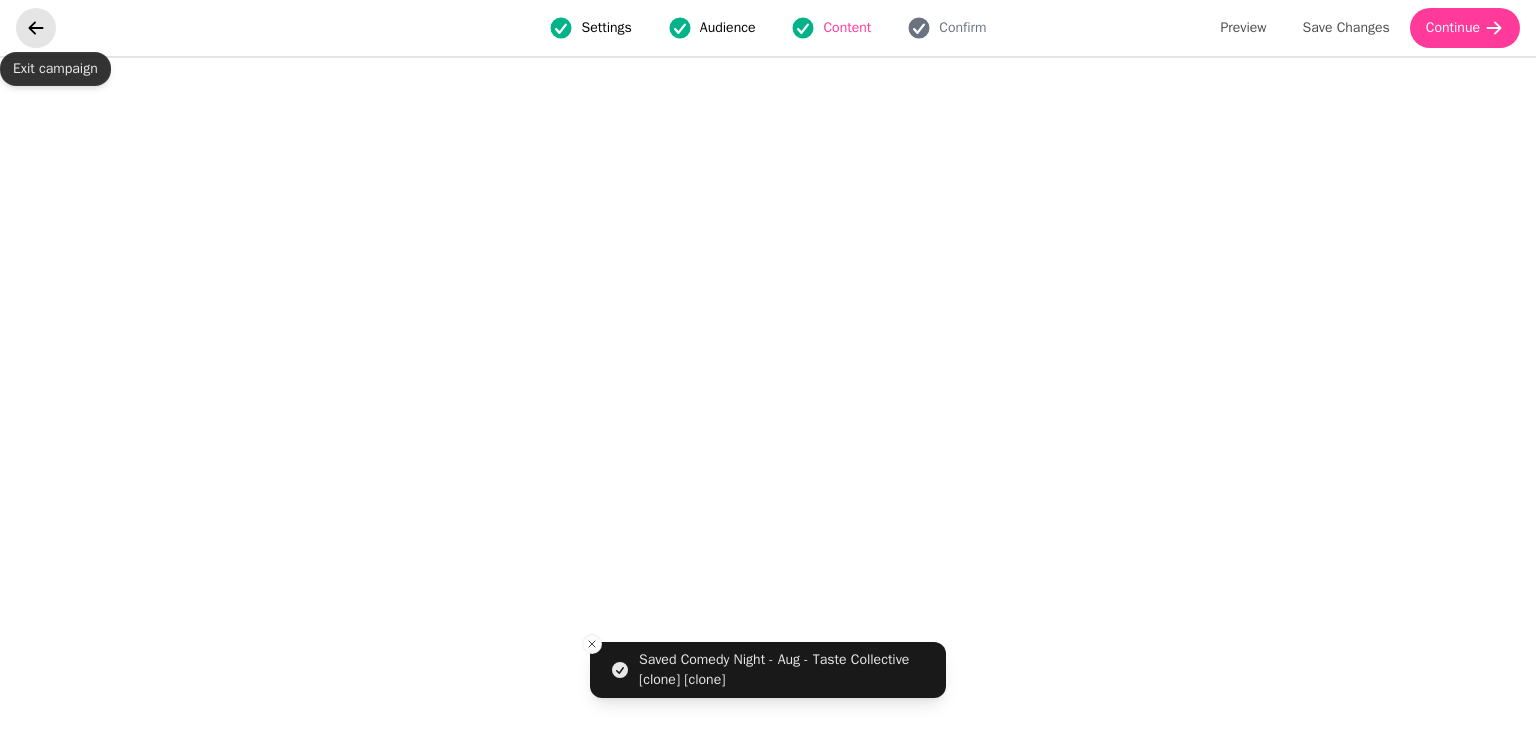 click 